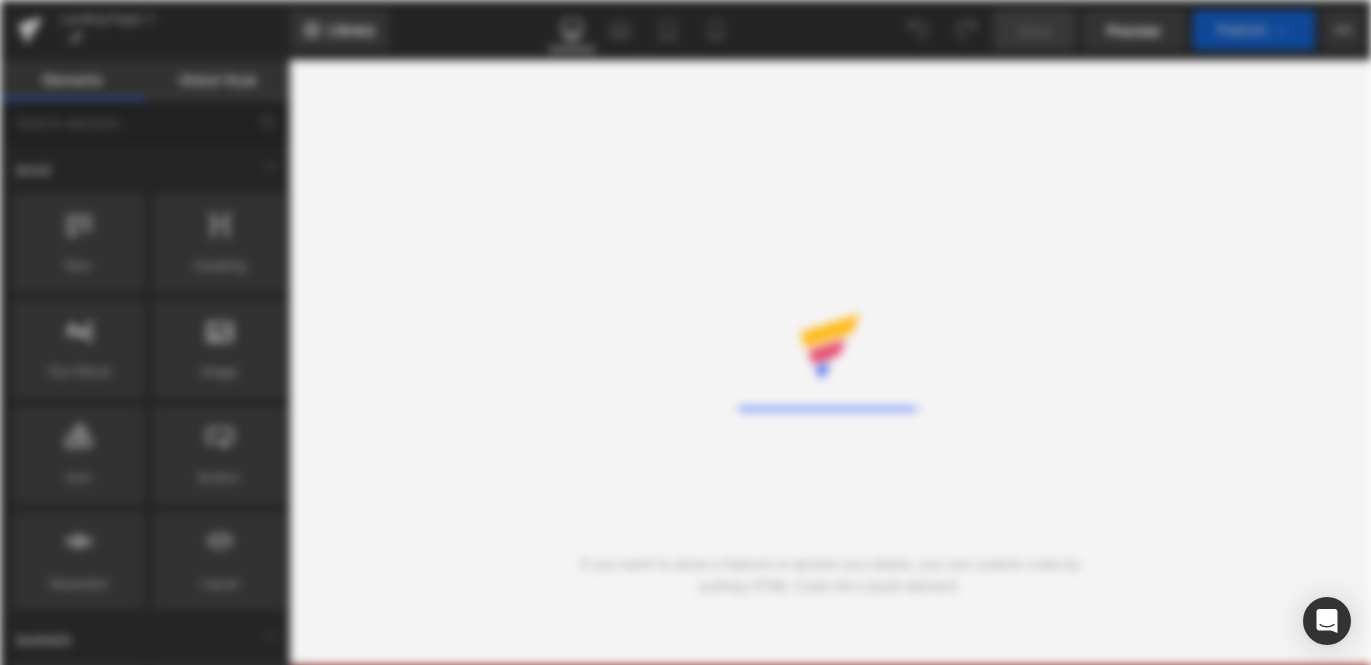 scroll, scrollTop: 0, scrollLeft: 0, axis: both 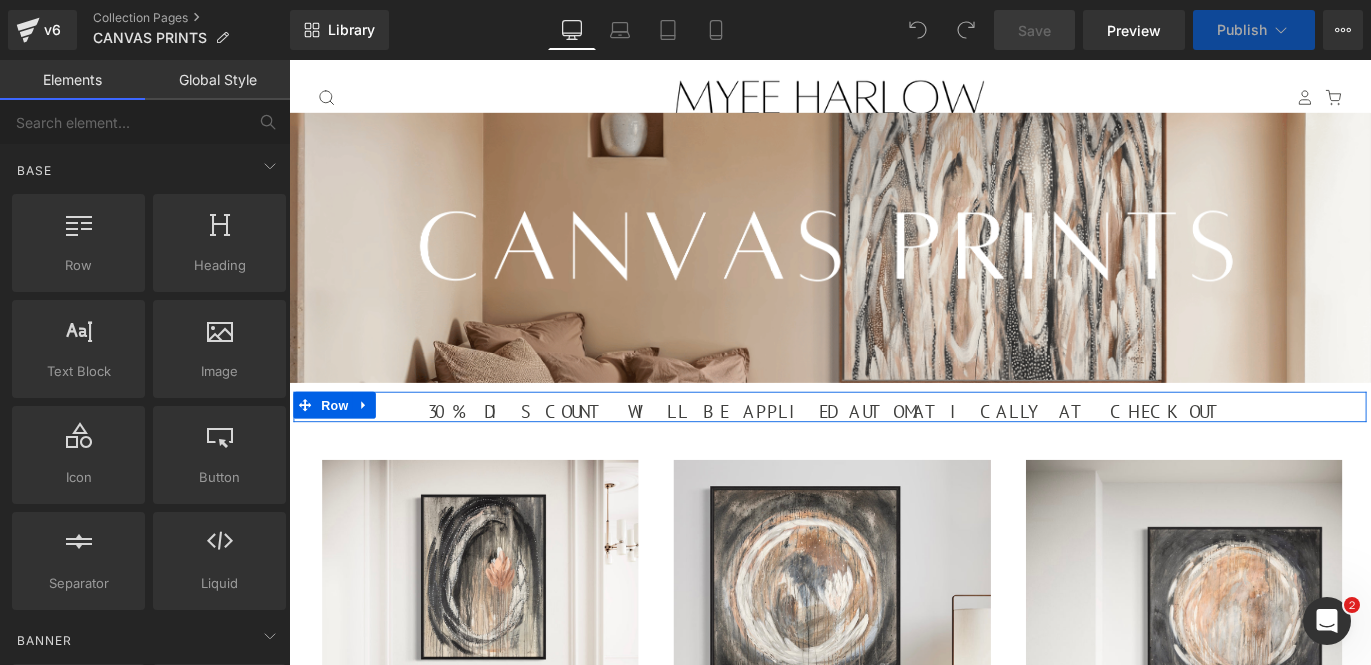 click at bounding box center [373, 446] 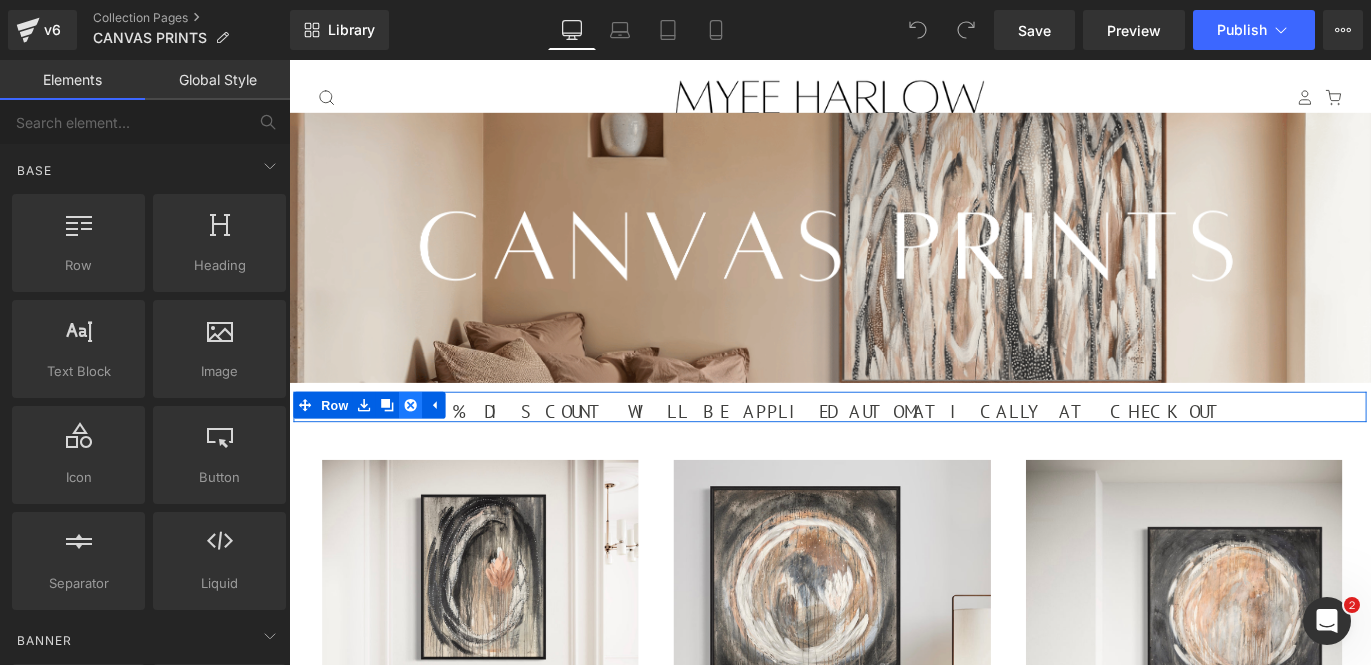 click 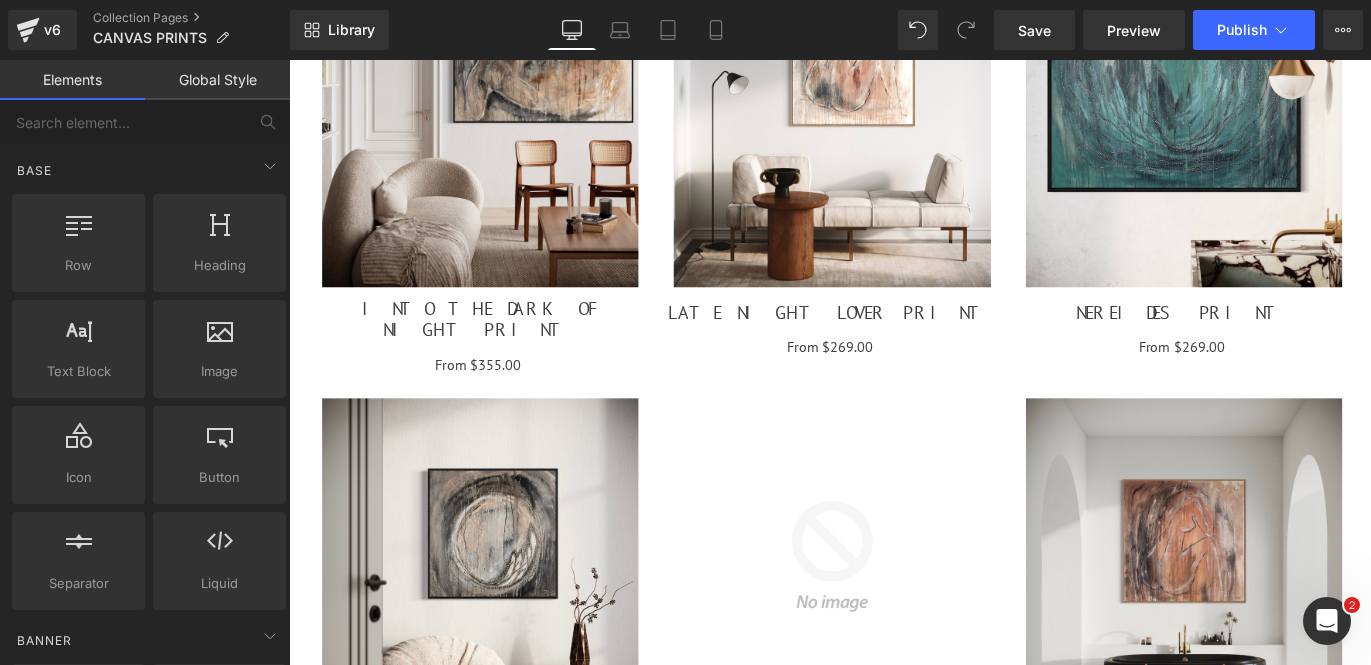 scroll, scrollTop: 1996, scrollLeft: 0, axis: vertical 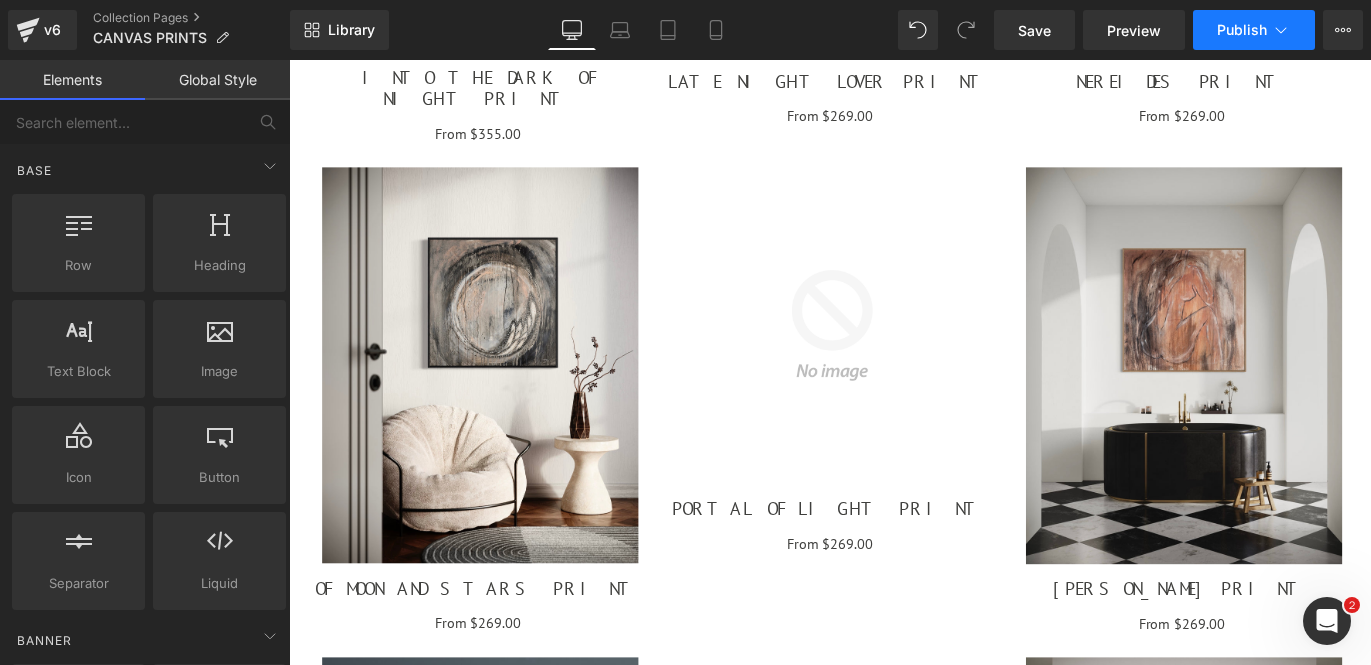 click on "Publish" at bounding box center (1254, 30) 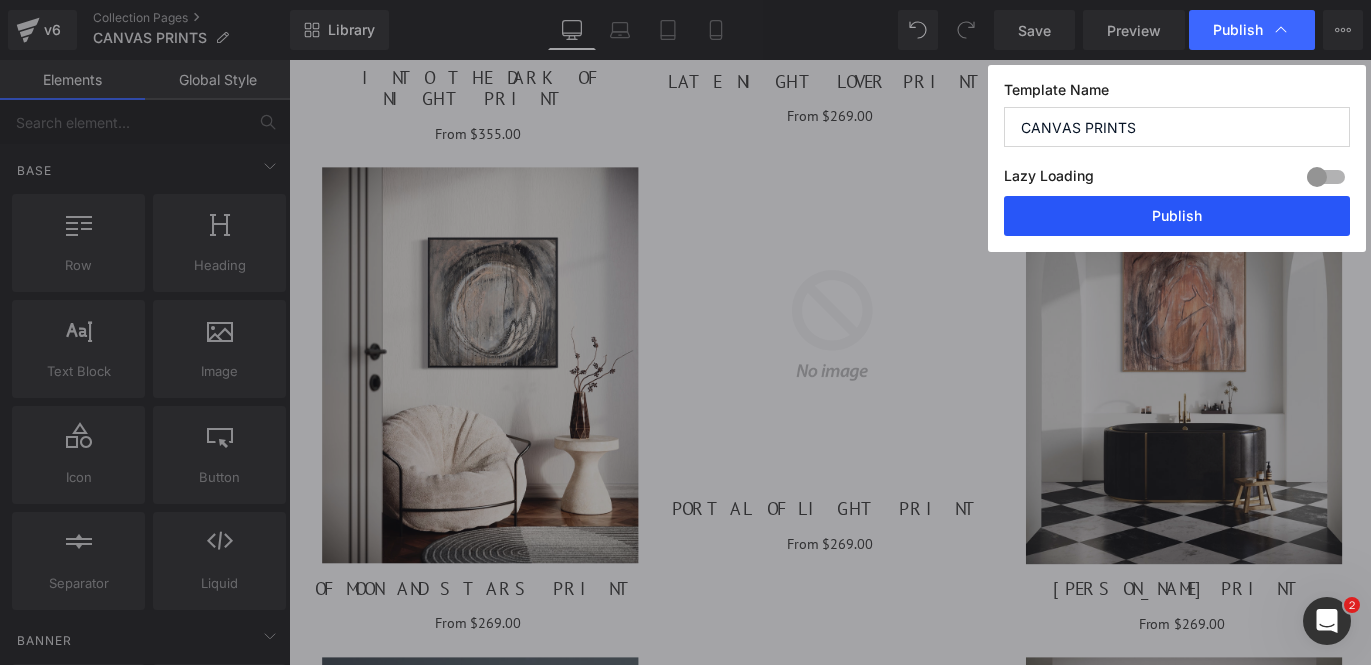 click on "Publish" at bounding box center (1177, 216) 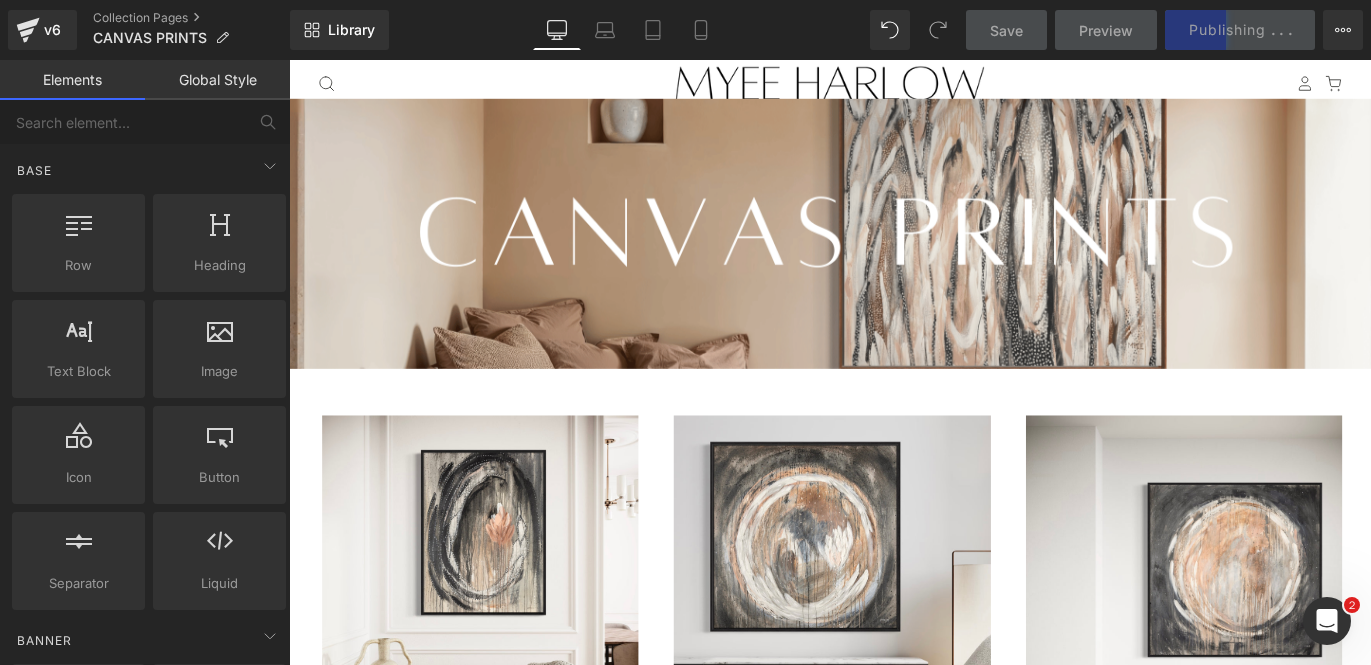 scroll, scrollTop: 0, scrollLeft: 0, axis: both 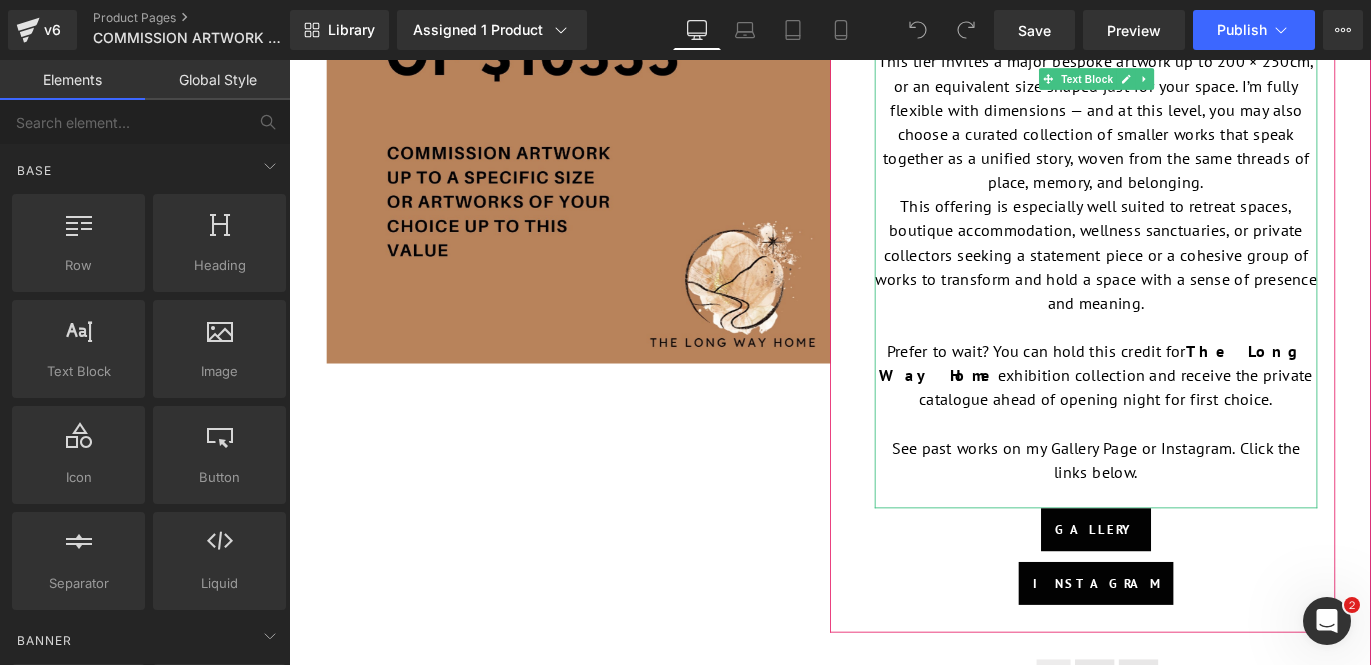 click on "See past works on my Gallery Page or  Instagram. Click the links below." at bounding box center [1191, 507] 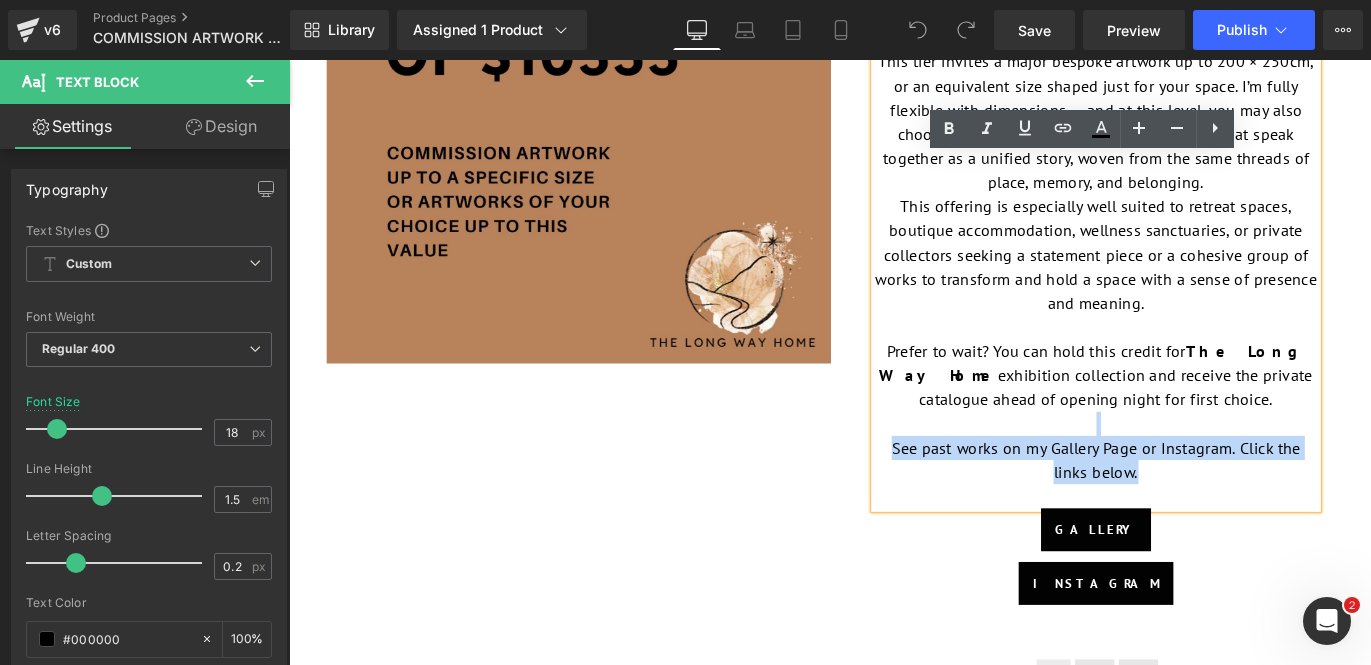 drag, startPoint x: 1252, startPoint y: 515, endPoint x: 974, endPoint y: 479, distance: 280.32126 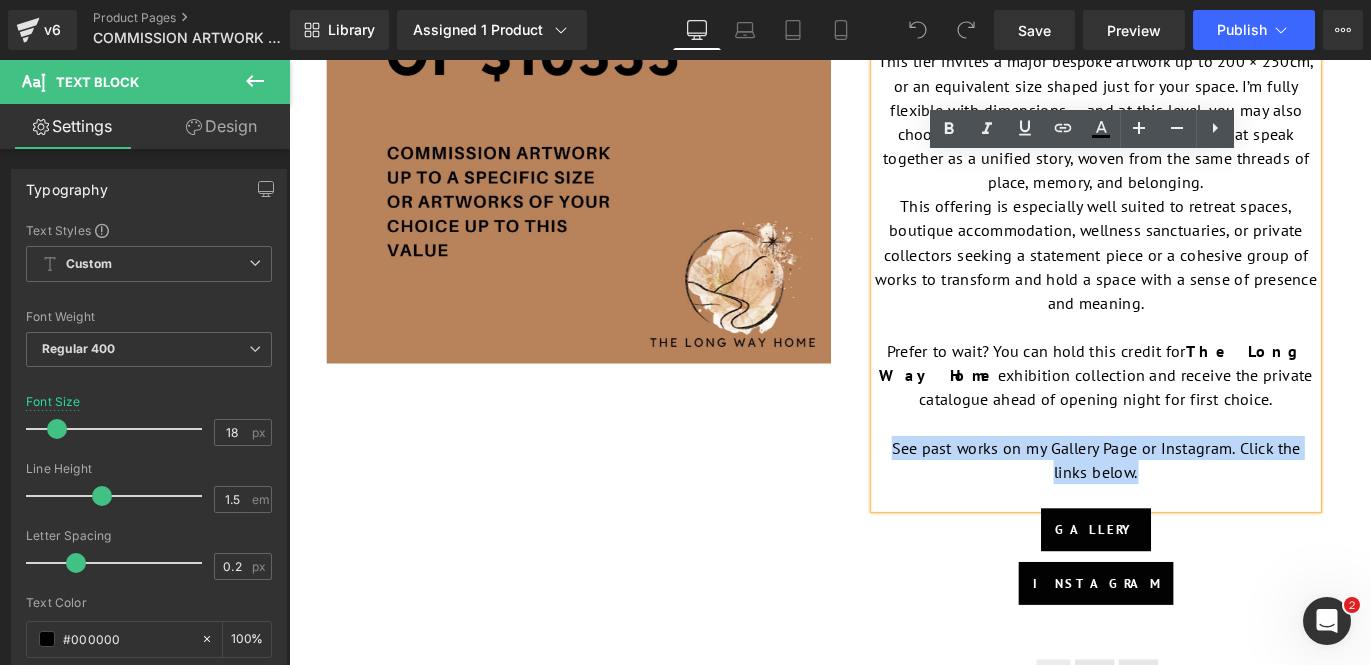 copy on "See past works on my Gallery Page or  Instagram. Click the links below." 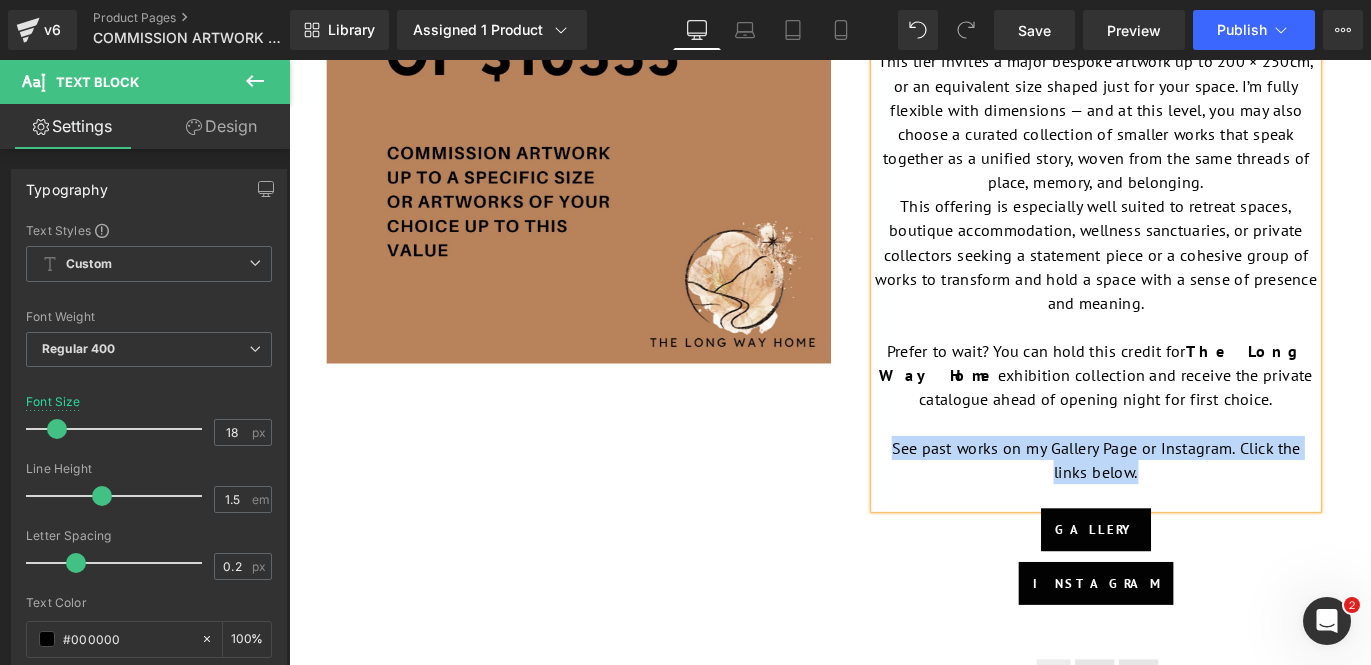 click on "See past works on my Gallery Page or  Instagram. Click the links below." at bounding box center [1191, 507] 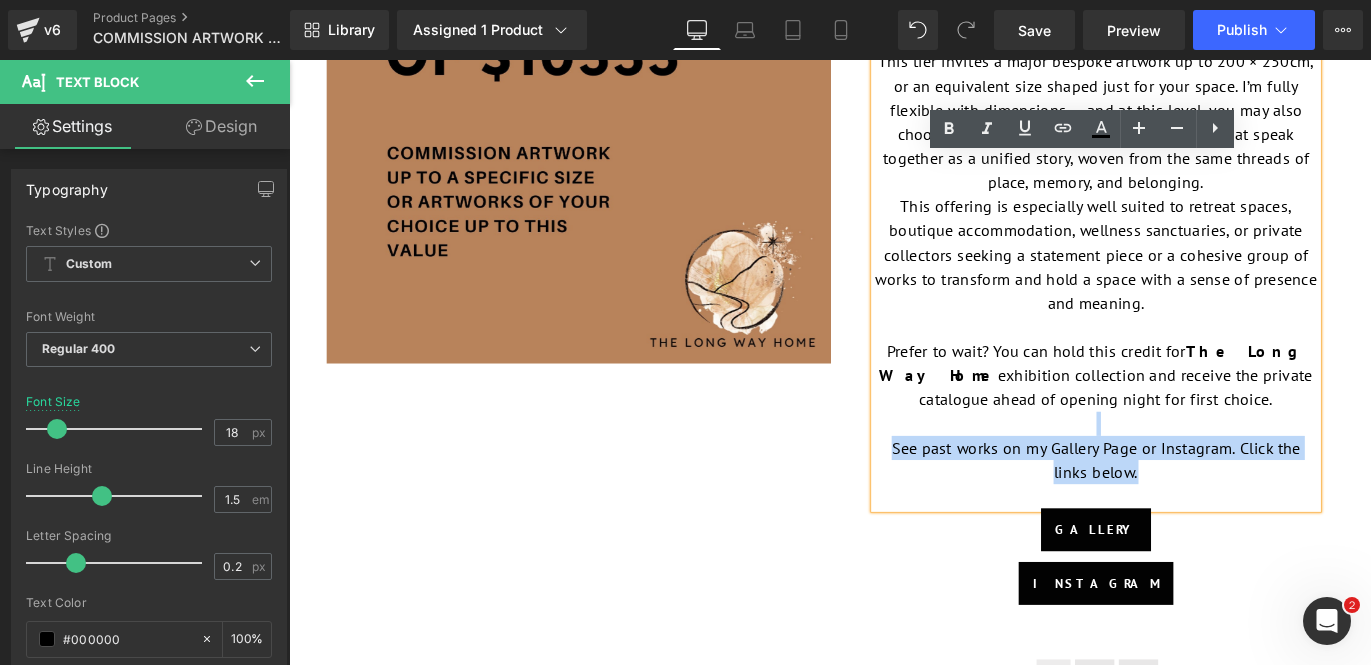 drag, startPoint x: 1262, startPoint y: 513, endPoint x: 964, endPoint y: 471, distance: 300.9452 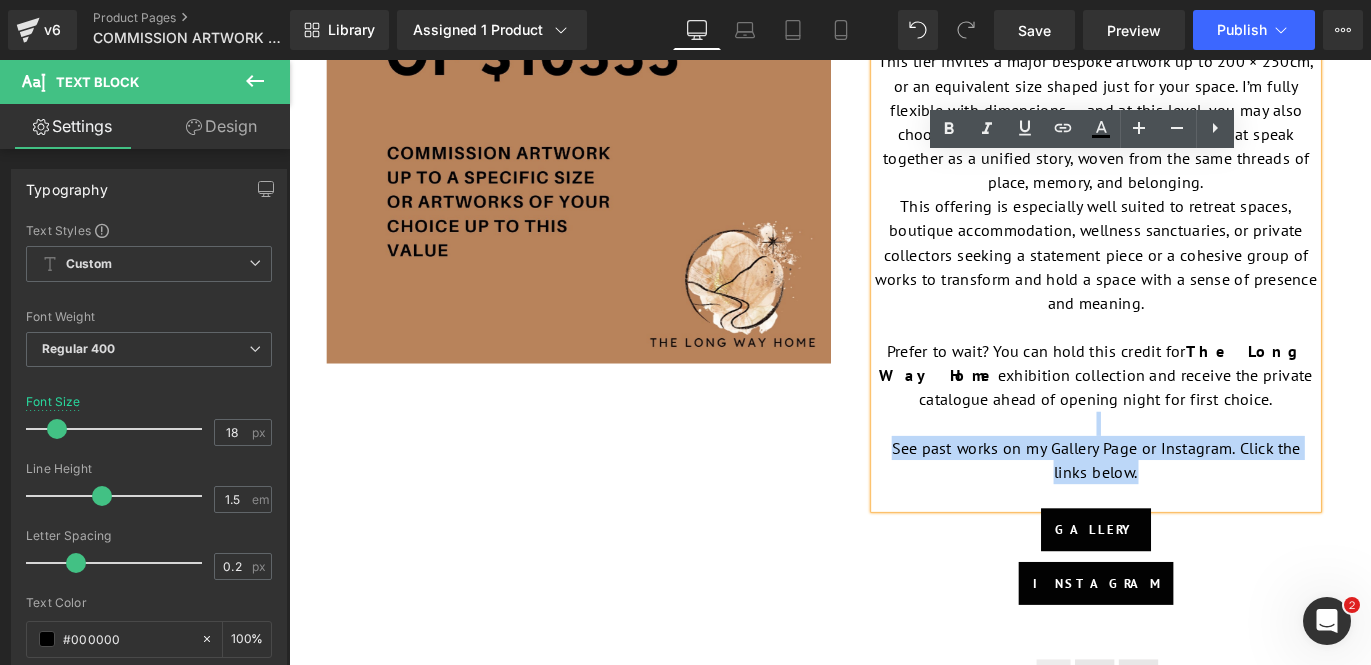 click on "See past works on my Gallery Page or  Instagram. Click the links below." at bounding box center [1191, 507] 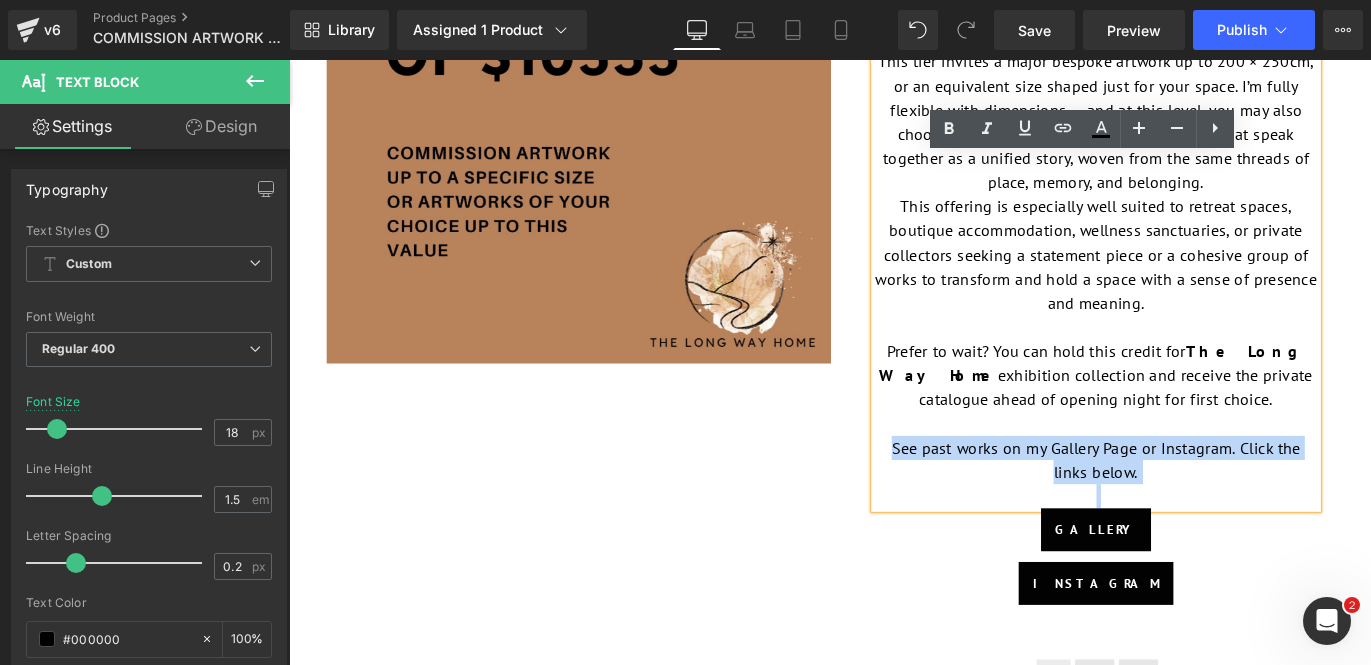 drag, startPoint x: 1255, startPoint y: 518, endPoint x: 955, endPoint y: 498, distance: 300.66592 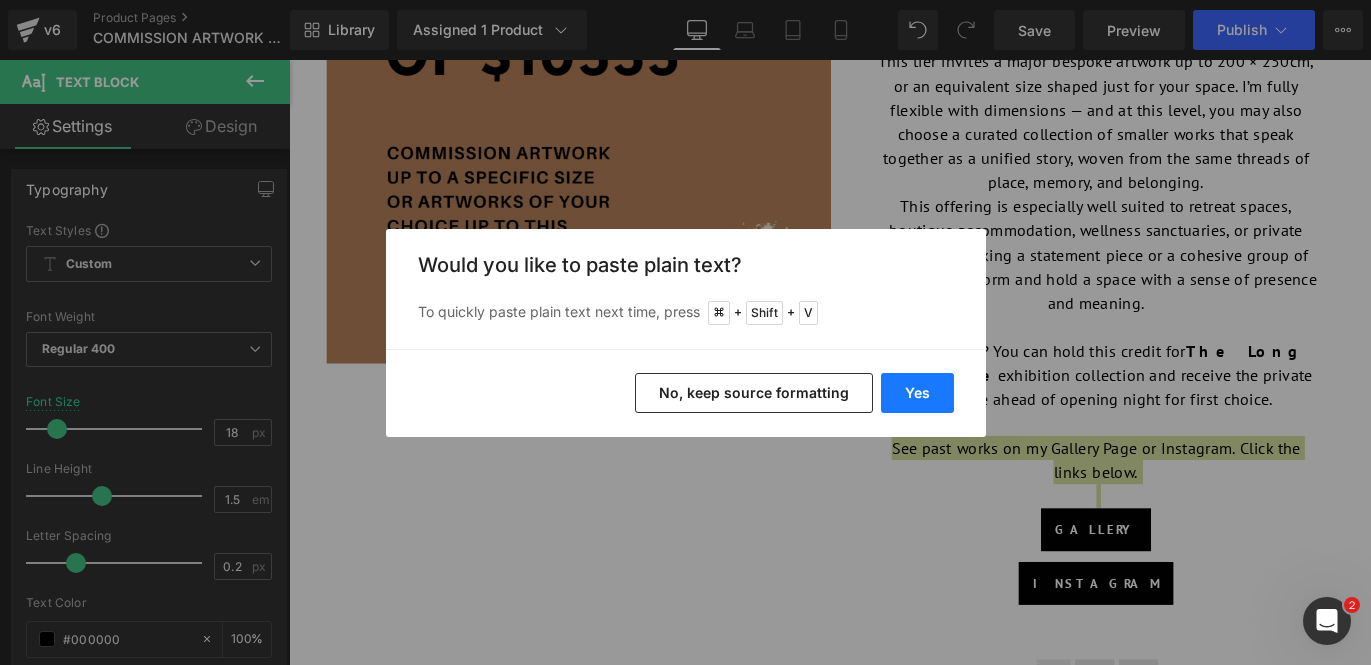 click on "Yes" at bounding box center [917, 393] 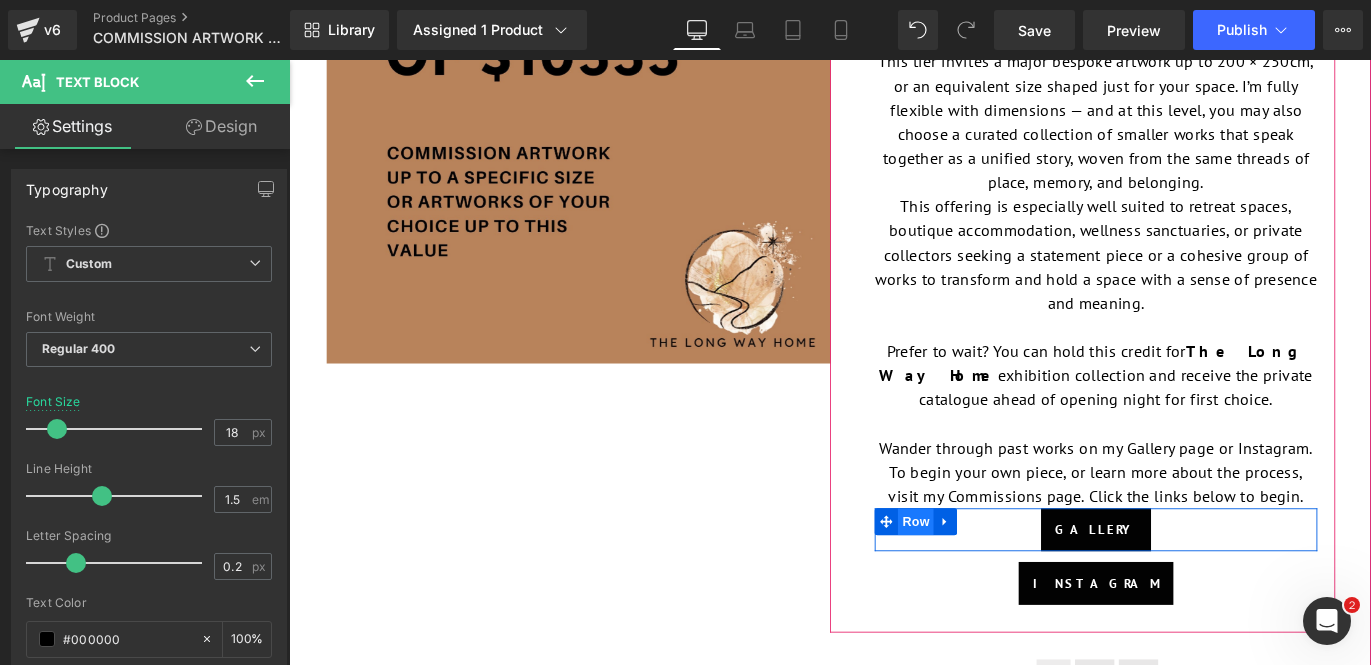 click on "Row" at bounding box center (990, 576) 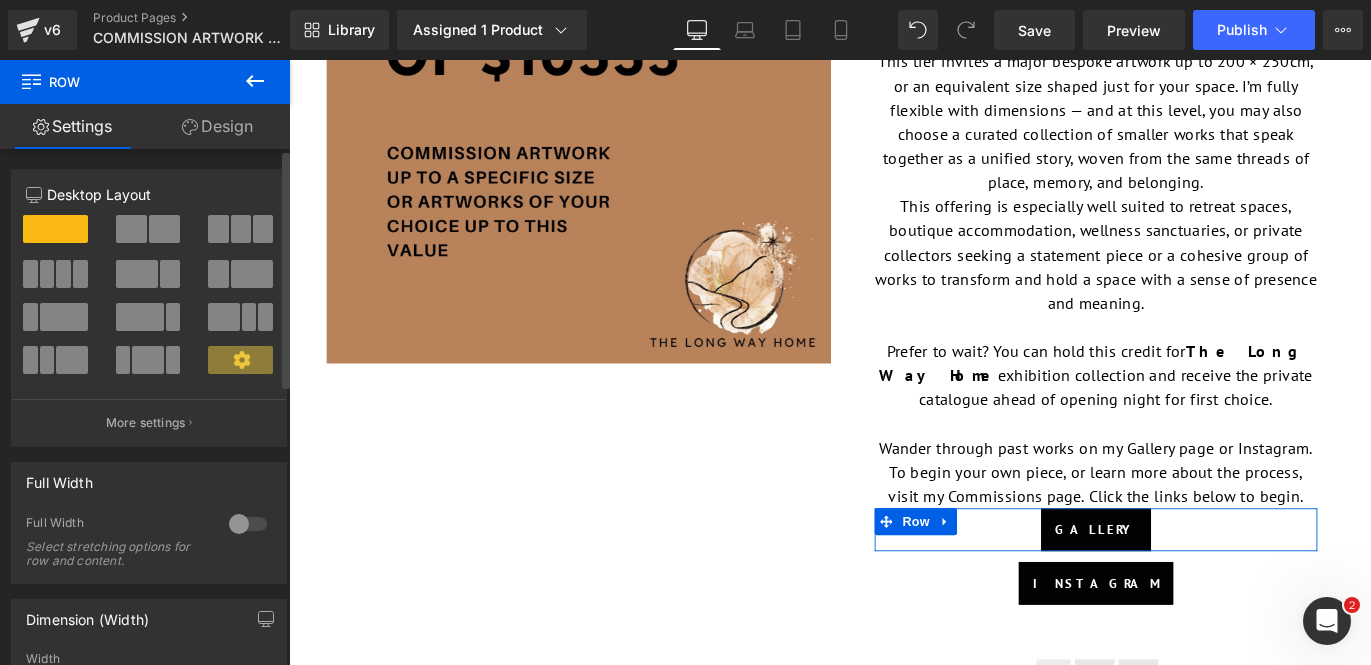 click at bounding box center [263, 229] 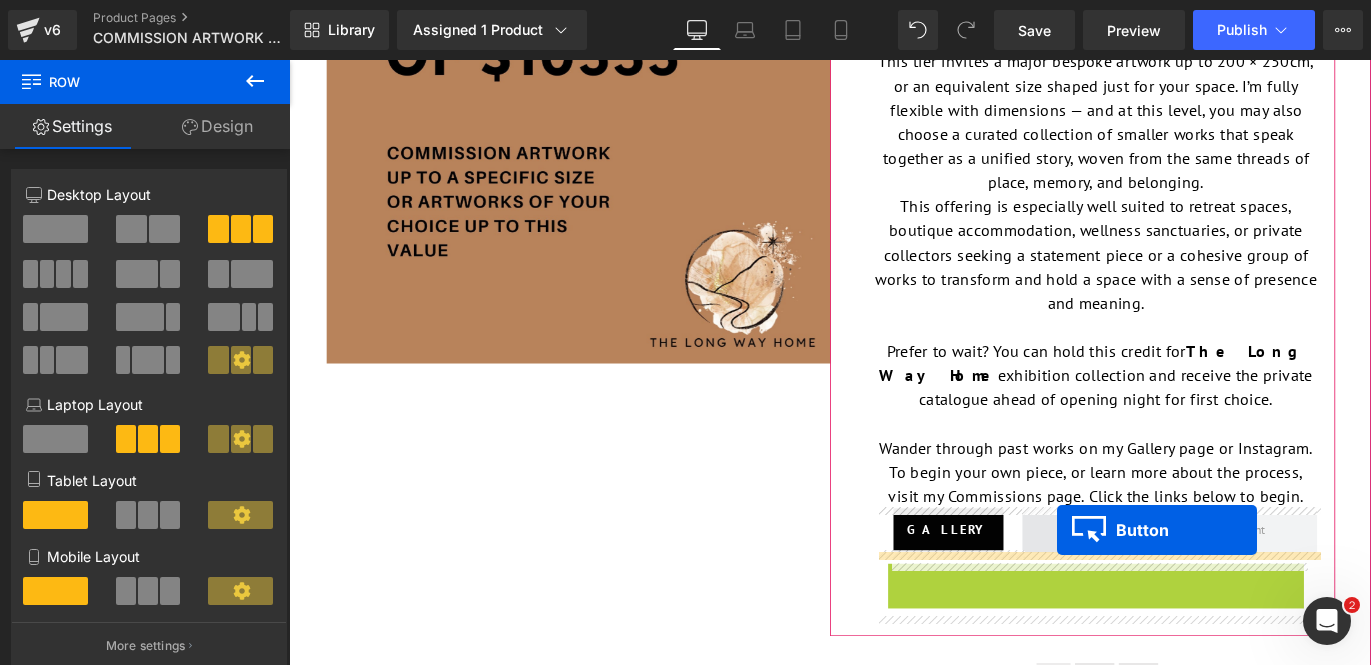 drag, startPoint x: 1179, startPoint y: 650, endPoint x: 1148, endPoint y: 586, distance: 71.11259 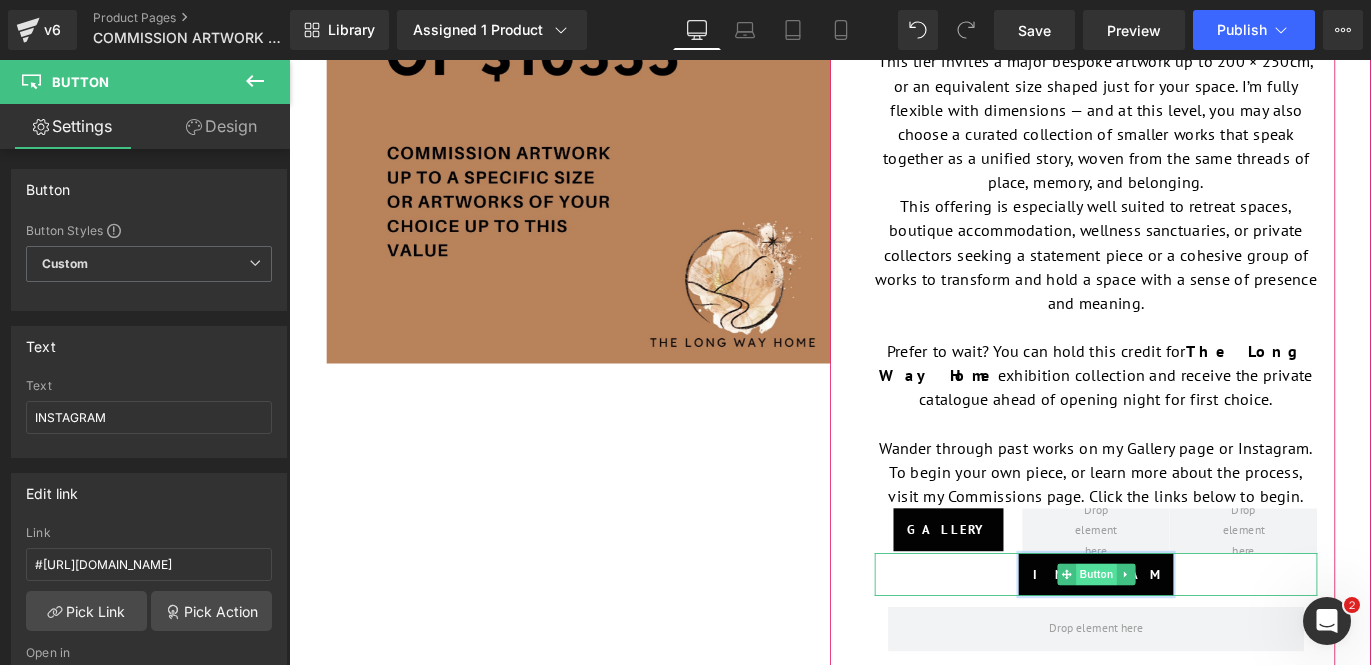 click on "Button" at bounding box center [1192, 635] 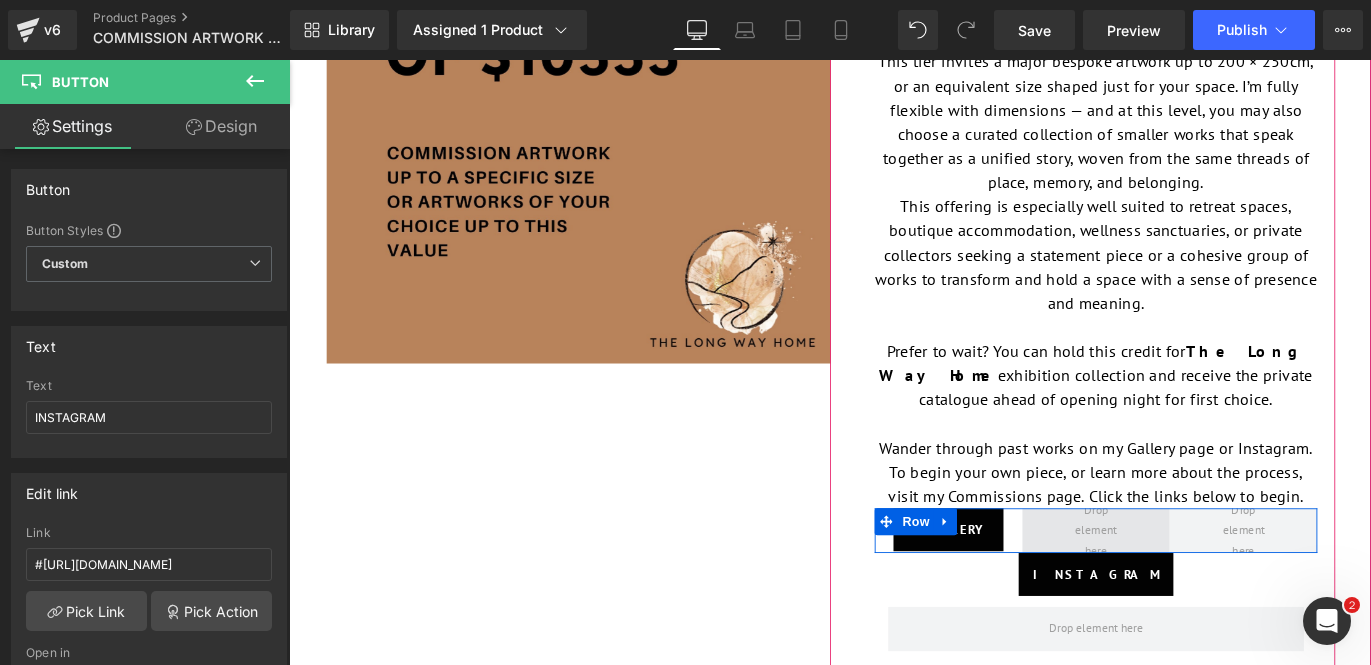 click at bounding box center [1191, 586] 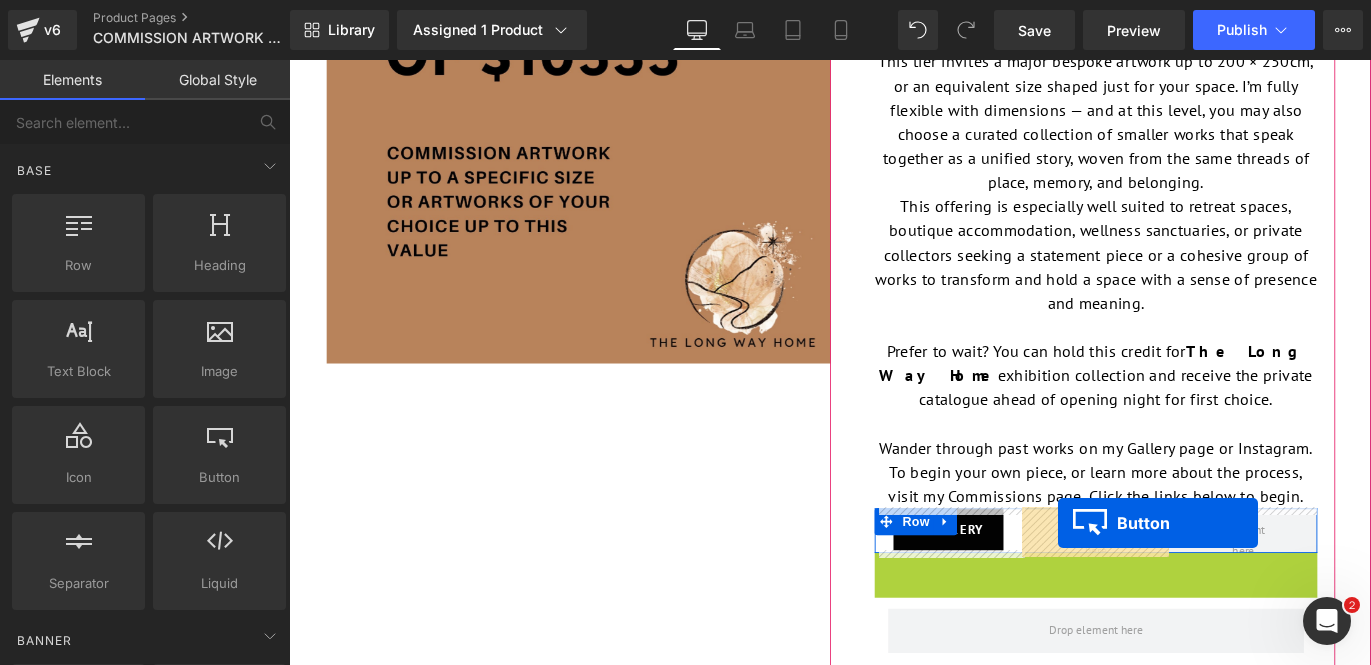 drag, startPoint x: 1155, startPoint y: 635, endPoint x: 1149, endPoint y: 578, distance: 57.31492 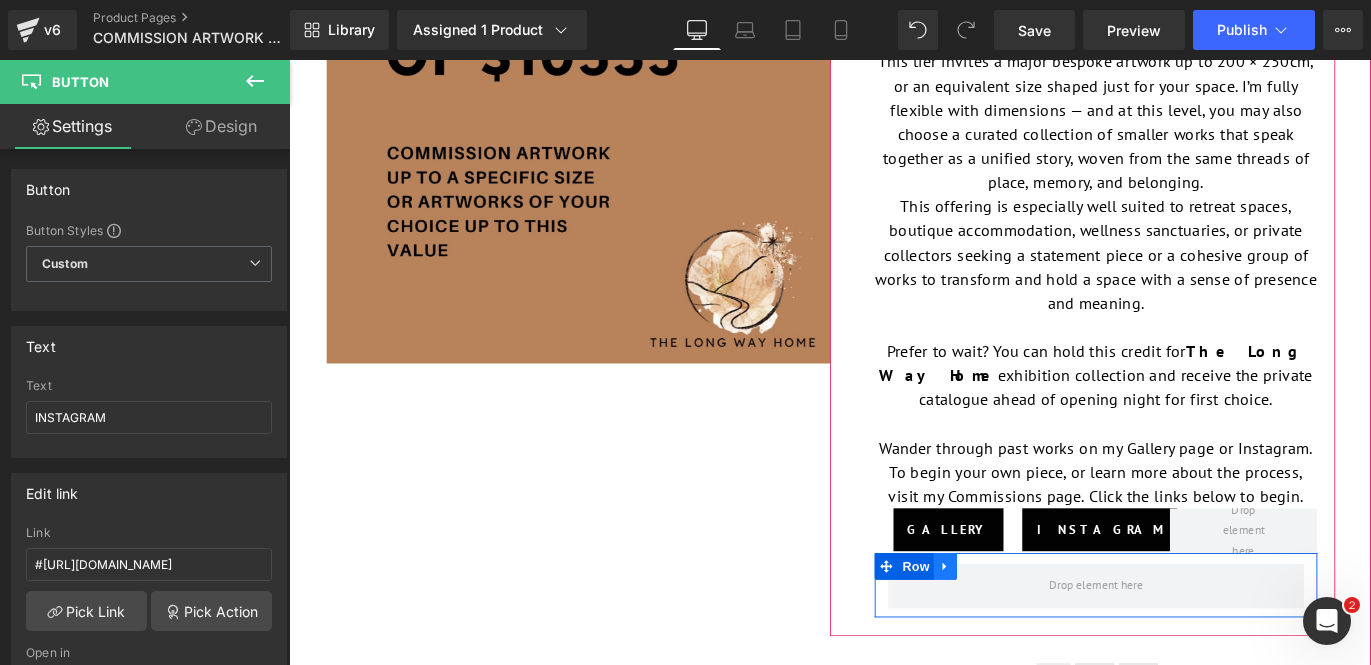 click 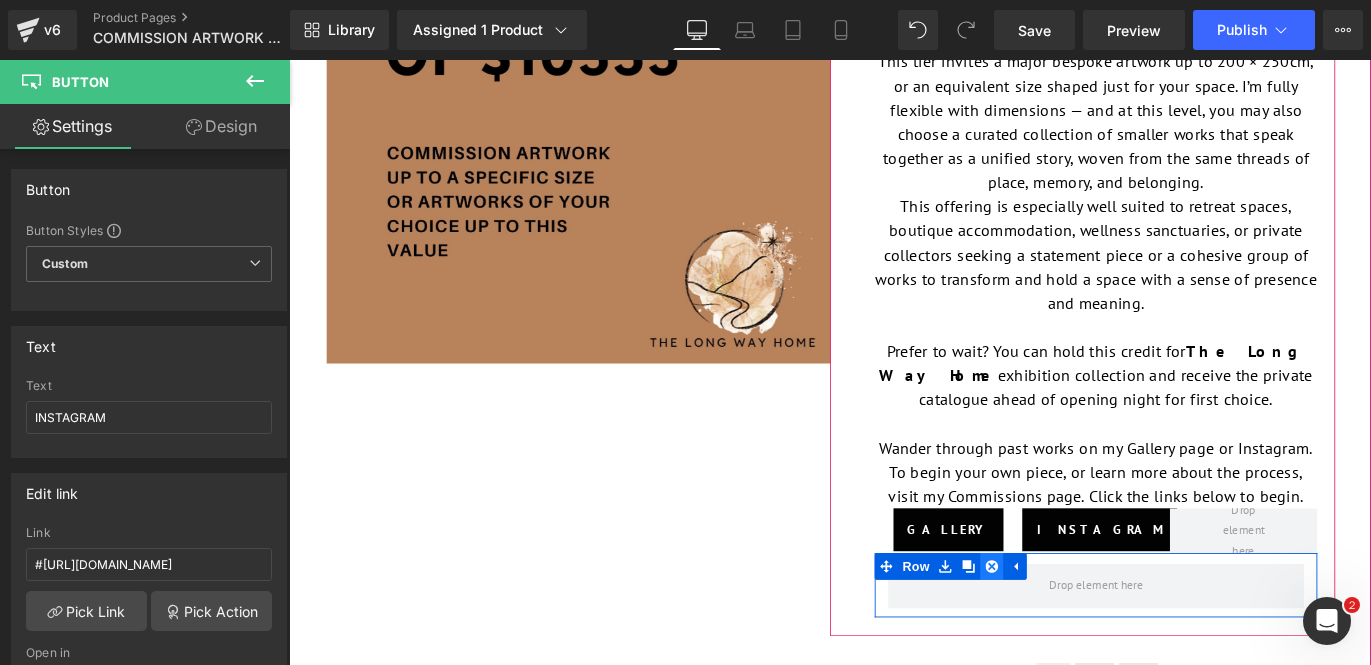 click 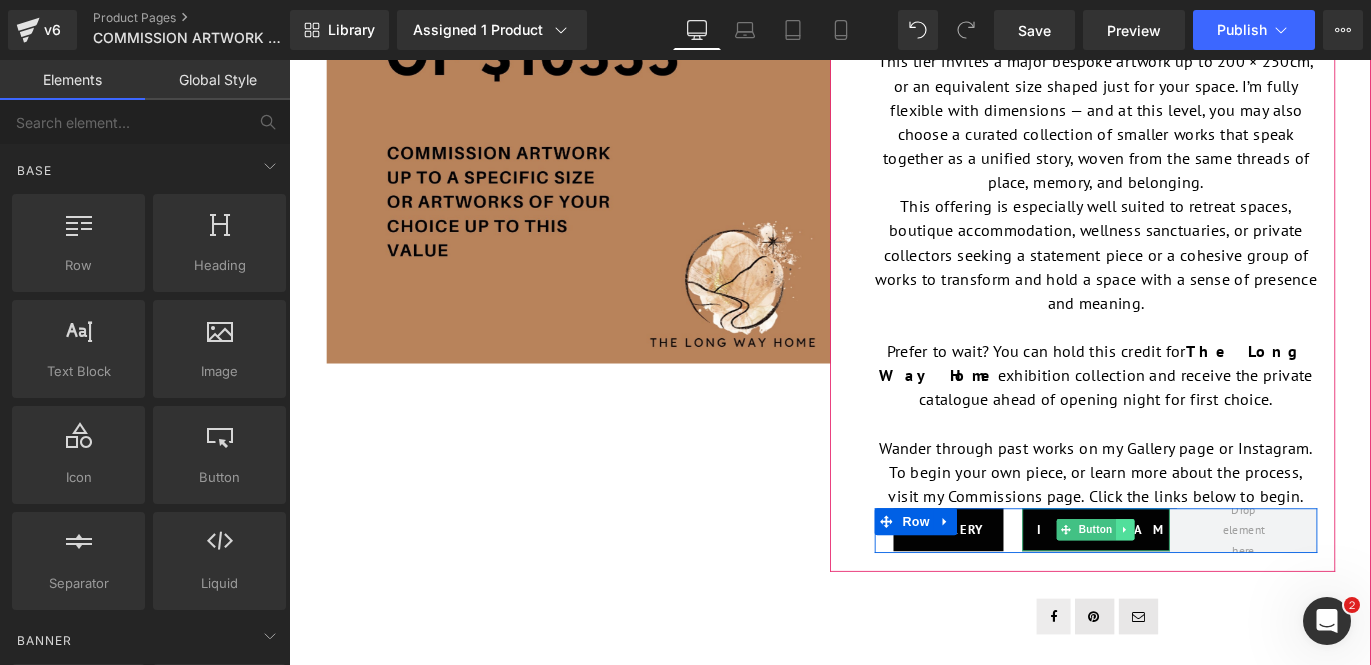 click 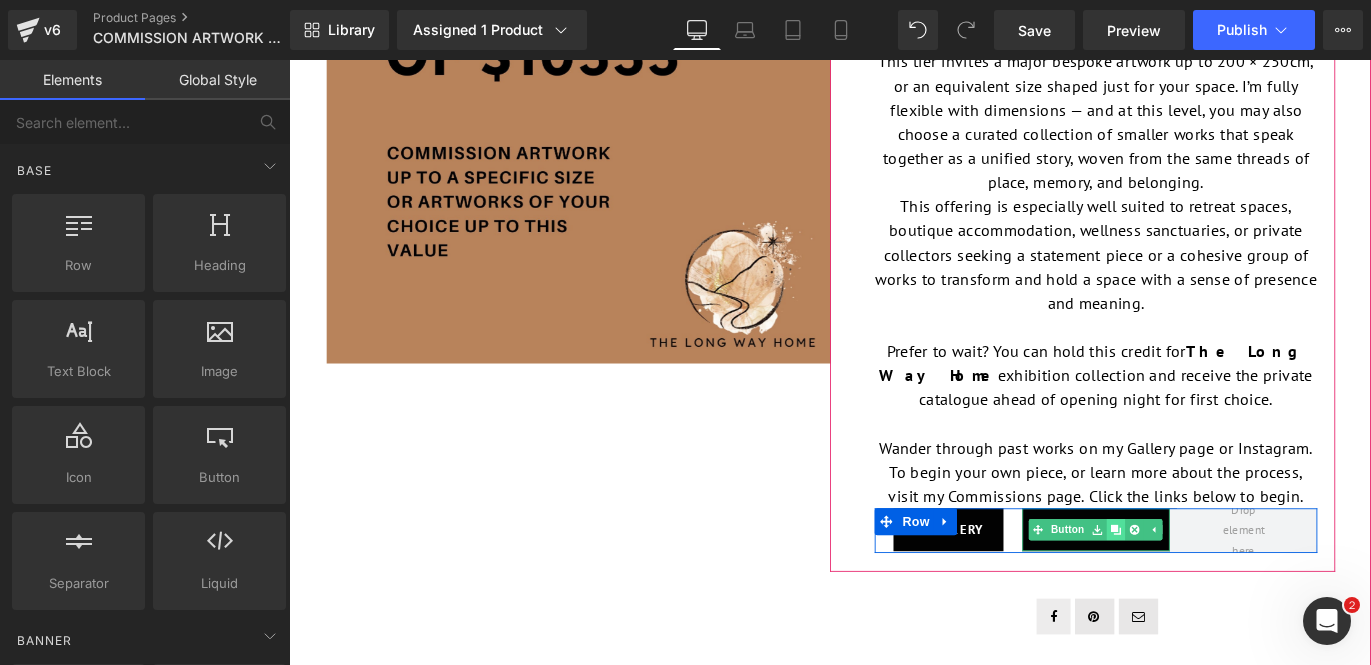 click 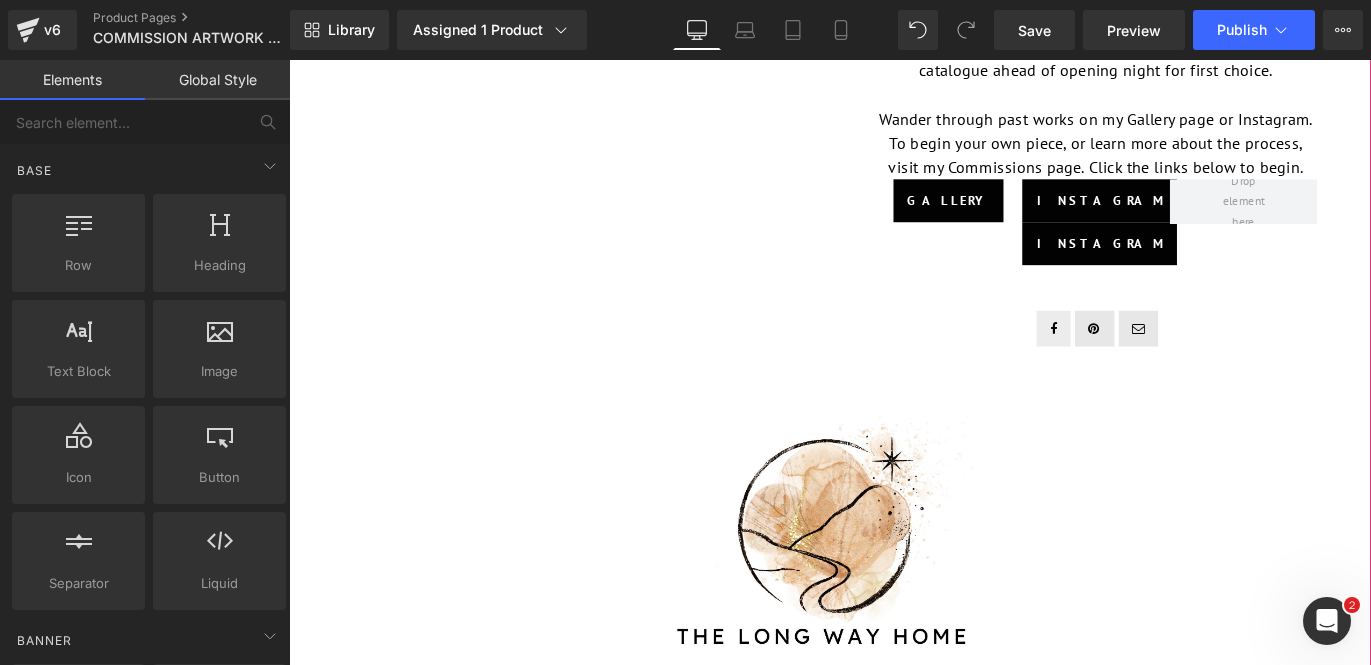 scroll, scrollTop: 749, scrollLeft: 0, axis: vertical 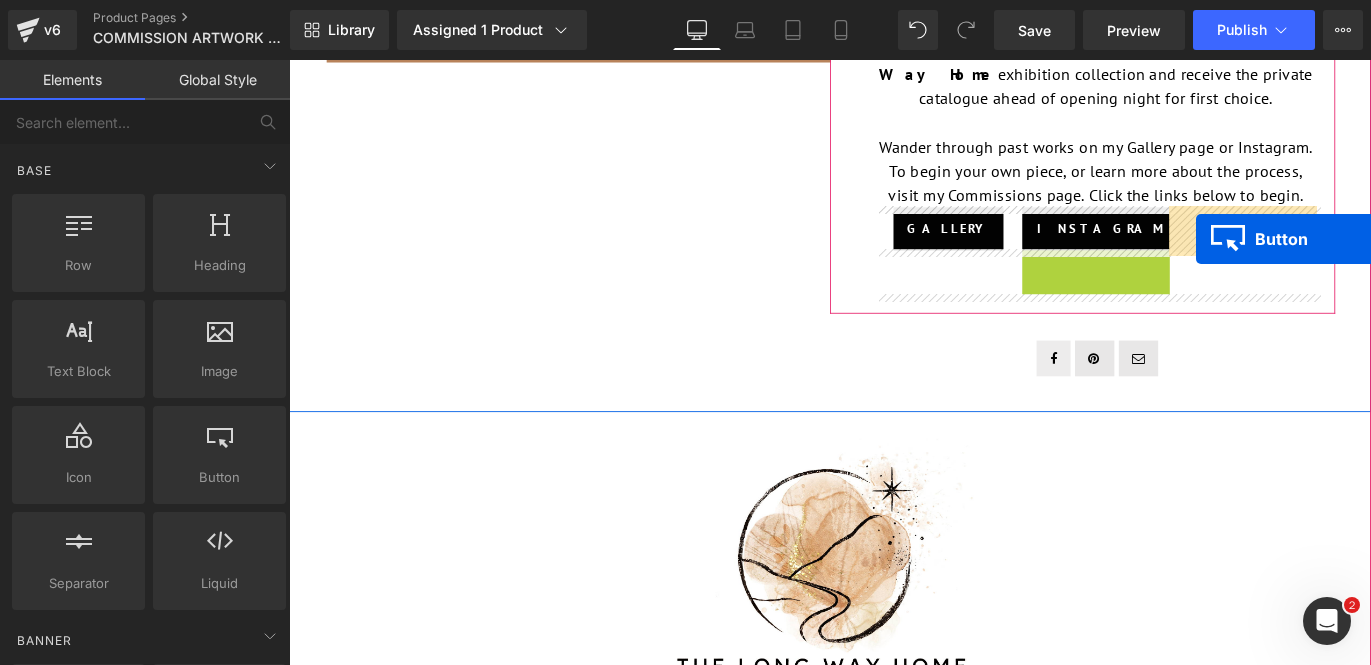 drag, startPoint x: 1163, startPoint y: 296, endPoint x: 1303, endPoint y: 260, distance: 144.55449 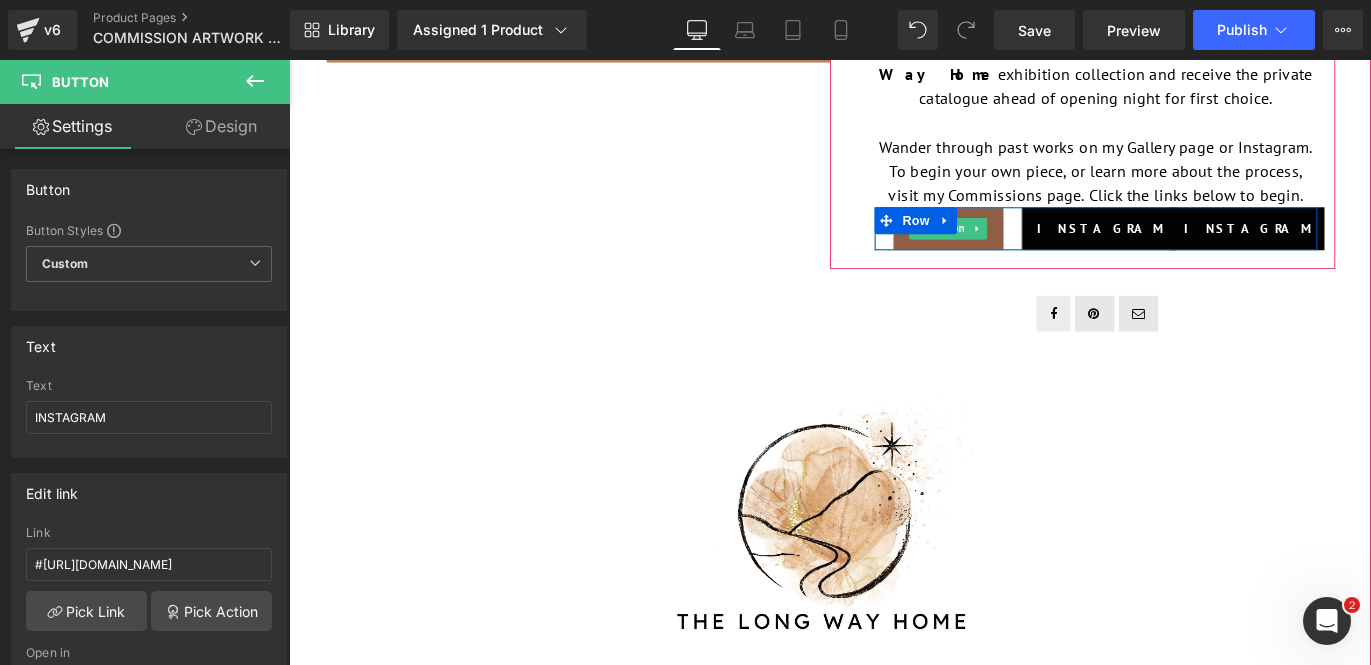 scroll, scrollTop: 612, scrollLeft: 0, axis: vertical 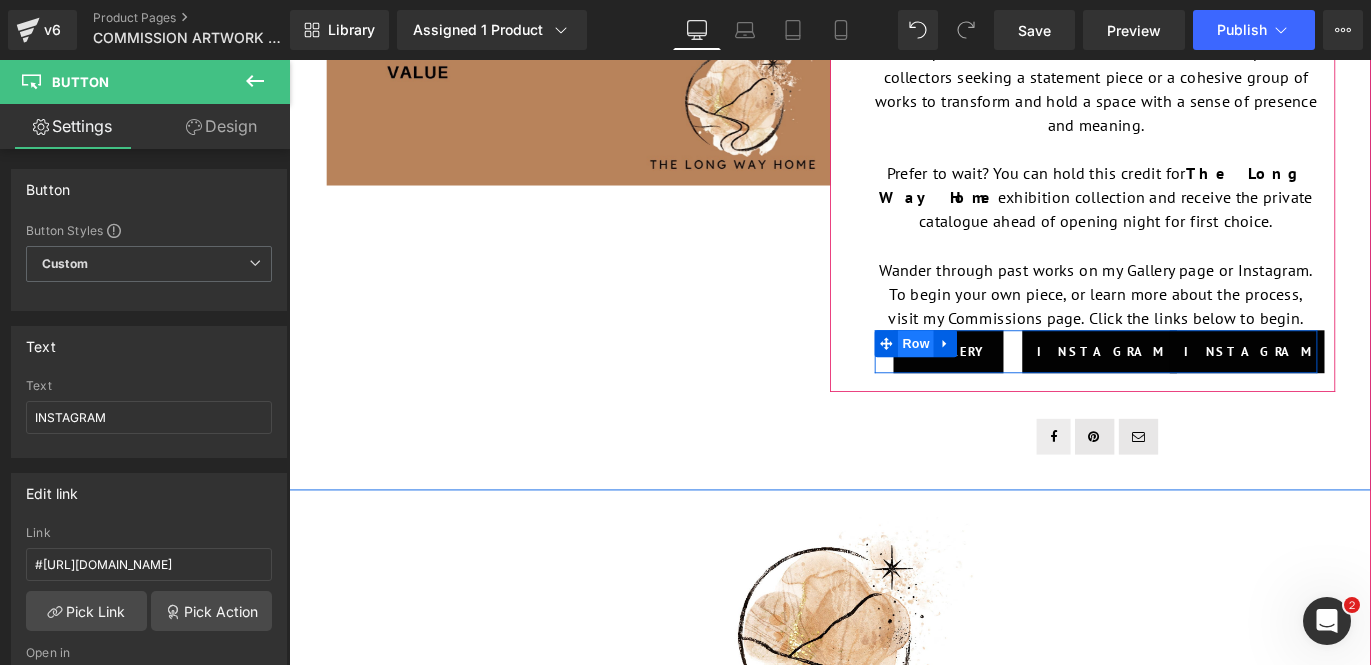 click on "Row" at bounding box center [990, 377] 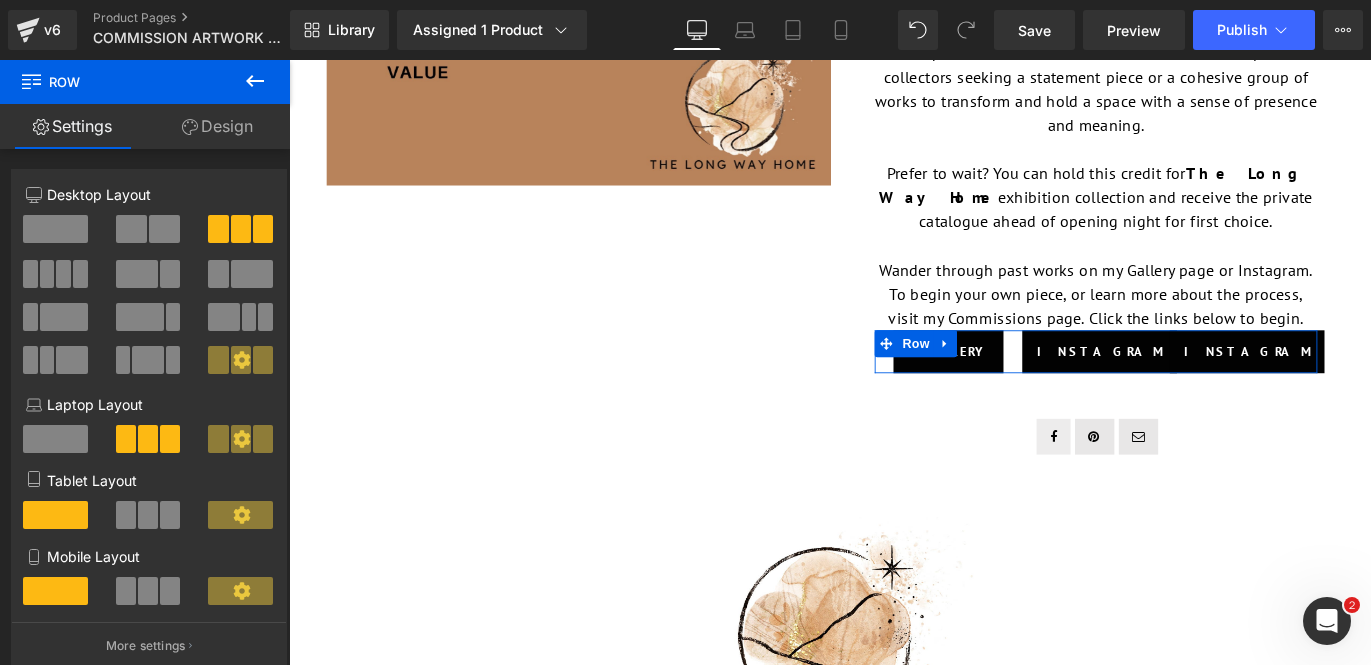 click on "Design" at bounding box center (217, 126) 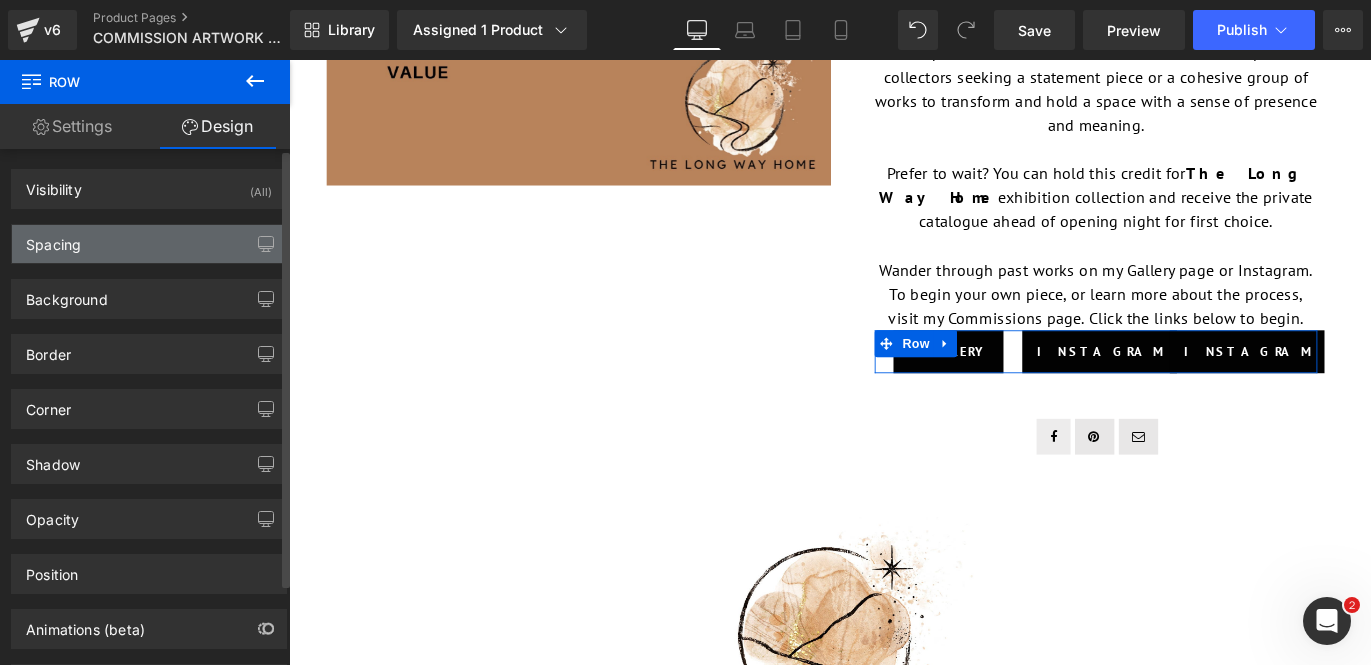 click on "Spacing" at bounding box center (149, 244) 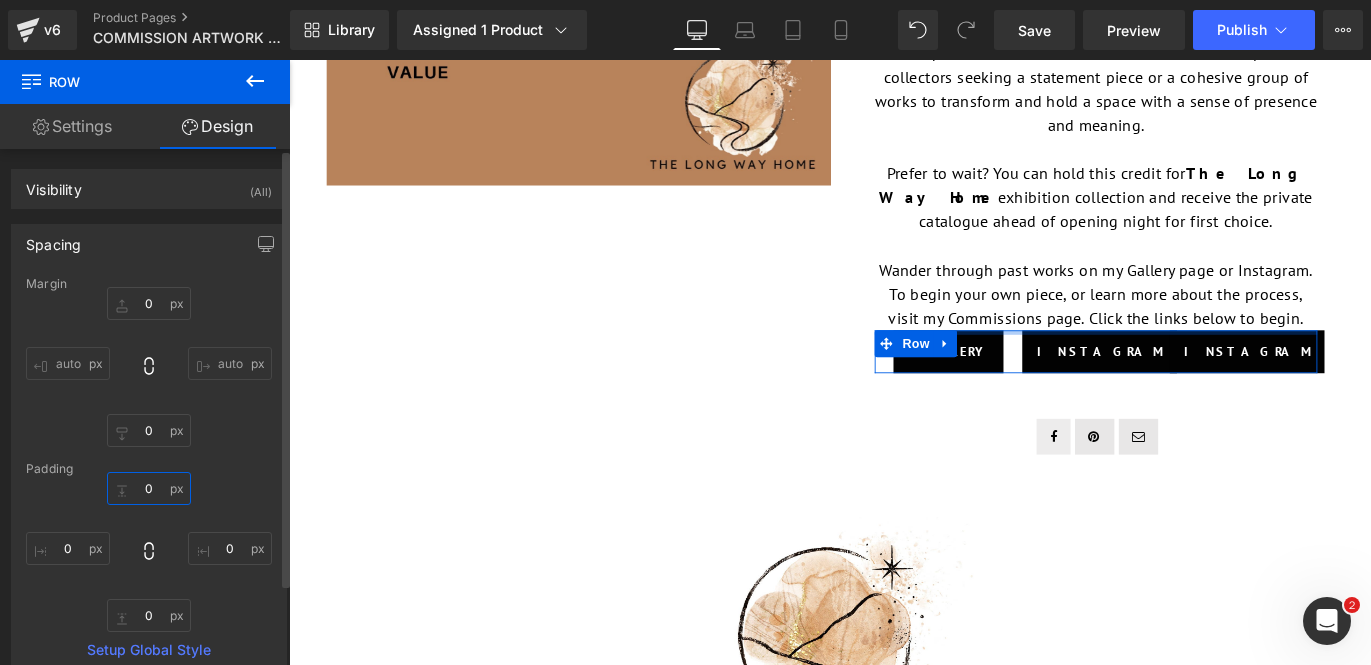 click on "0" at bounding box center (149, 488) 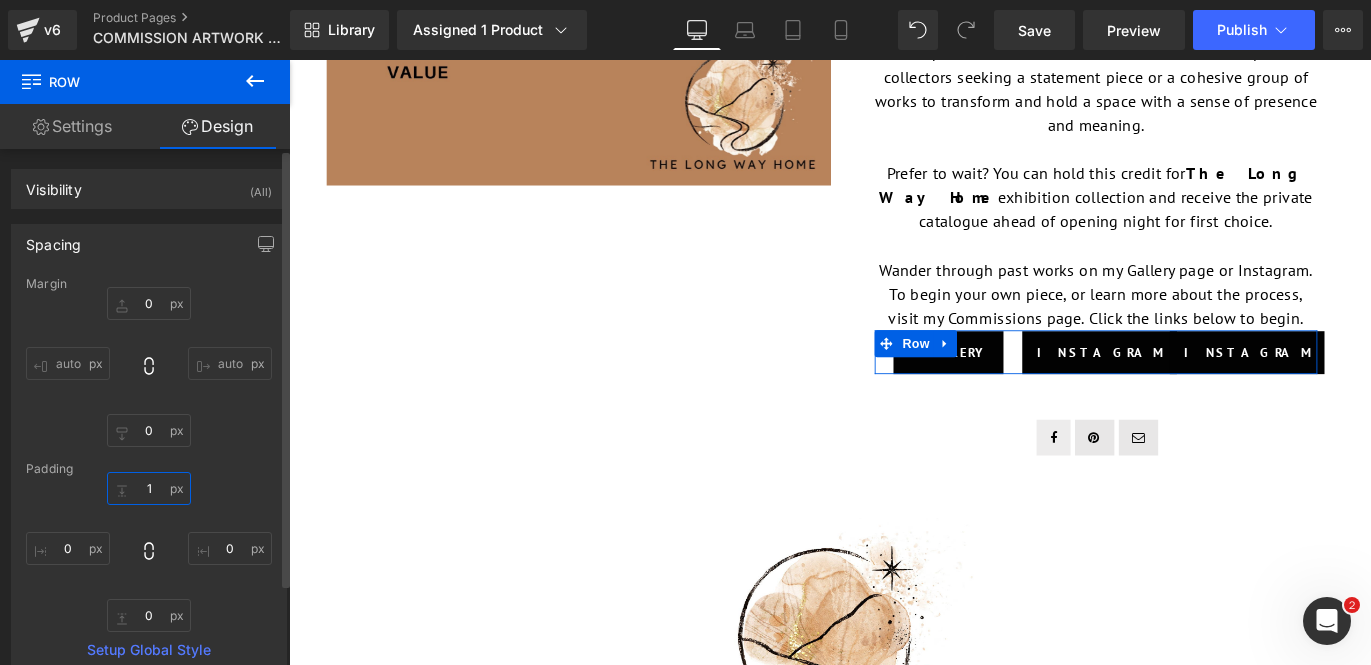 type on "12" 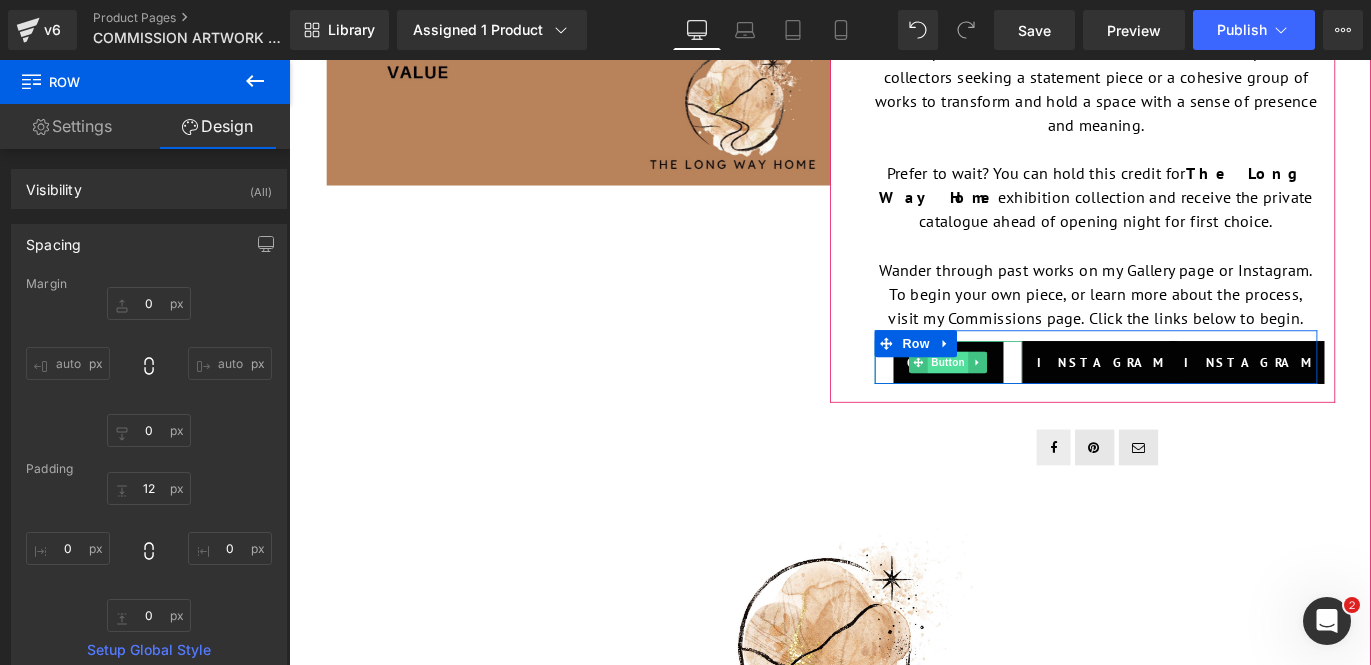 click on "Button" at bounding box center (1027, 398) 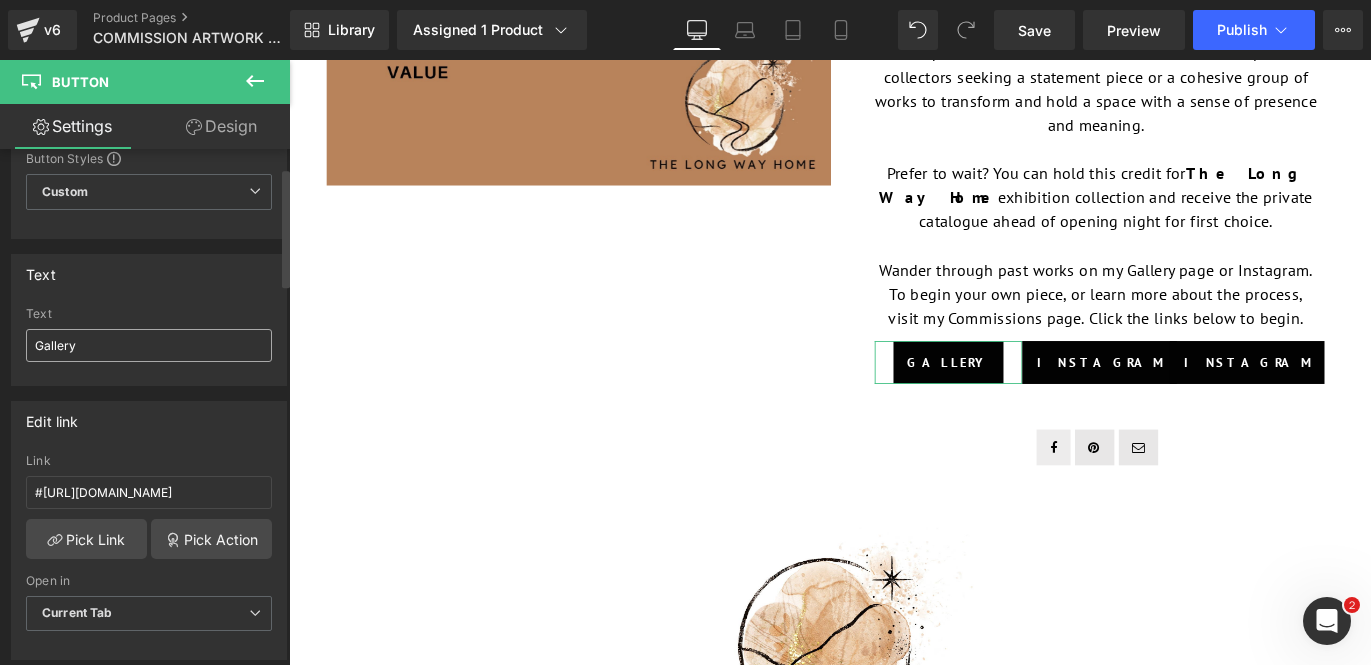 scroll, scrollTop: 83, scrollLeft: 0, axis: vertical 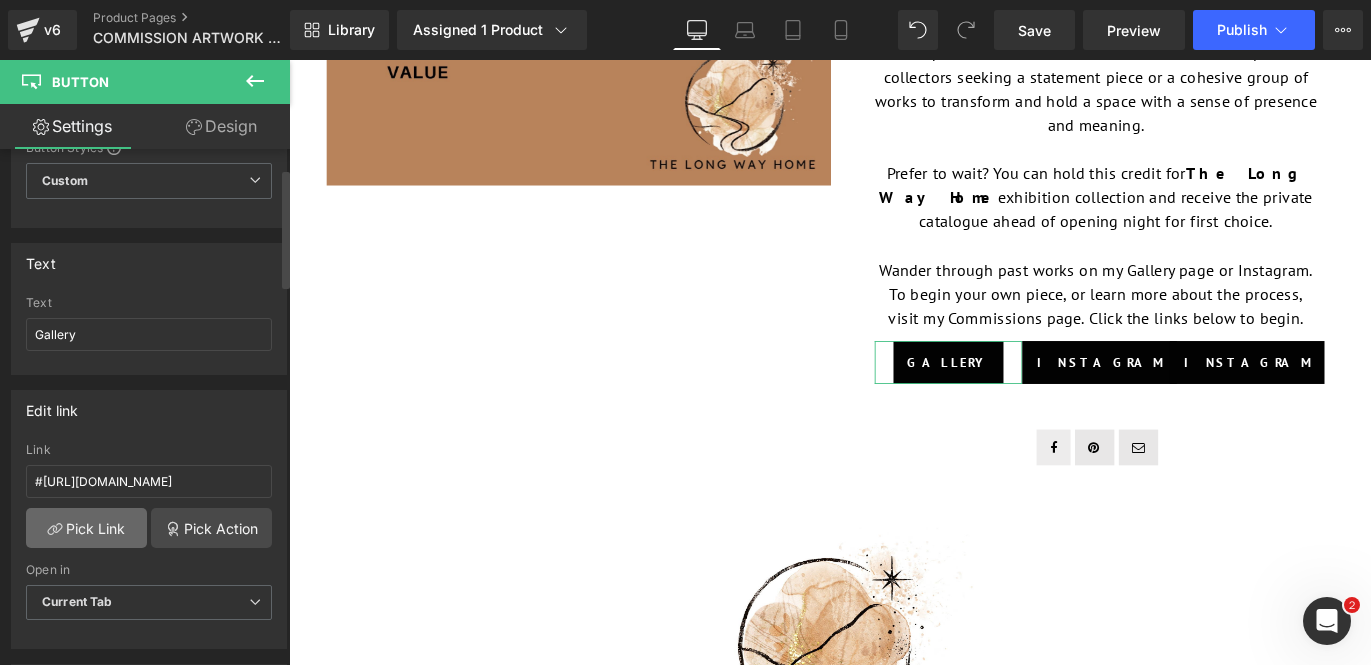 click on "Pick Link" at bounding box center [86, 528] 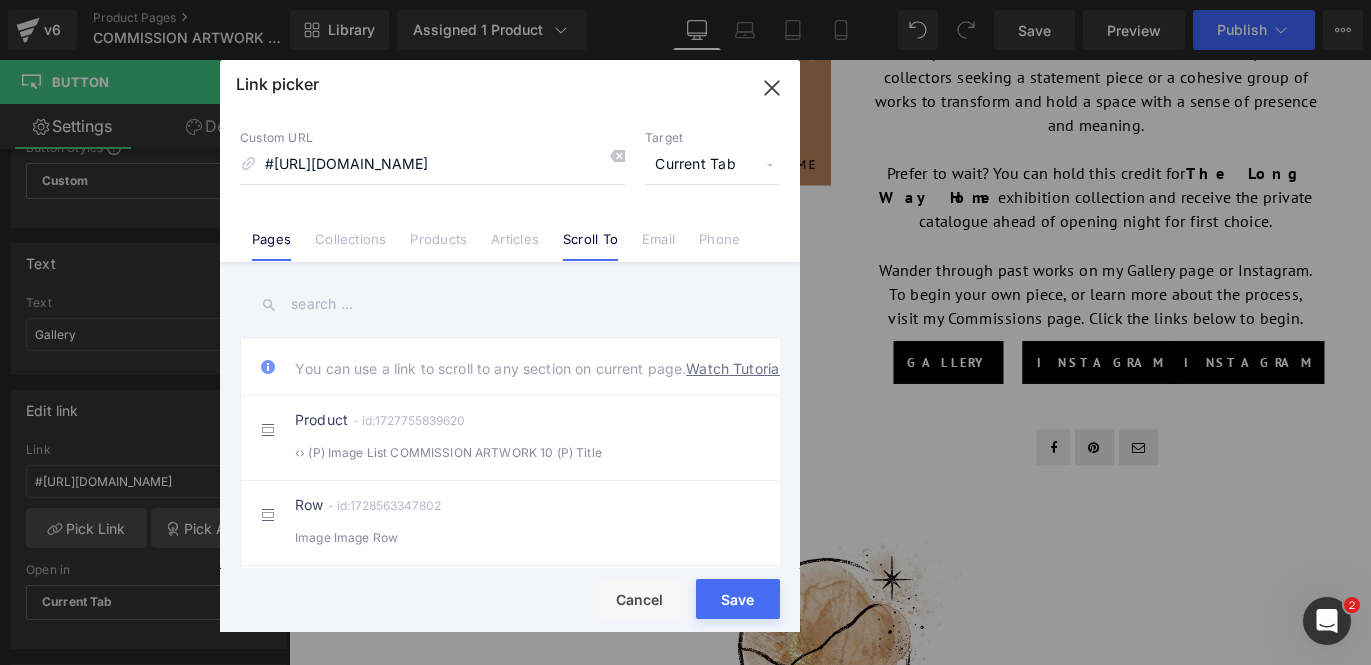 click on "Pages" at bounding box center (271, 246) 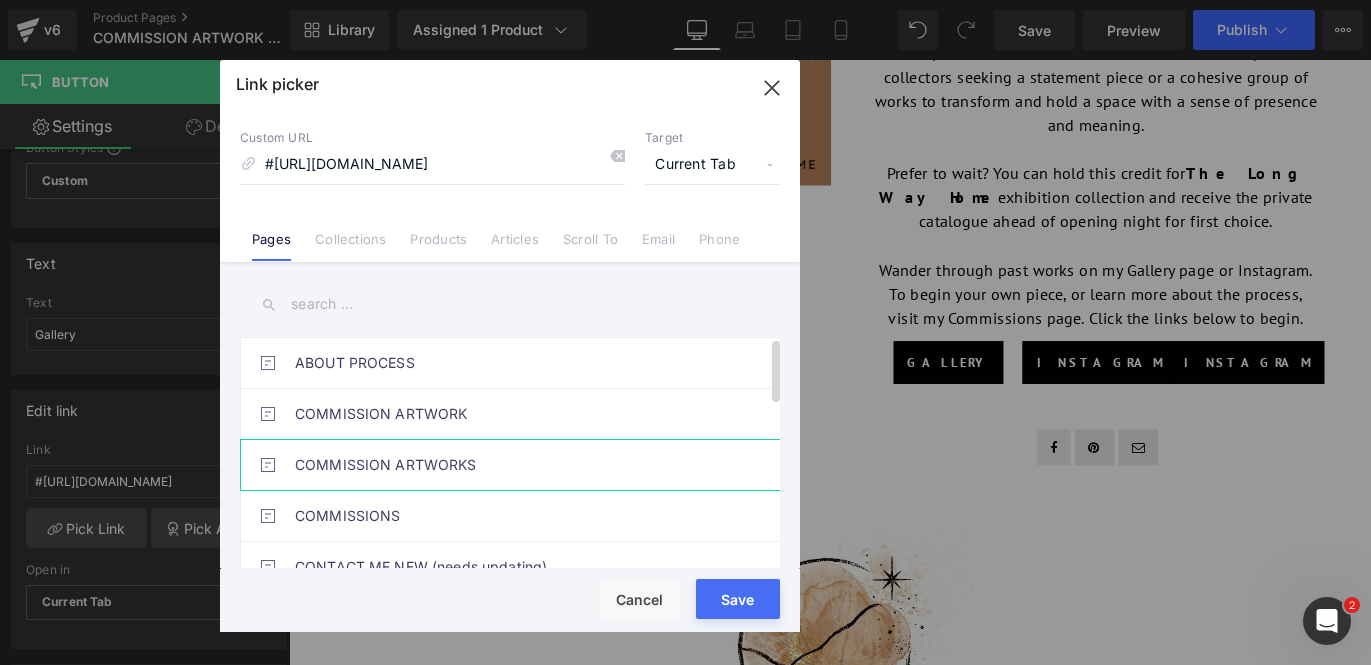 click on "COMMISSION ARTWORKS" at bounding box center (515, 465) 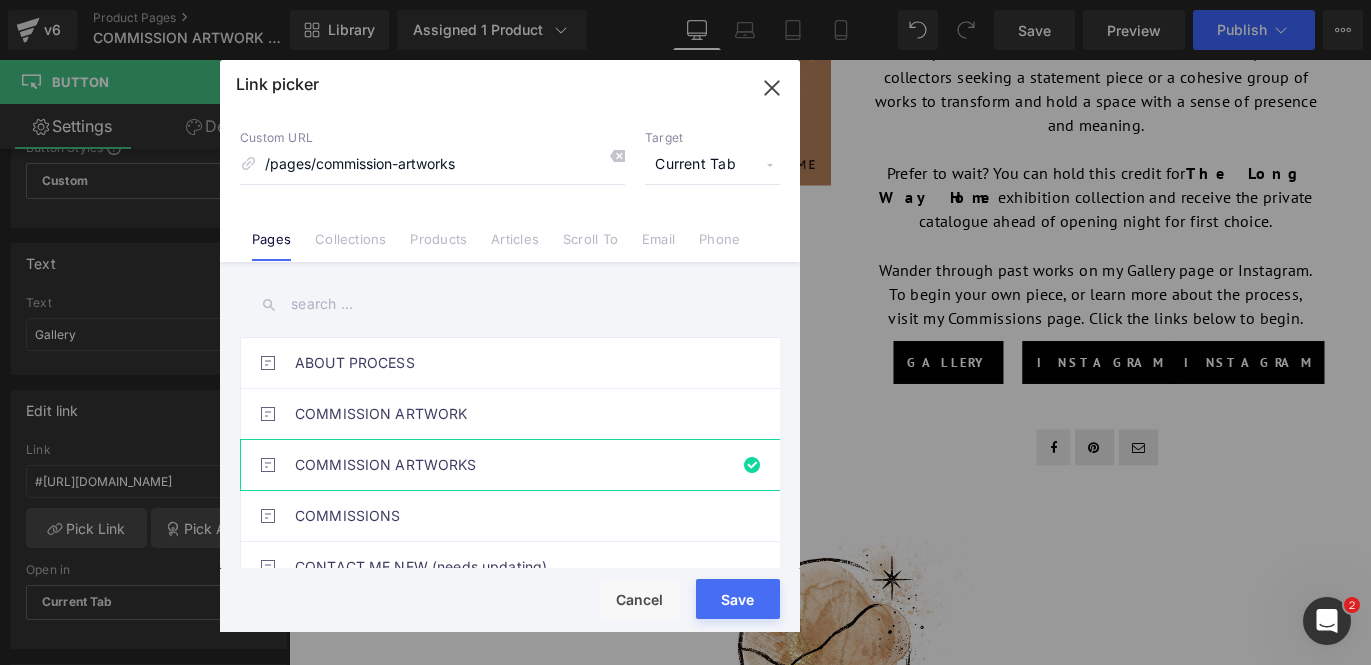 click on "Save" at bounding box center (738, 599) 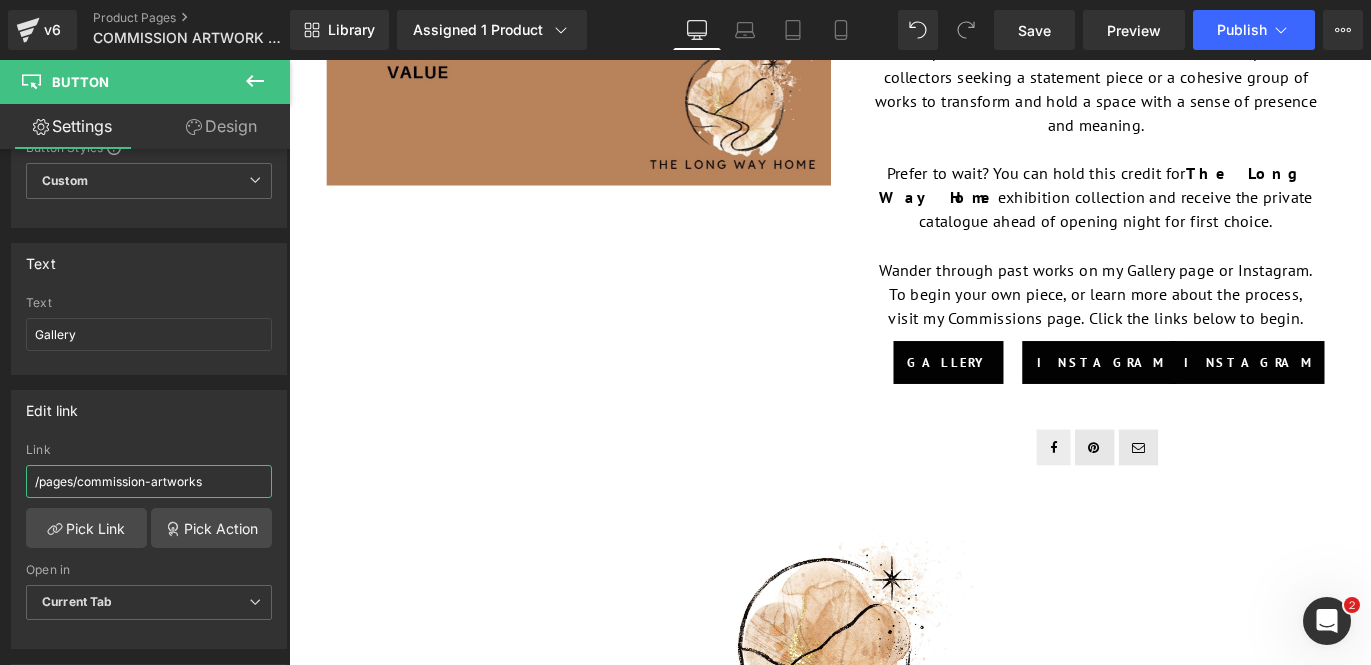 drag, startPoint x: 250, startPoint y: 473, endPoint x: -44, endPoint y: 430, distance: 297.12793 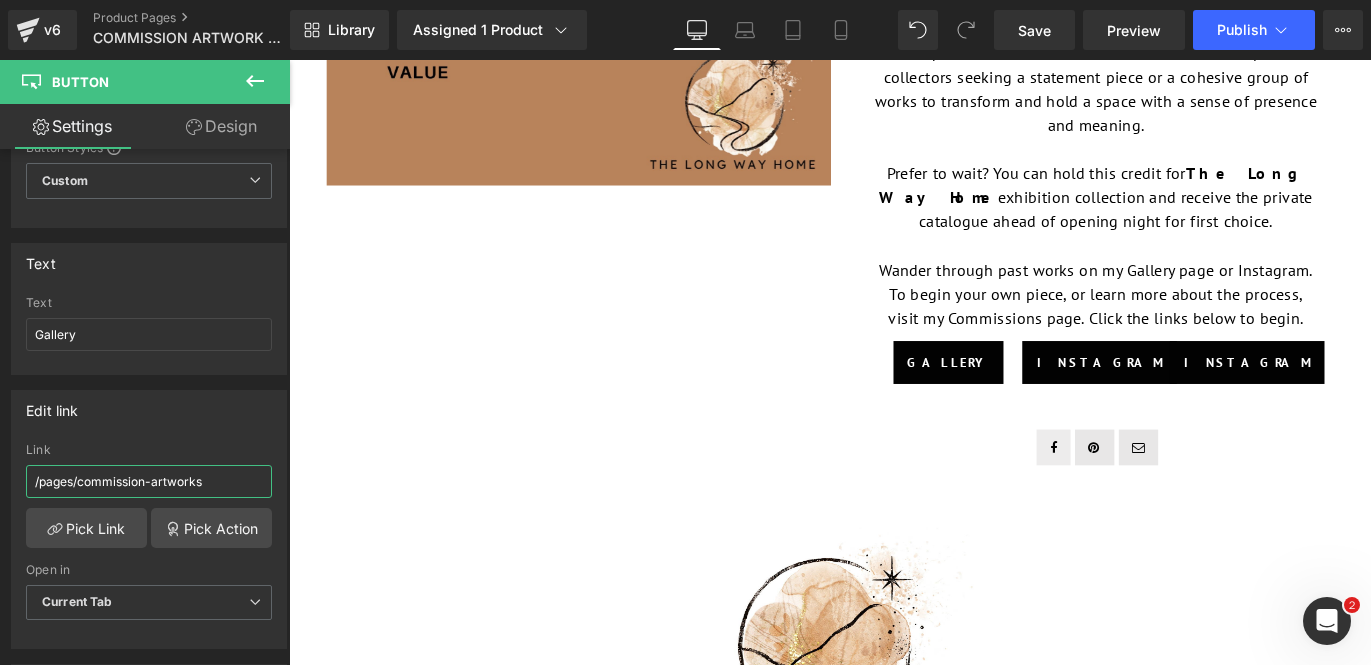drag, startPoint x: 230, startPoint y: 485, endPoint x: -9, endPoint y: 477, distance: 239.13385 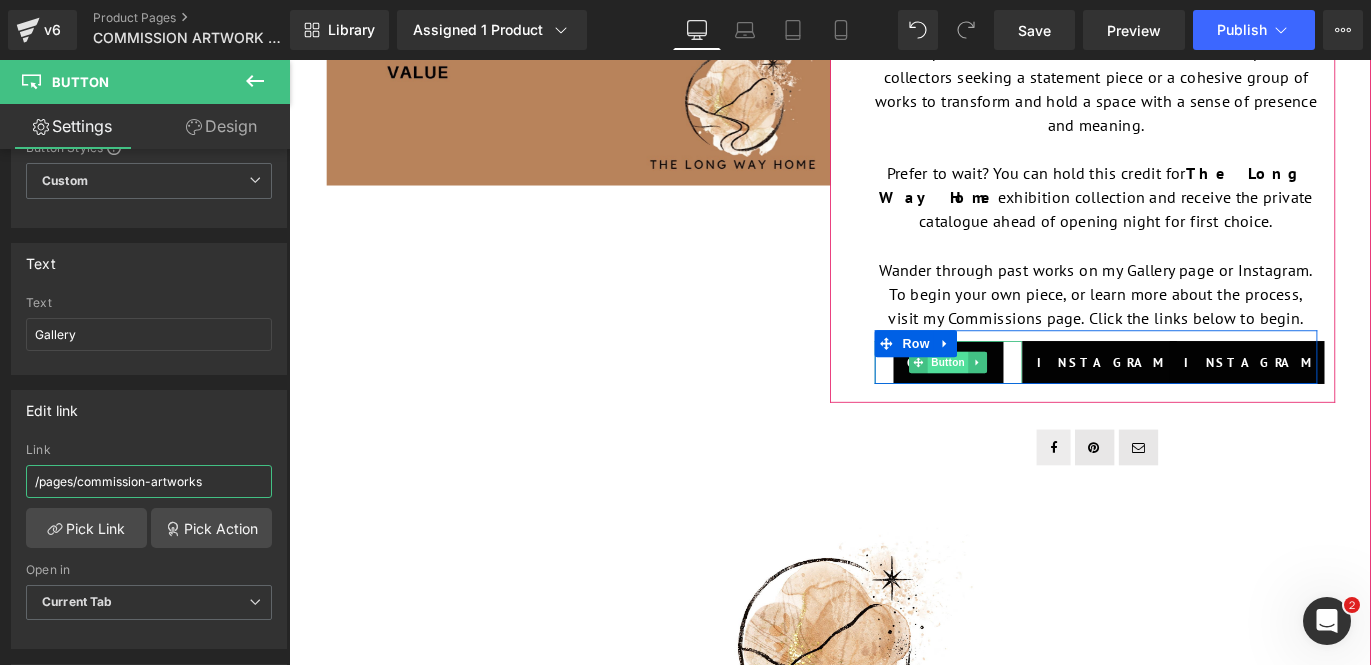 click on "Button" at bounding box center [1027, 398] 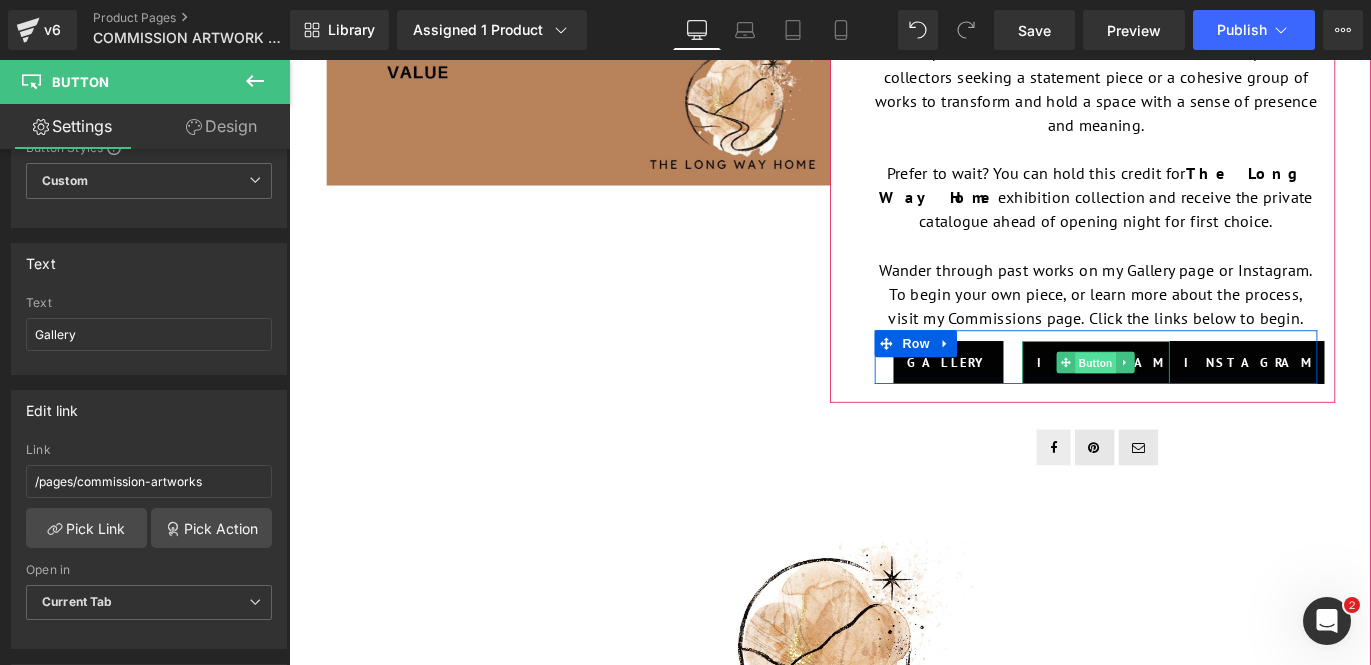 click on "Button" at bounding box center [1181, 398] 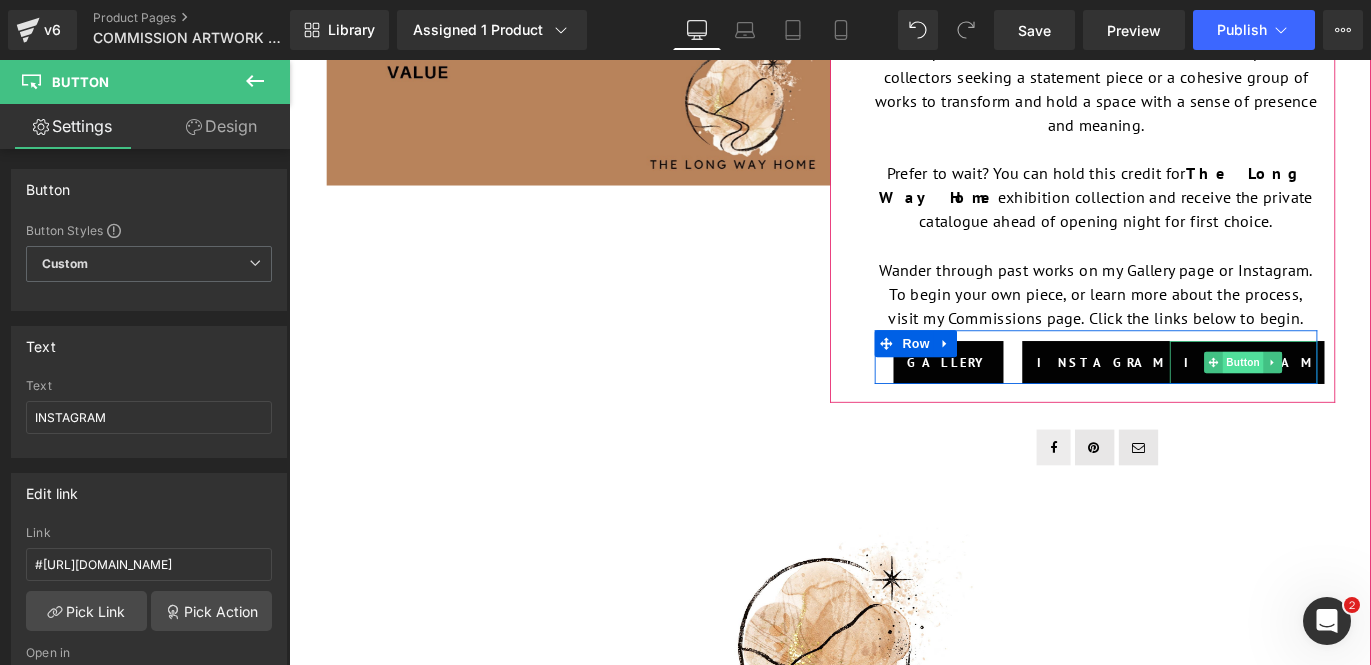 click on "Button" at bounding box center (1357, 398) 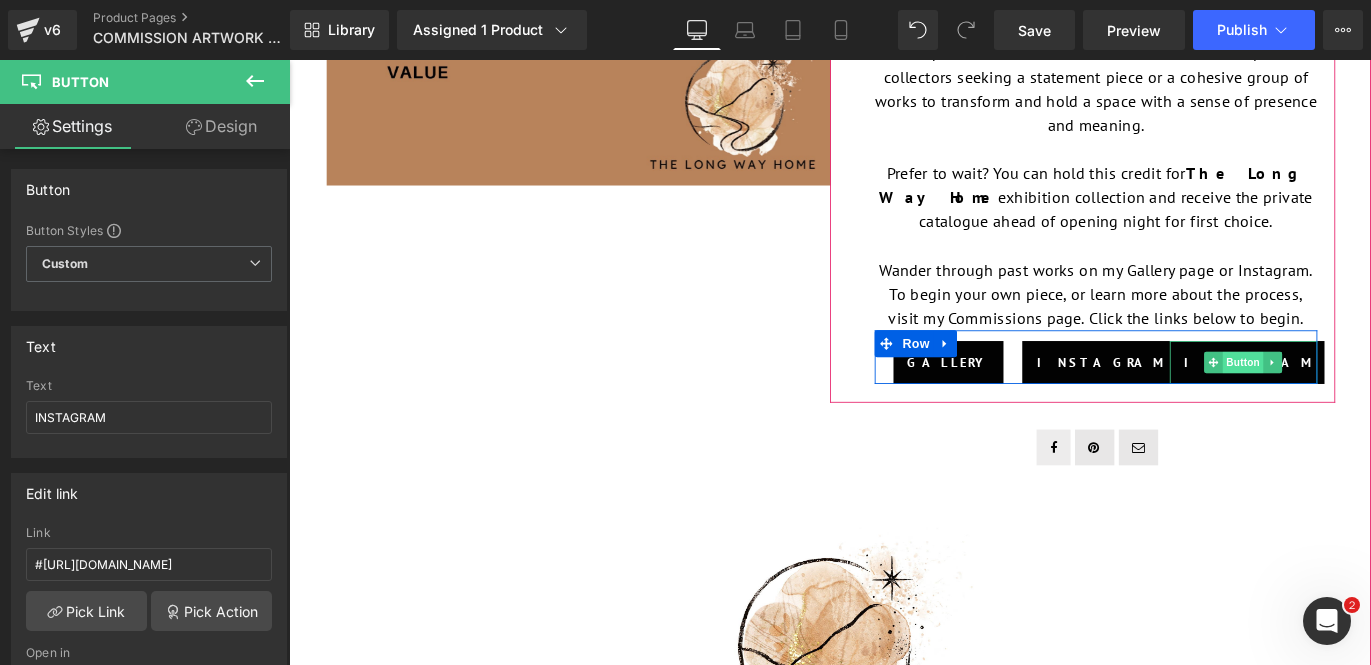 click on "Button" at bounding box center [1357, 398] 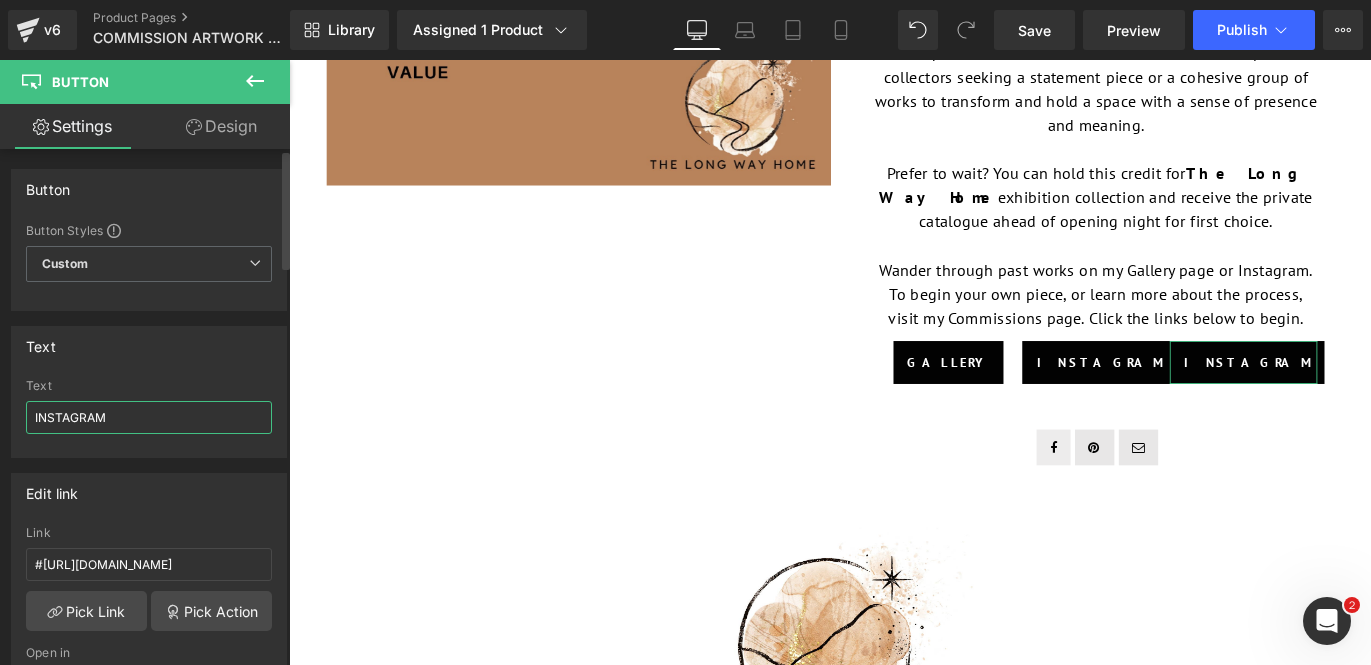 click on "INSTAGRAM" at bounding box center [149, 417] 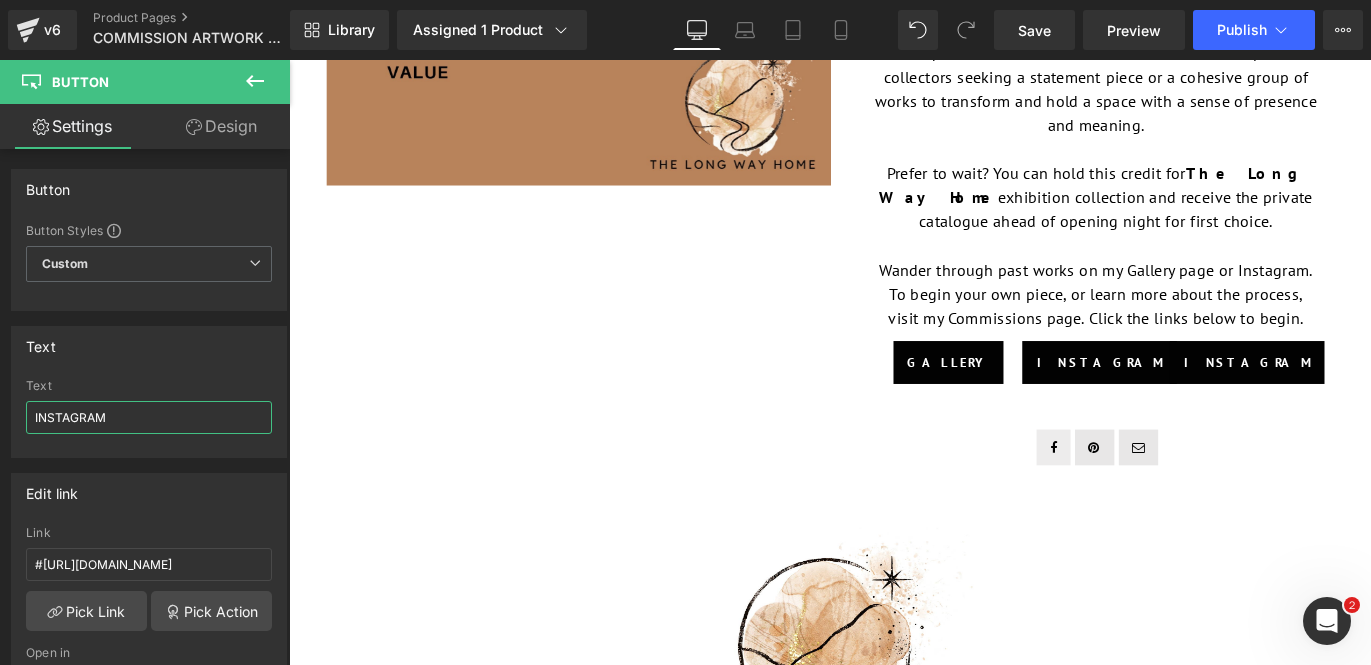 drag, startPoint x: 154, startPoint y: 420, endPoint x: -12, endPoint y: 402, distance: 166.97305 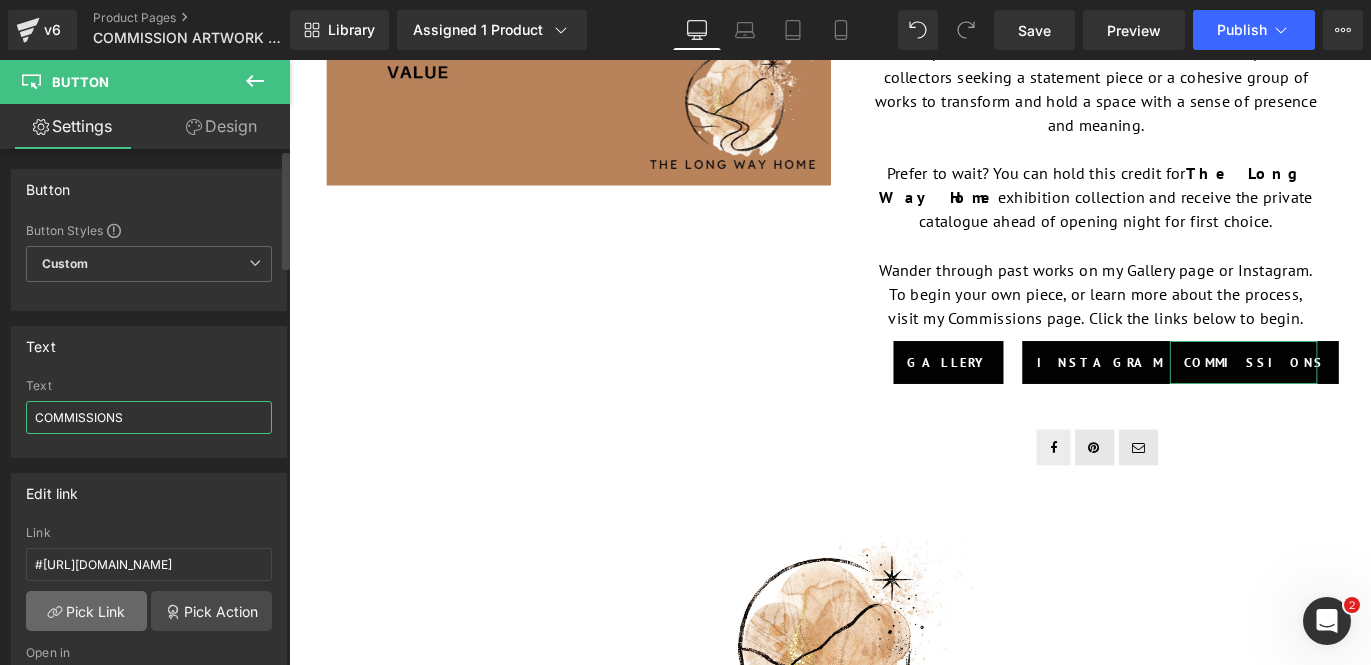 type on "COMMISSIONS" 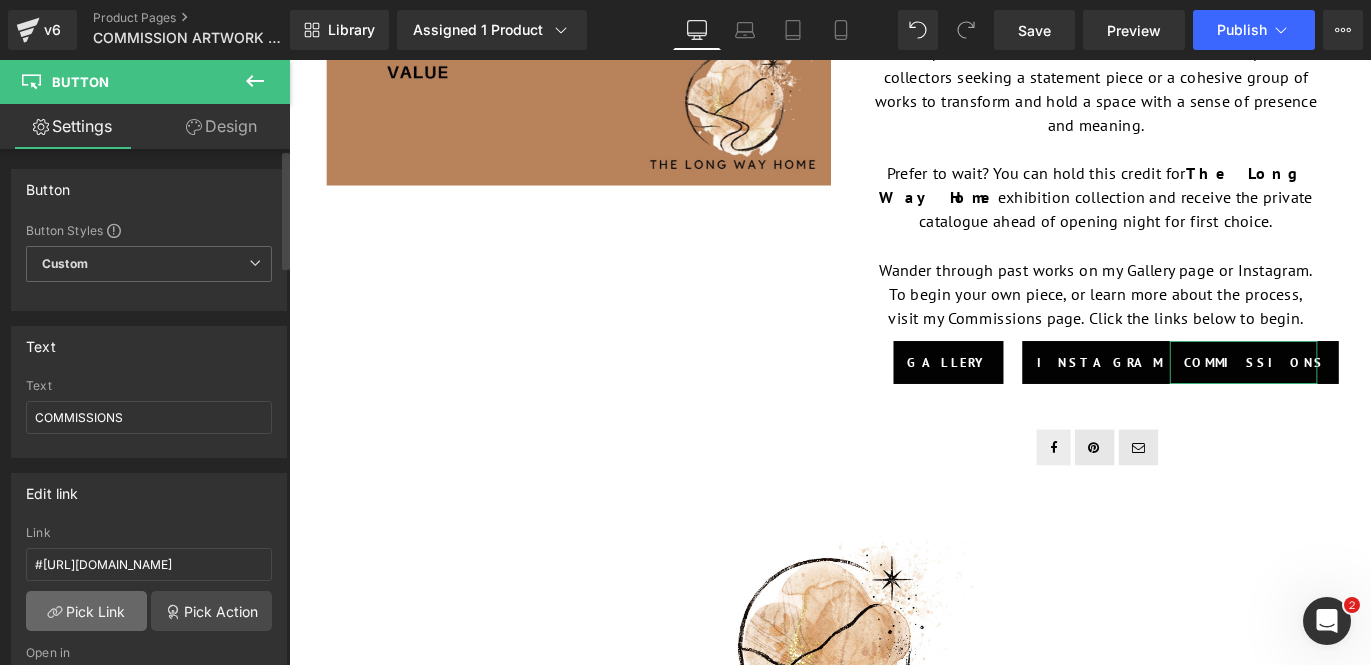 click on "Pick Link" at bounding box center (86, 611) 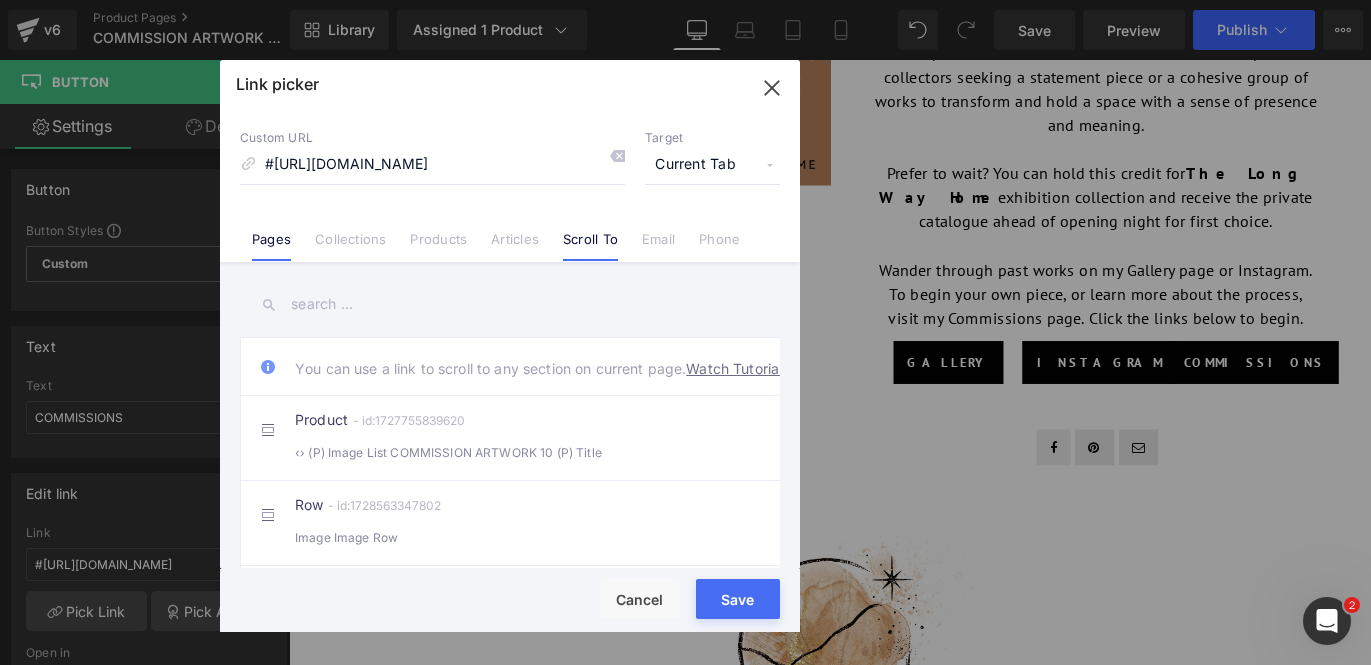 click on "Pages" at bounding box center [271, 246] 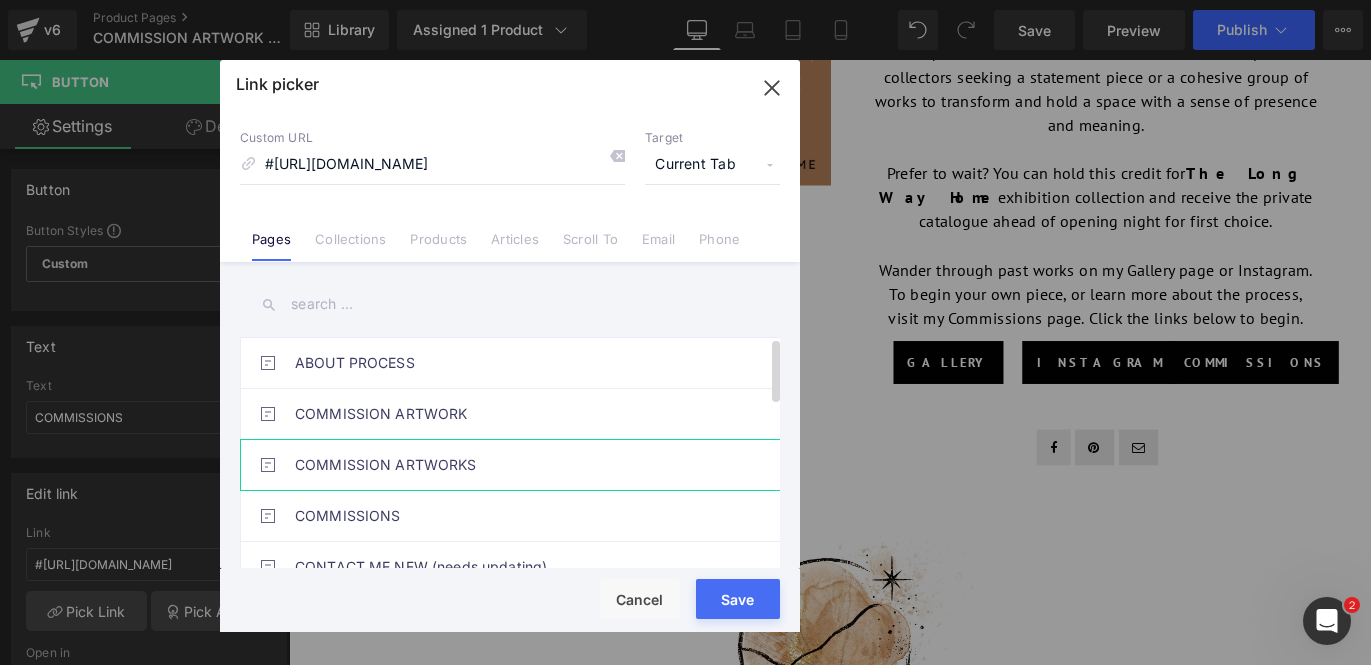 click on "COMMISSION ARTWORKS" at bounding box center [515, 465] 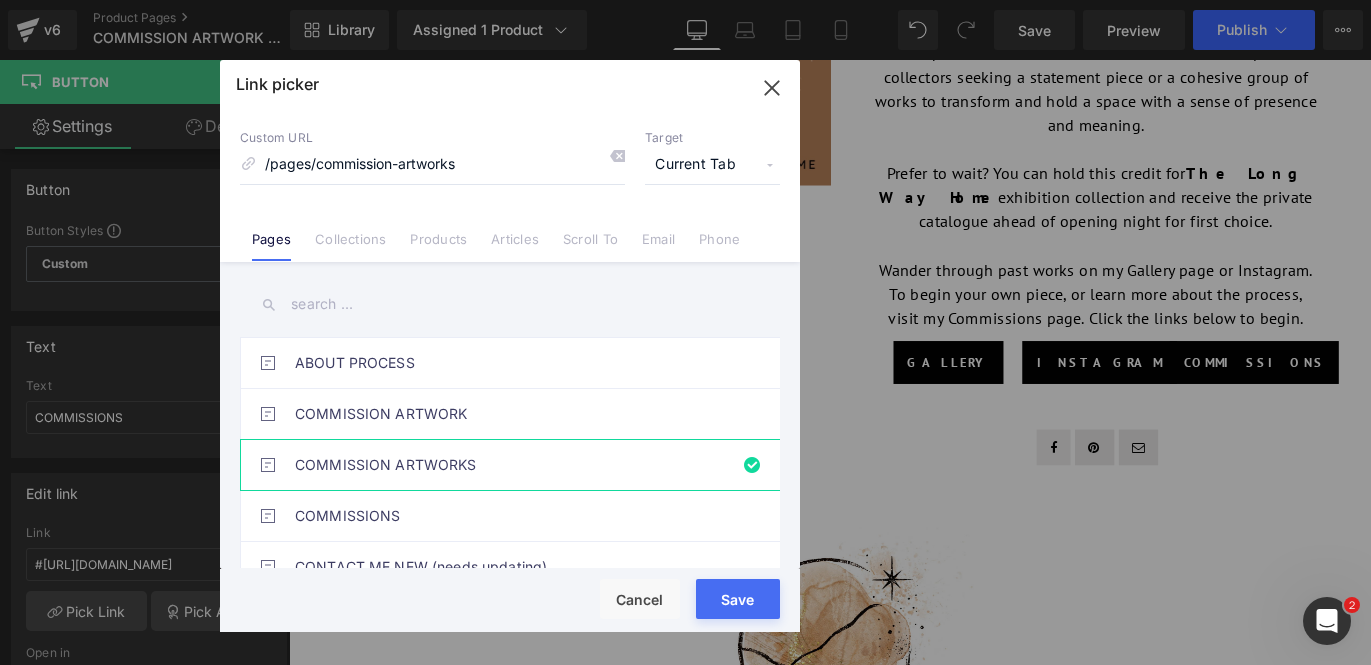 click on "Save" at bounding box center (738, 599) 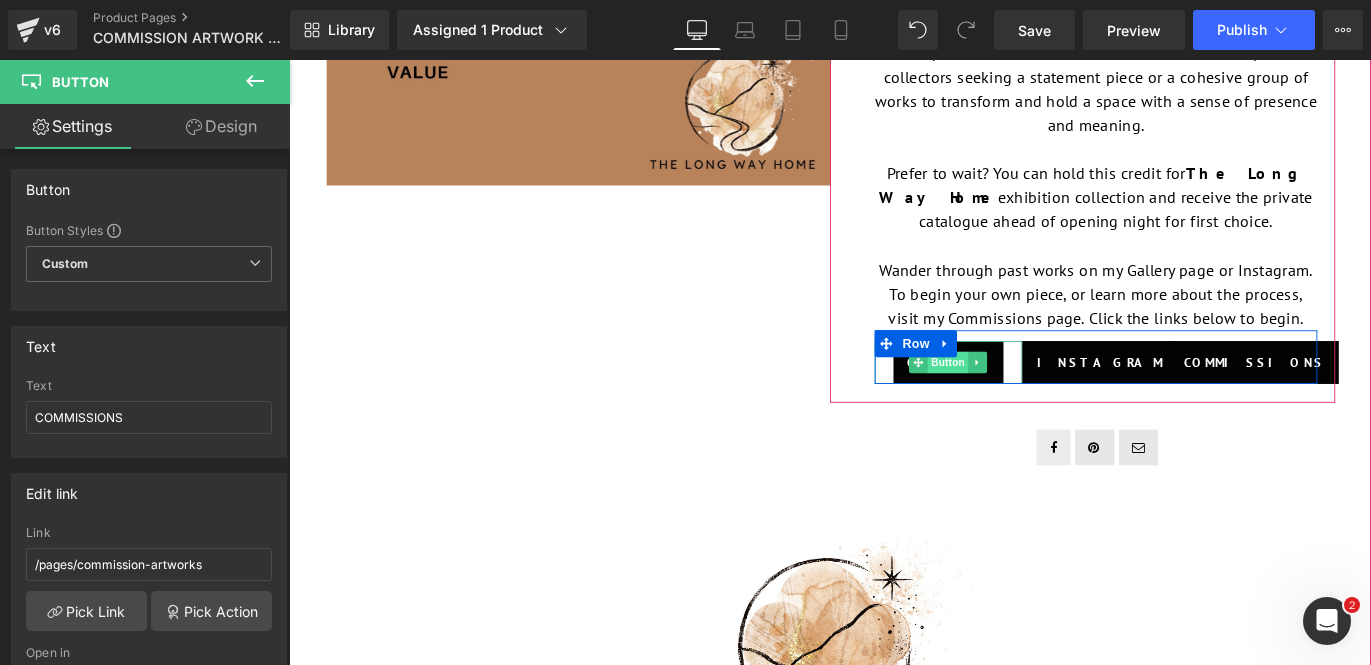 click on "Button" at bounding box center (1027, 398) 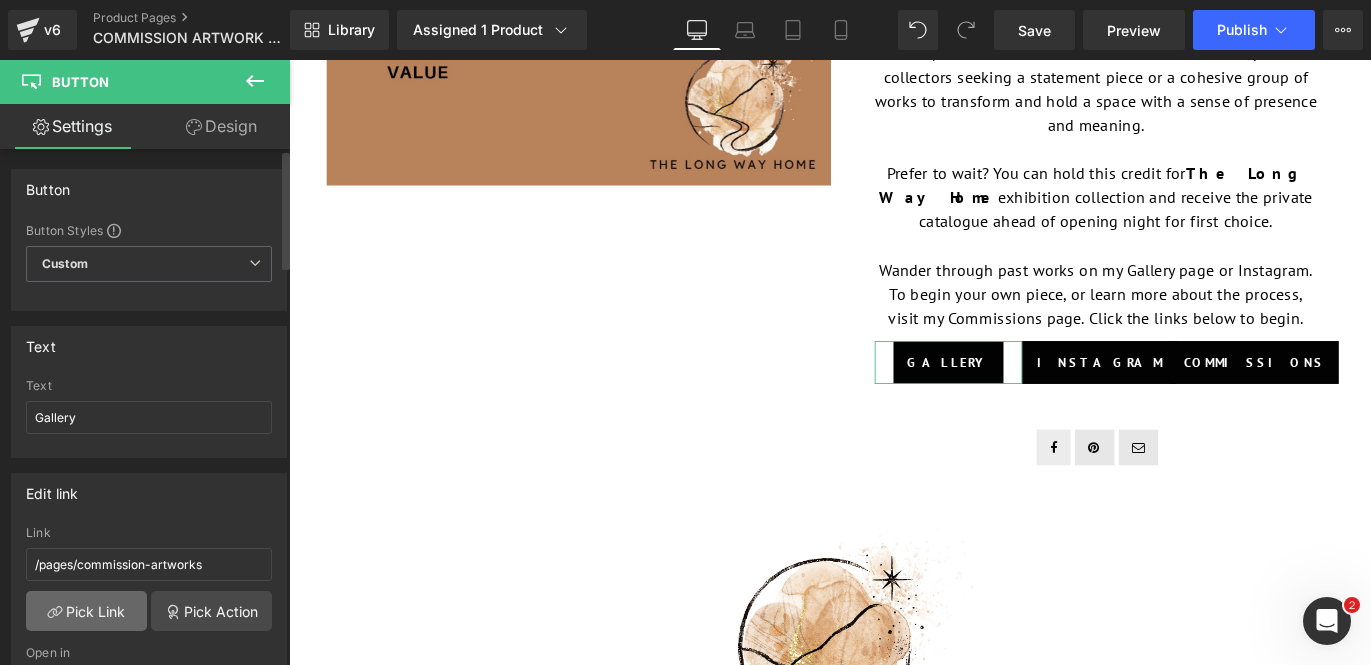 click on "Pick Link" at bounding box center (86, 611) 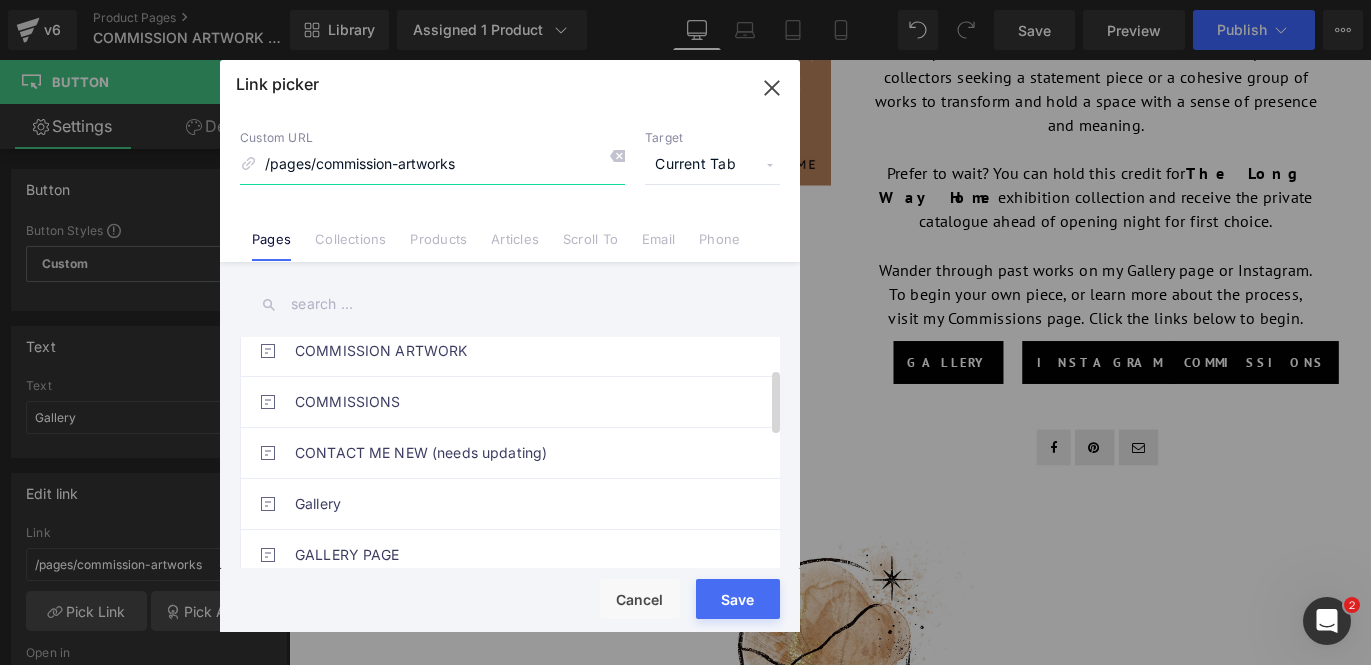 scroll, scrollTop: 129, scrollLeft: 0, axis: vertical 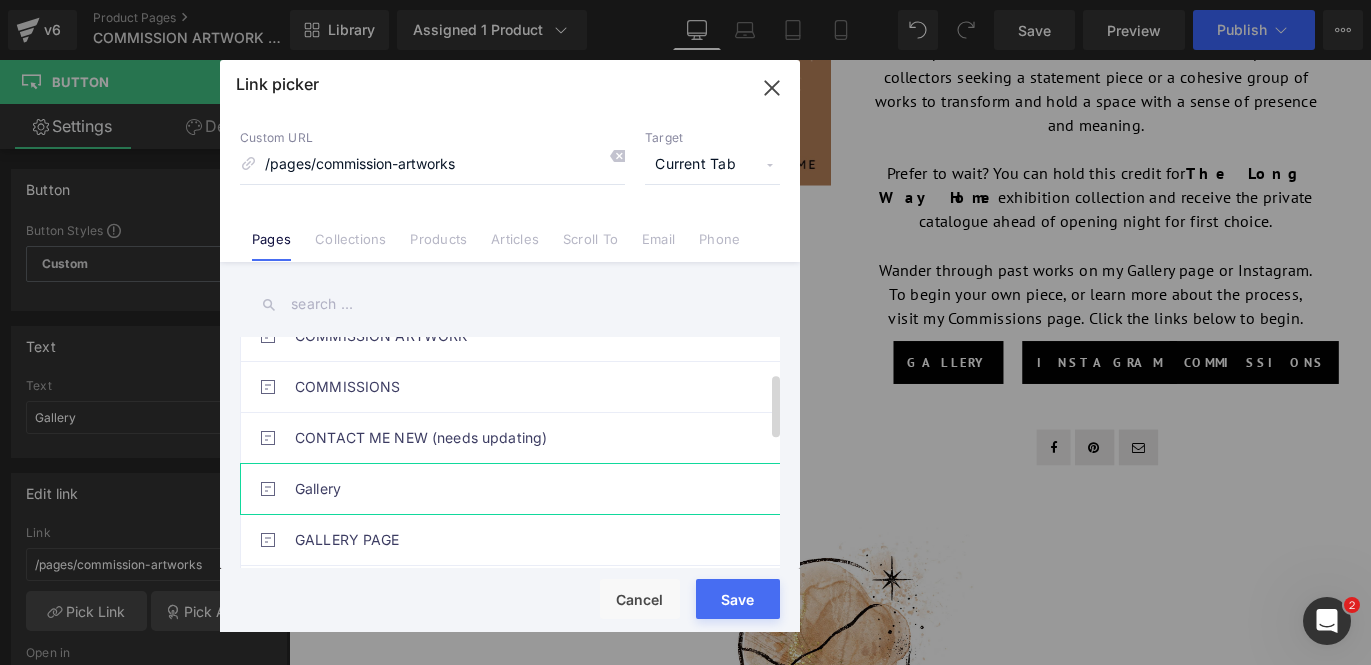 click on "Gallery" at bounding box center [515, 489] 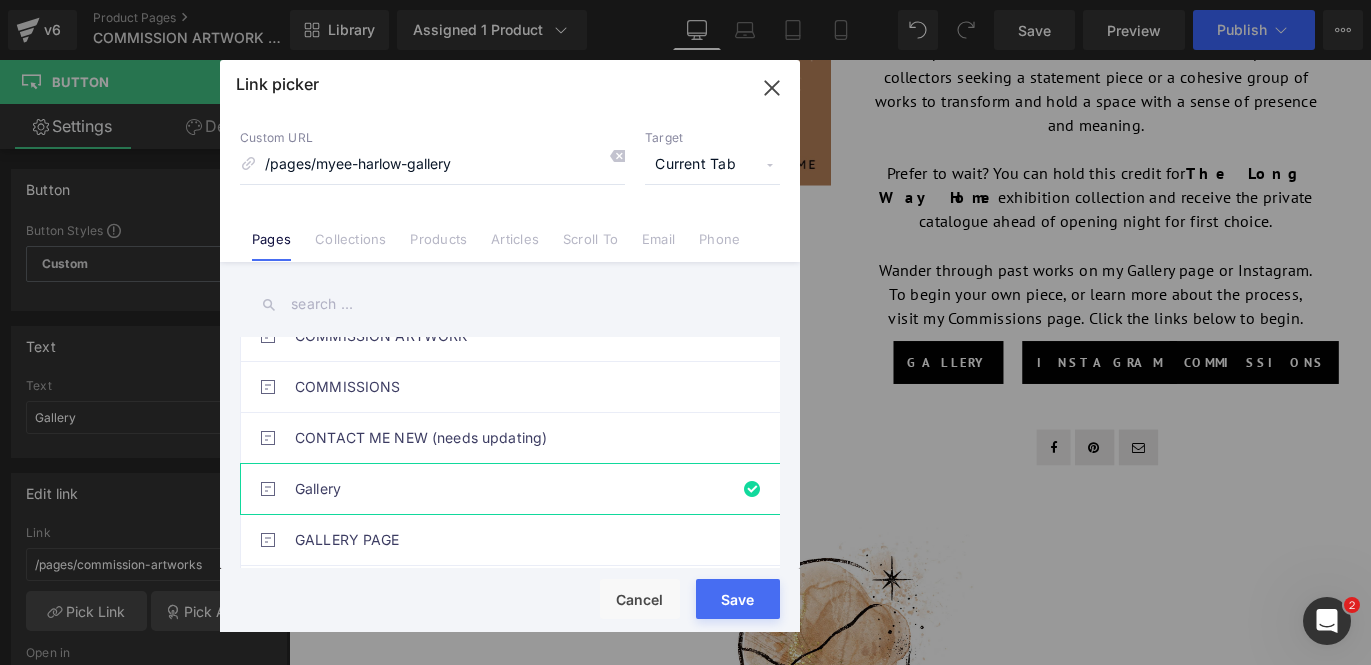 click on "Save" at bounding box center [738, 599] 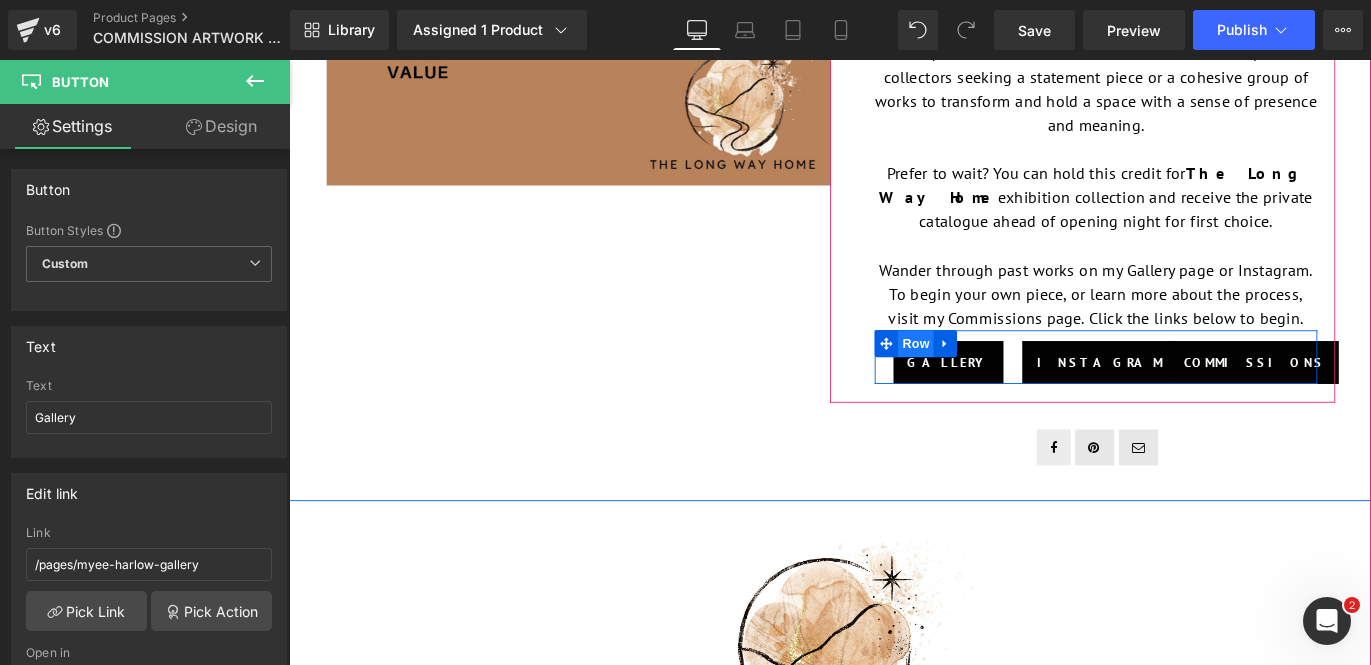 click on "Row" at bounding box center (990, 377) 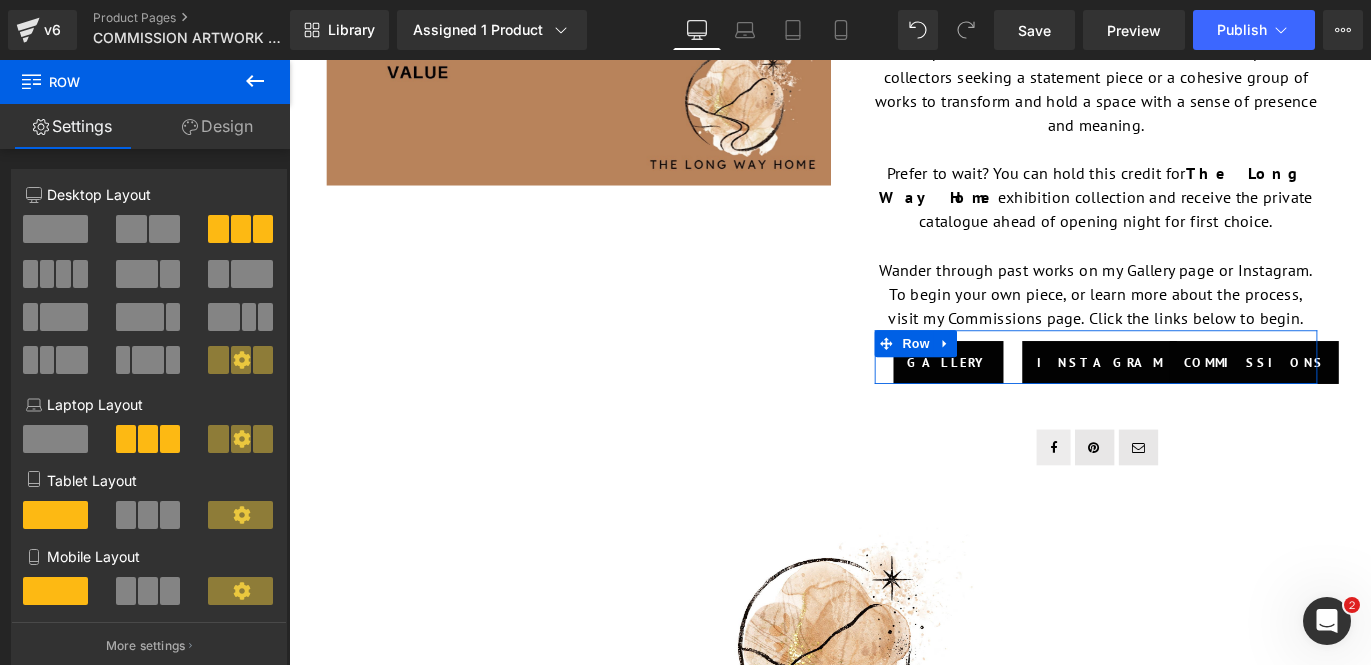 click on "Design" at bounding box center [217, 126] 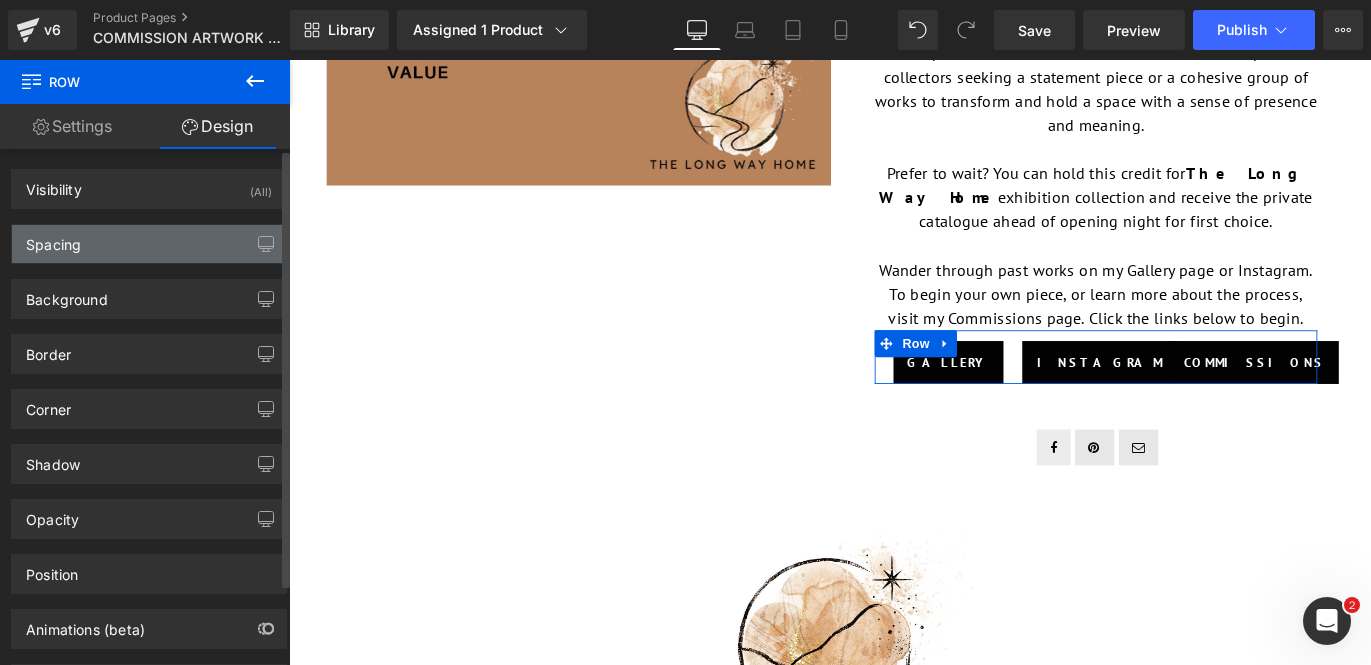 click on "Spacing" at bounding box center (149, 244) 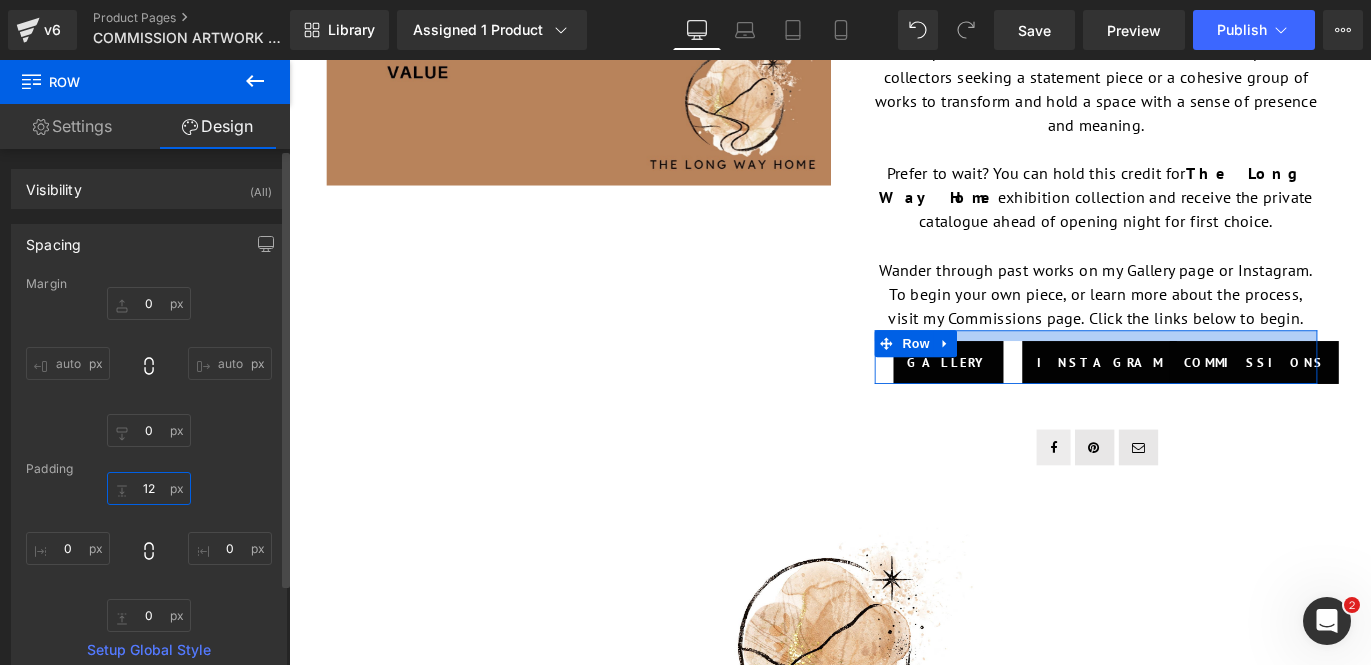 click on "12" at bounding box center (149, 488) 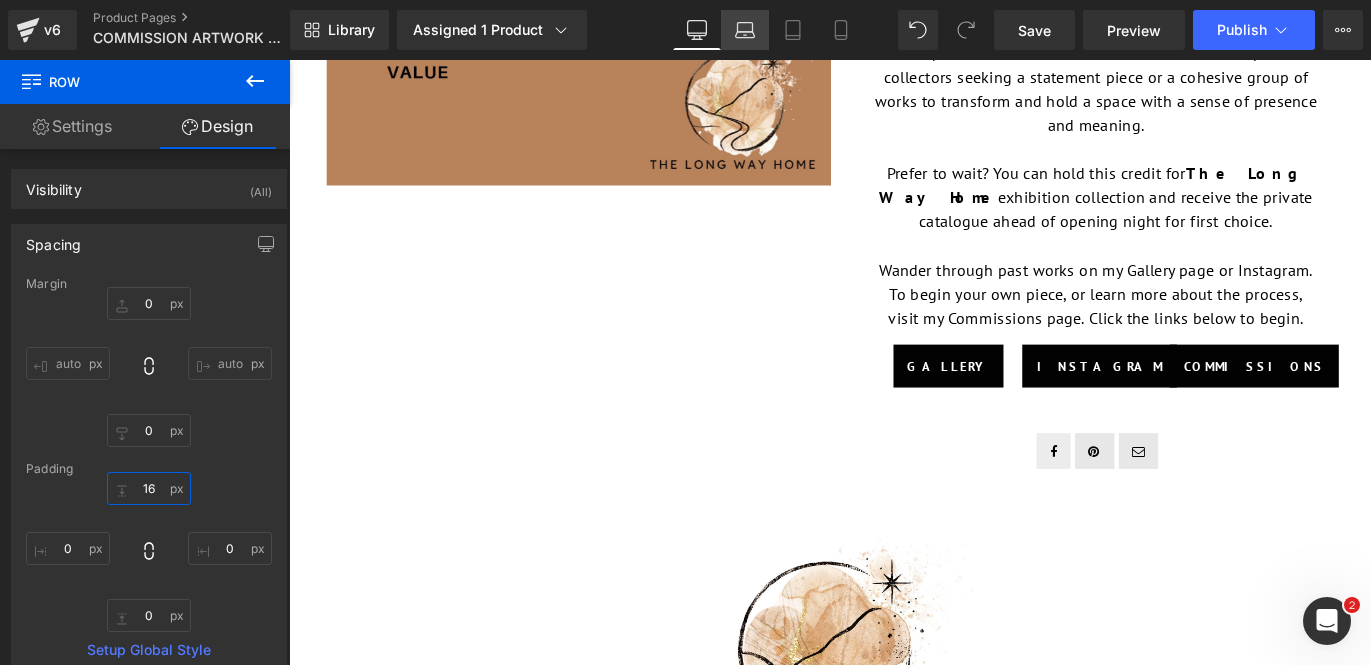 type on "16" 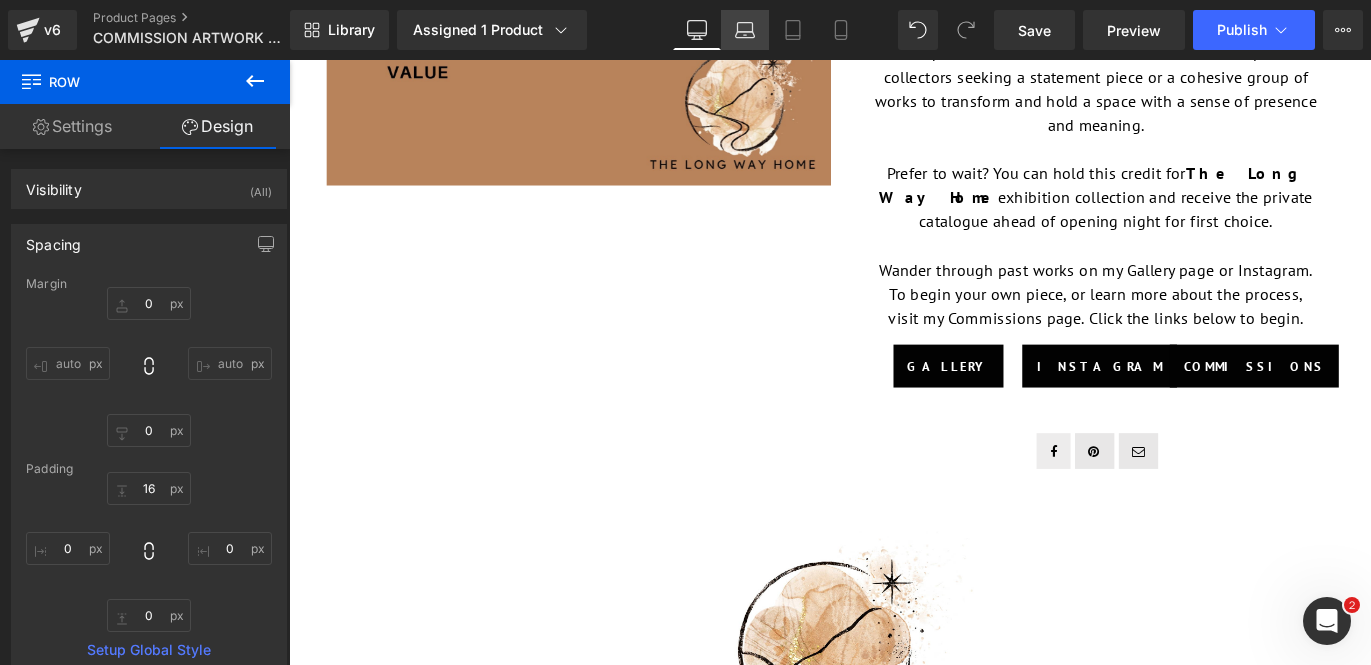 click 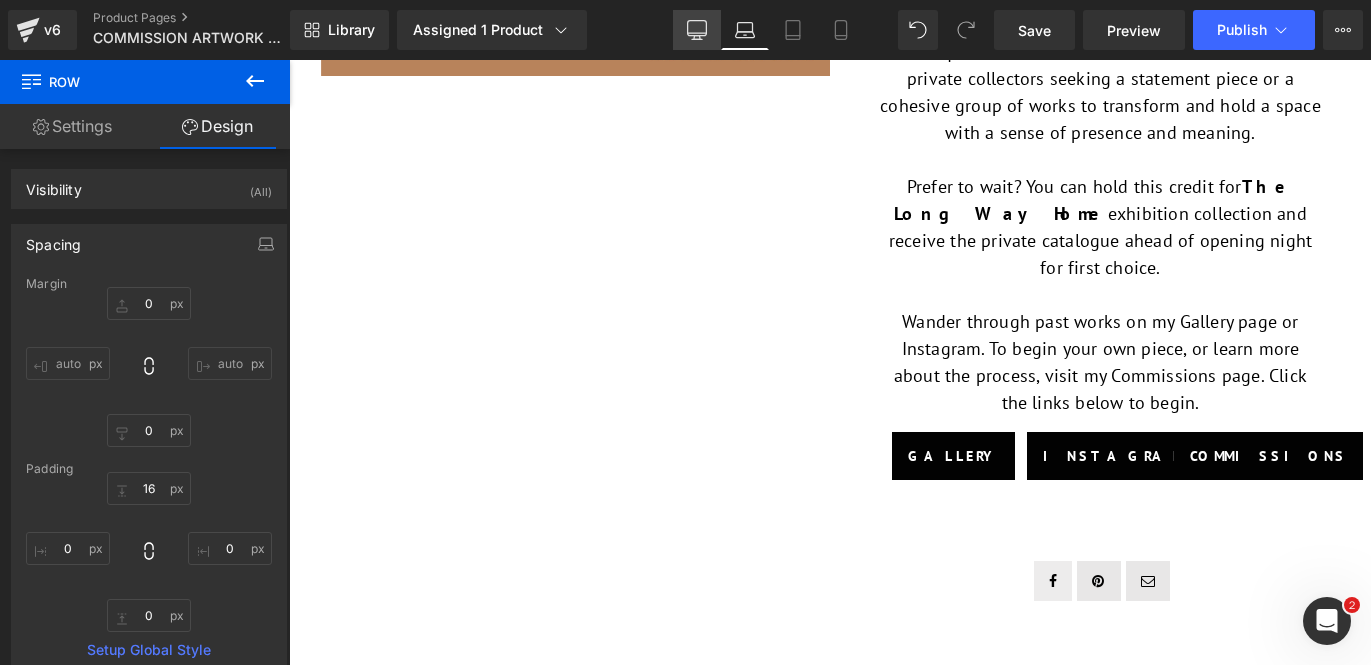 click 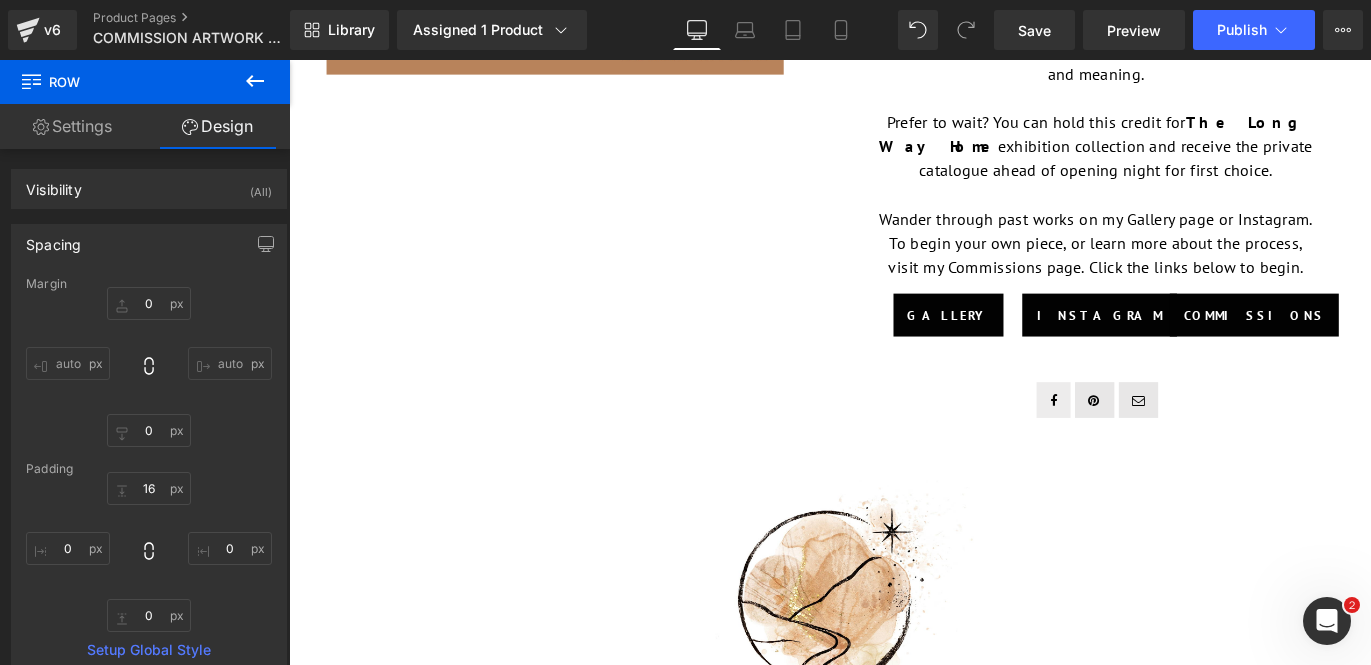 type on "0" 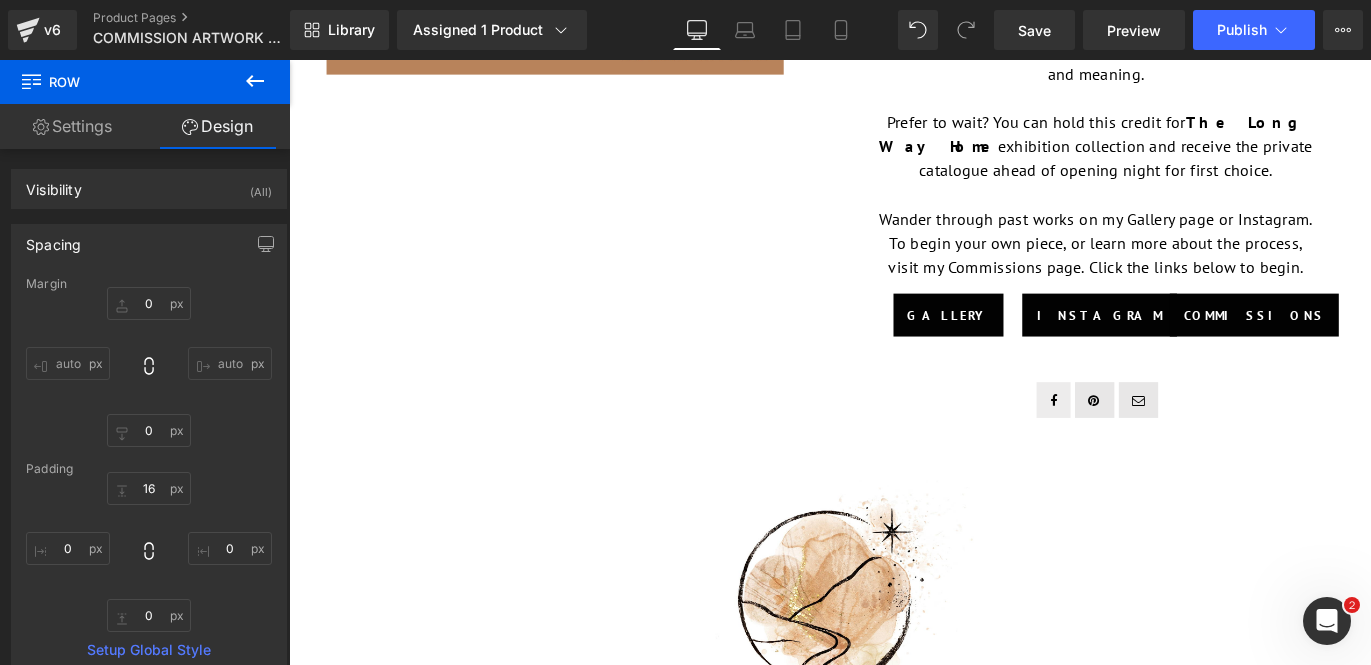 type on "0" 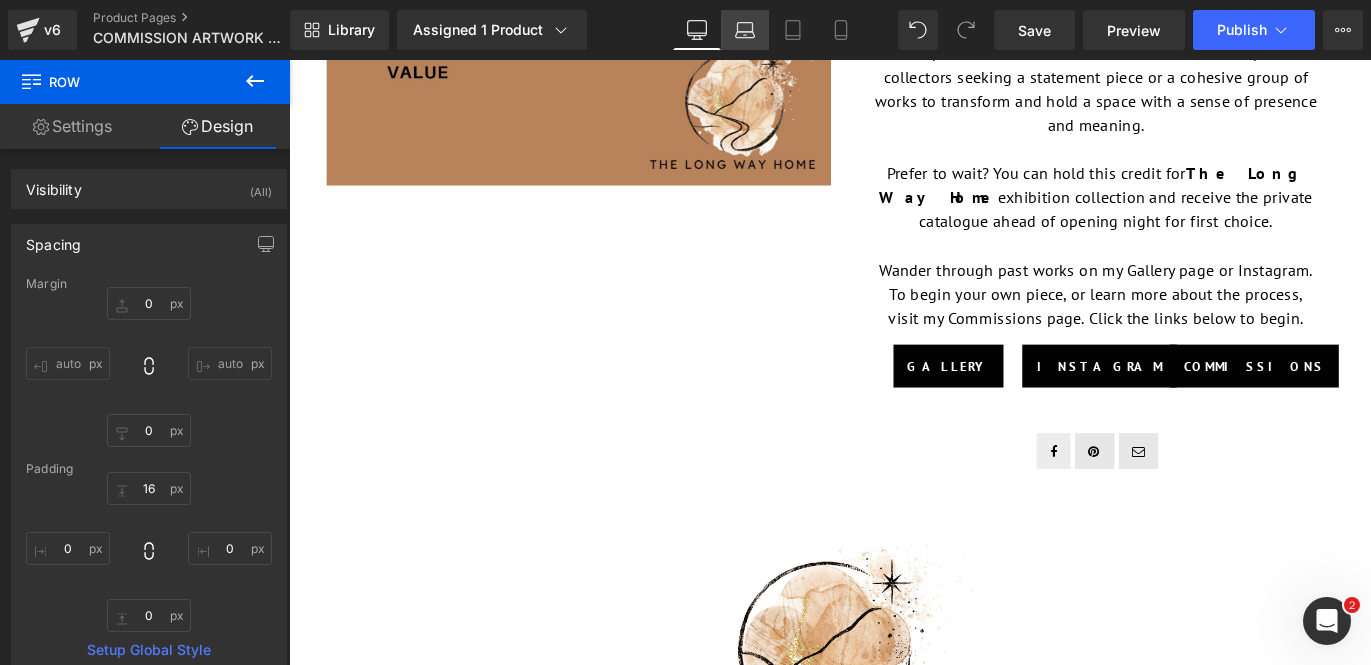 click 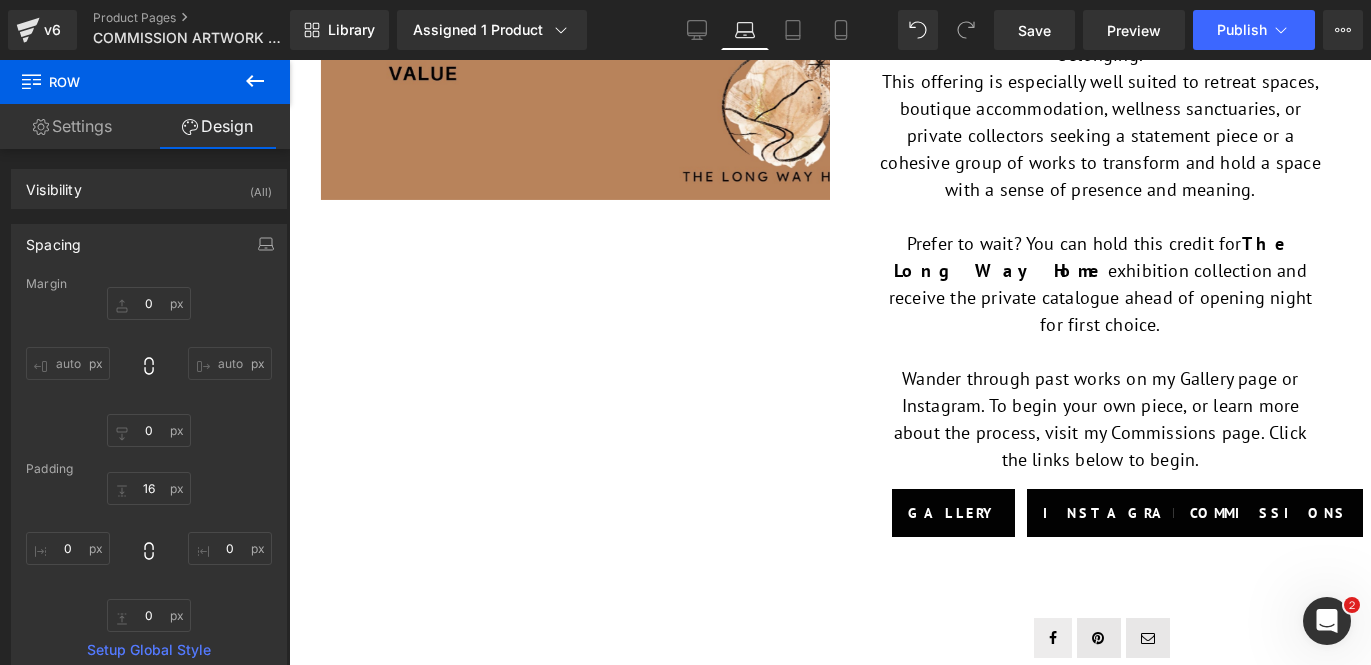 type on "0" 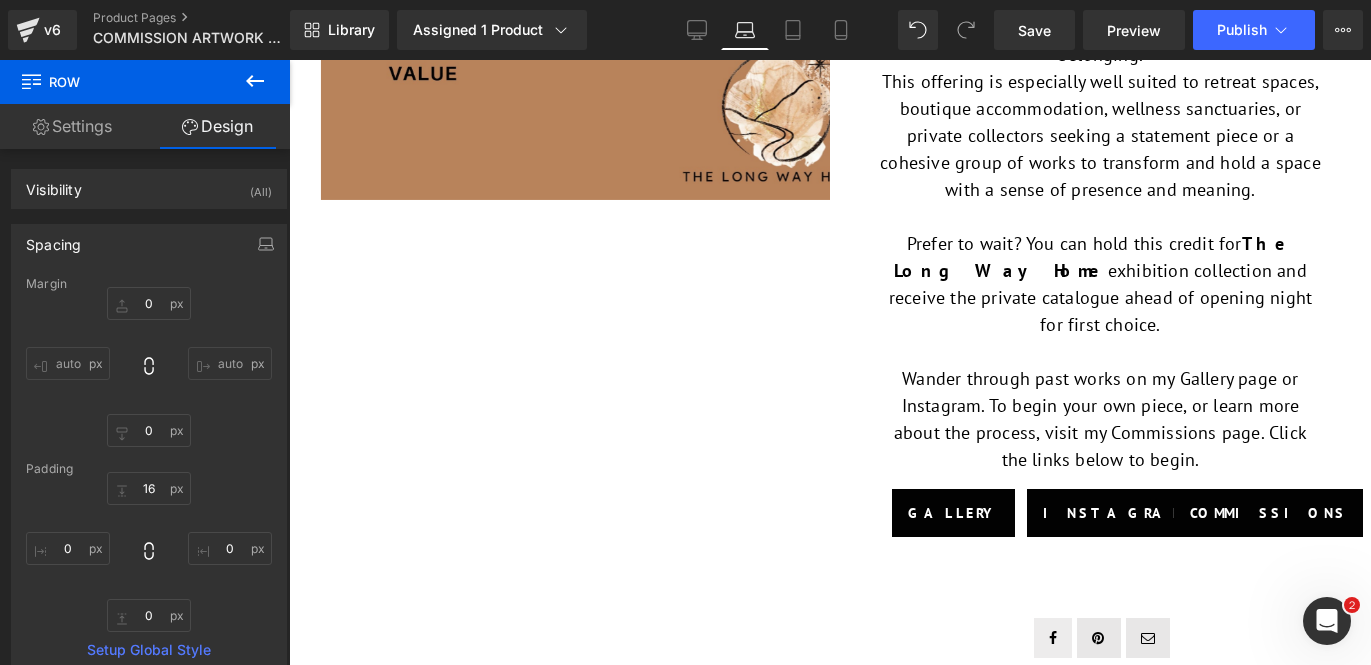 type on "0" 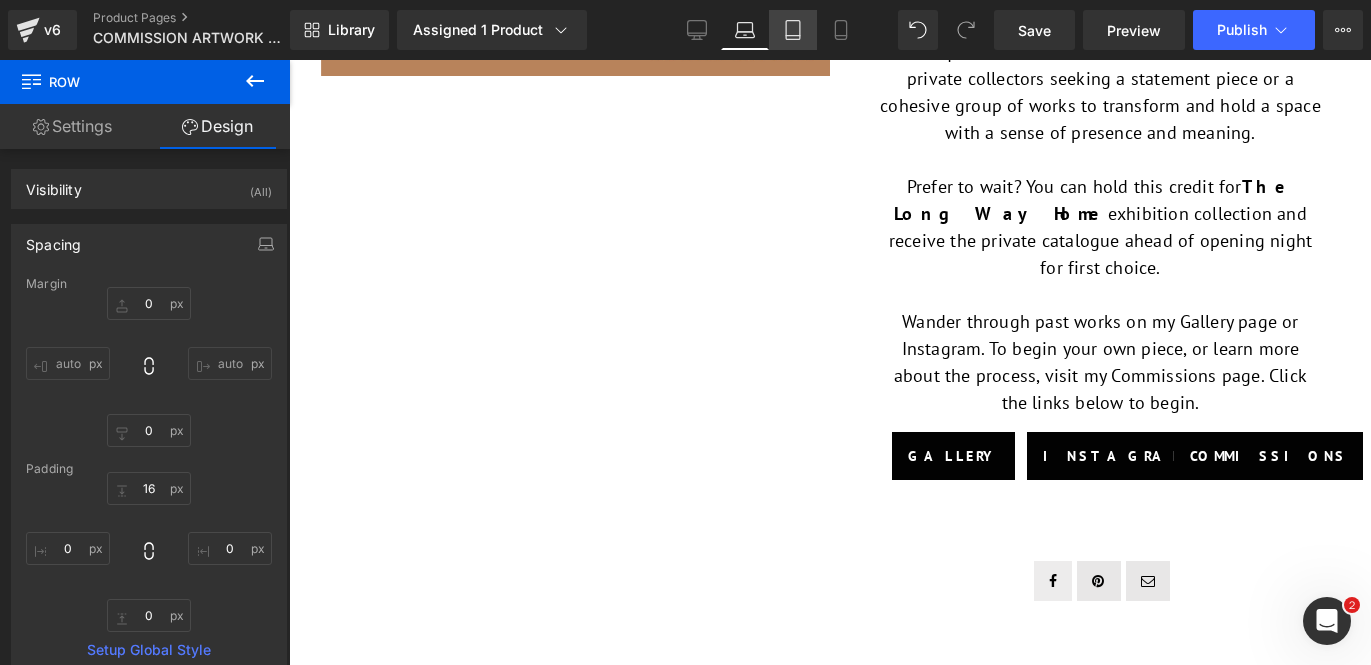 click 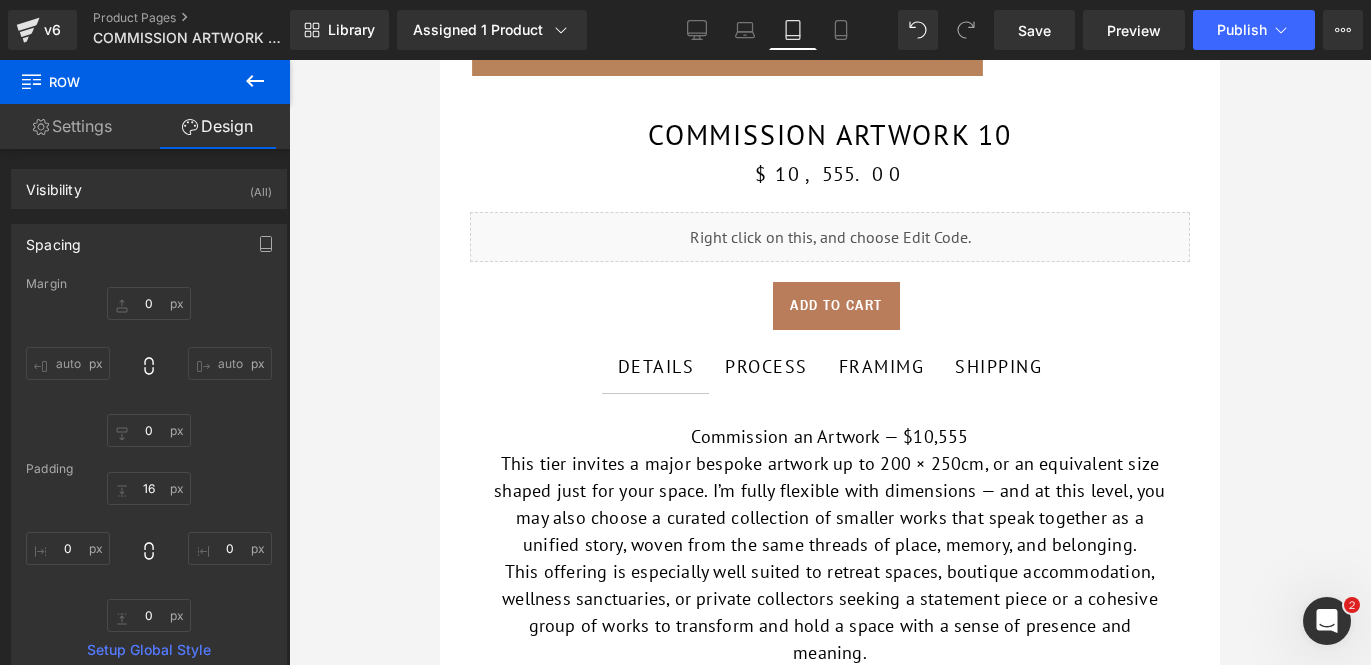 type on "0" 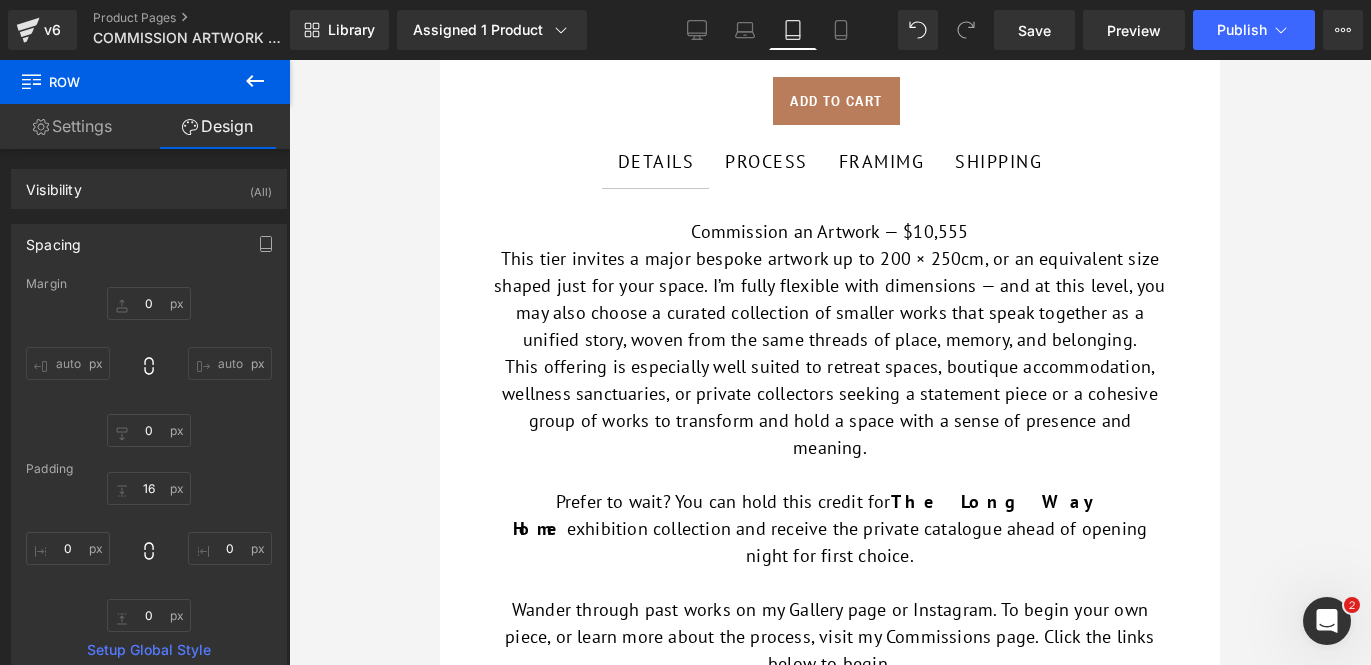 scroll, scrollTop: 1396, scrollLeft: 0, axis: vertical 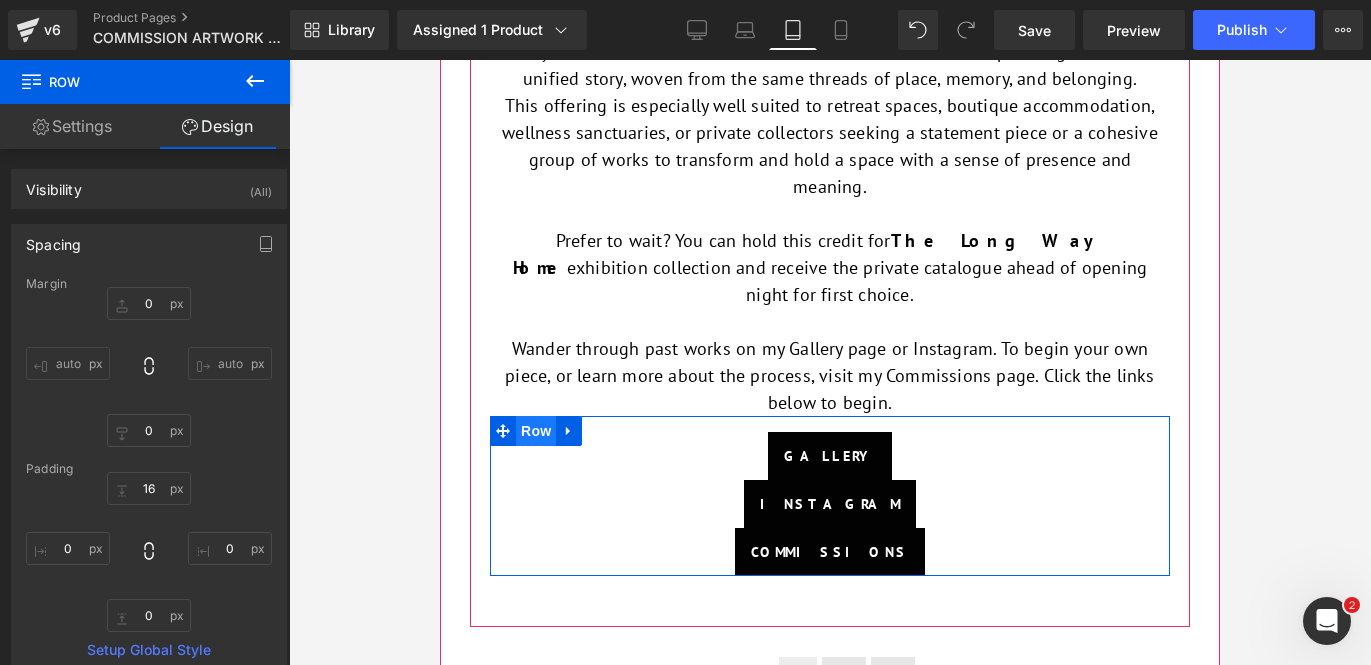 click on "Row" at bounding box center (536, 431) 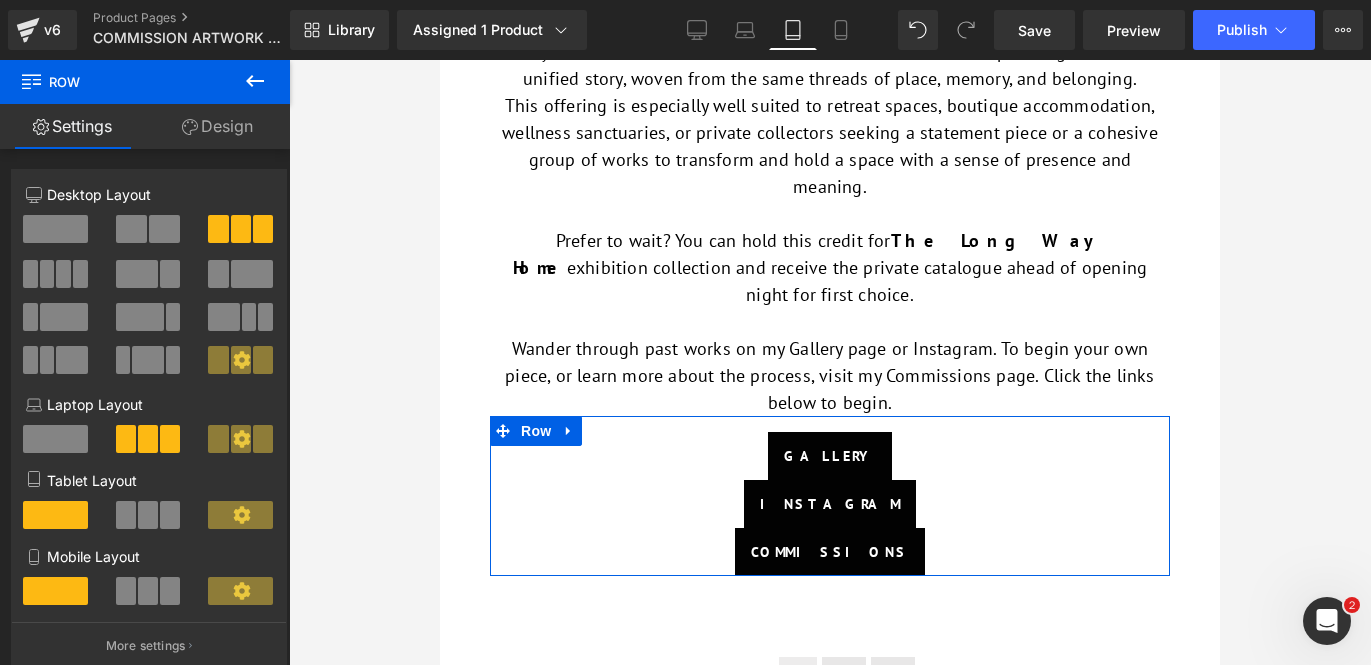 click at bounding box center (241, 229) 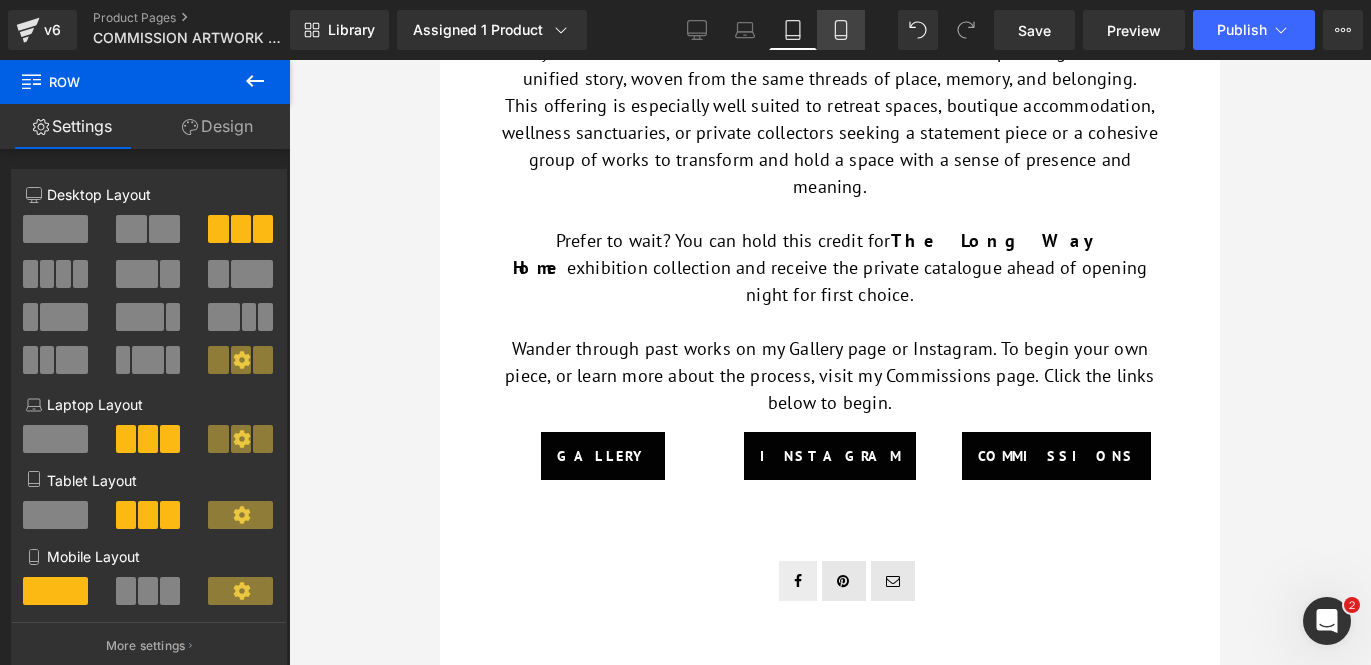 click 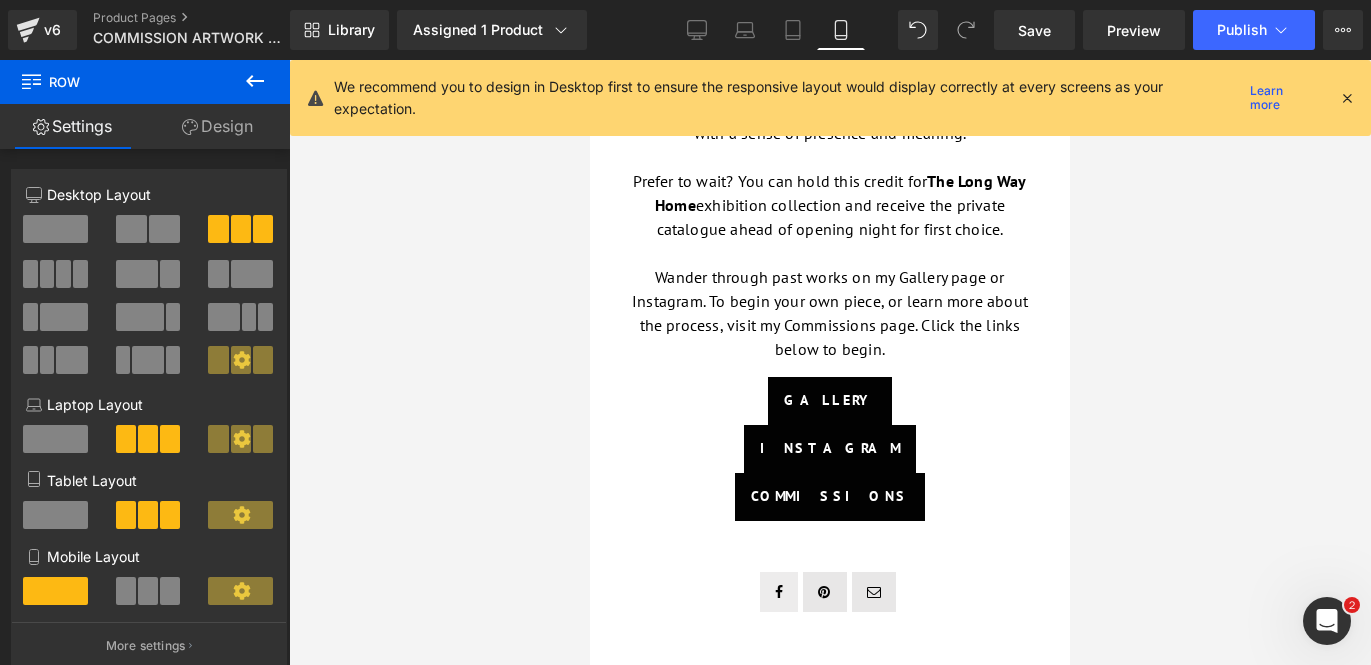 scroll, scrollTop: 1076, scrollLeft: 0, axis: vertical 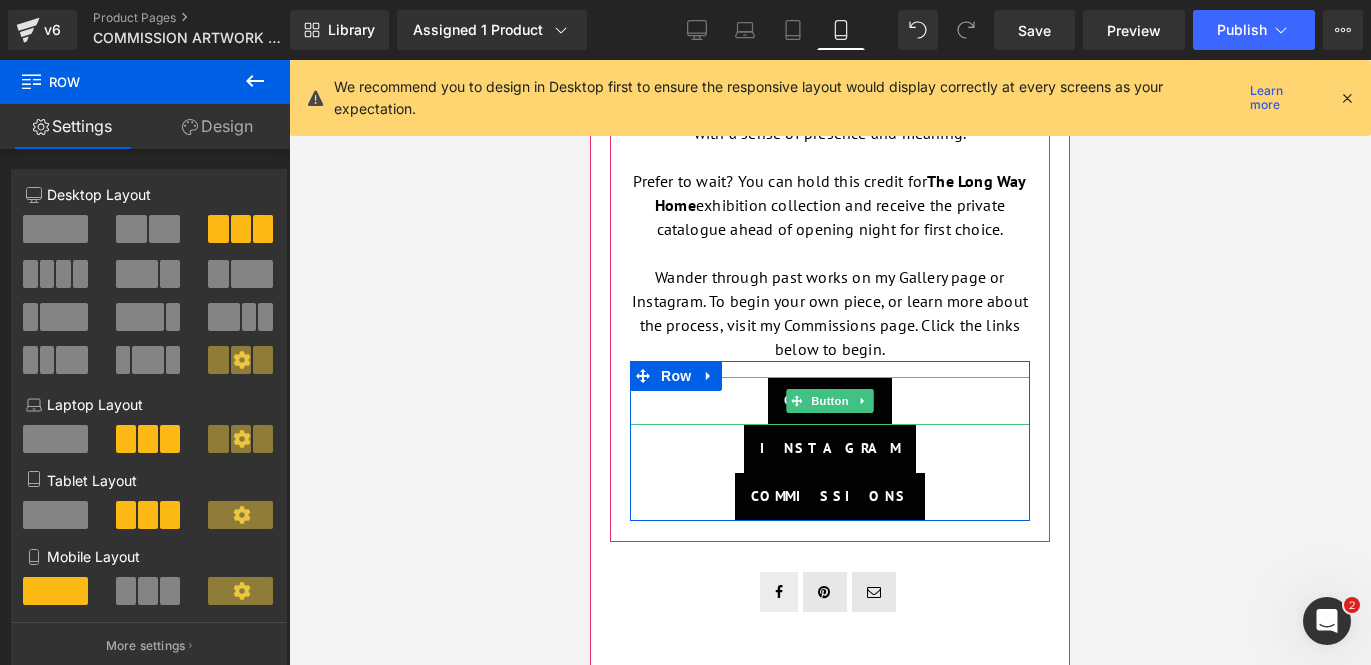 click on "Gallery" at bounding box center (830, 401) 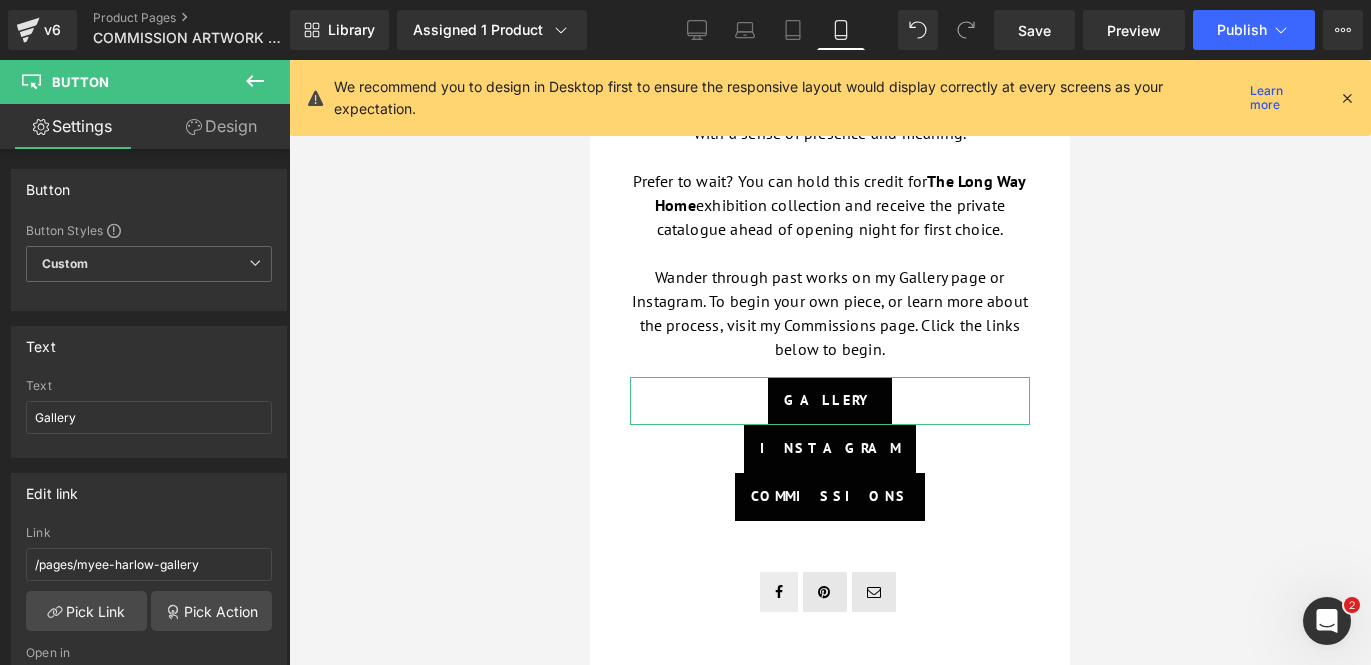 click on "Design" at bounding box center [221, 126] 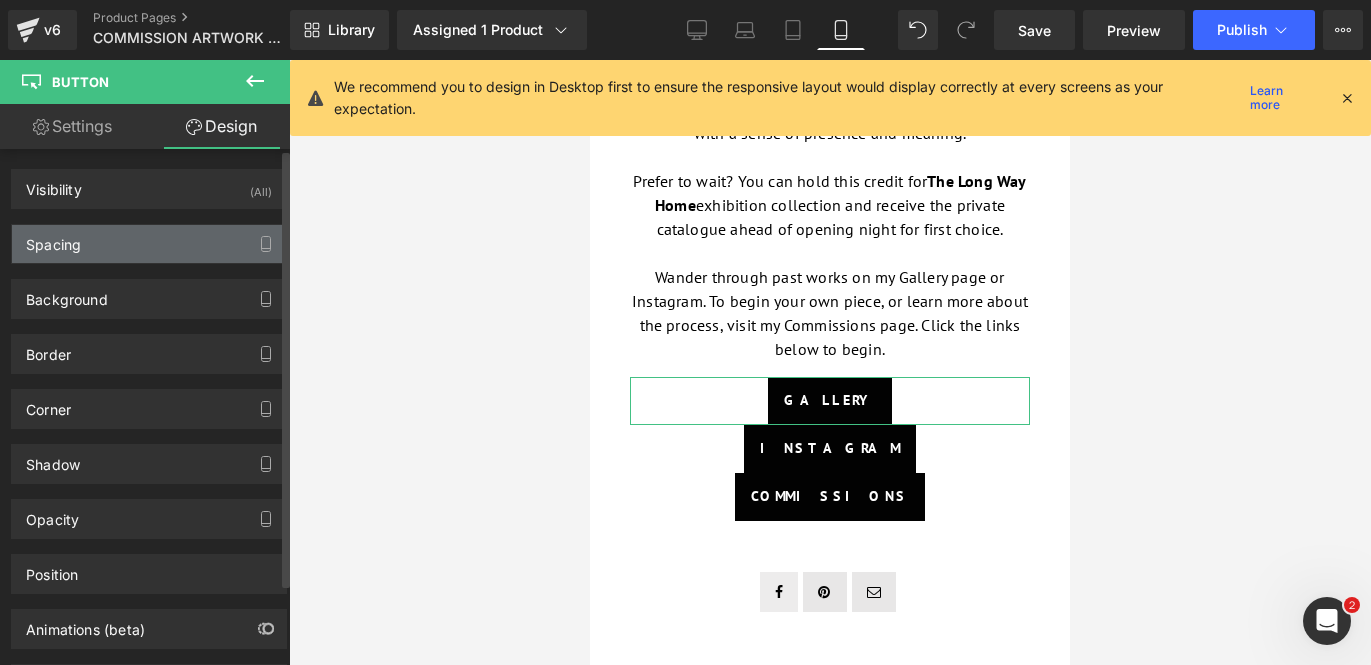 click on "Spacing" at bounding box center (149, 244) 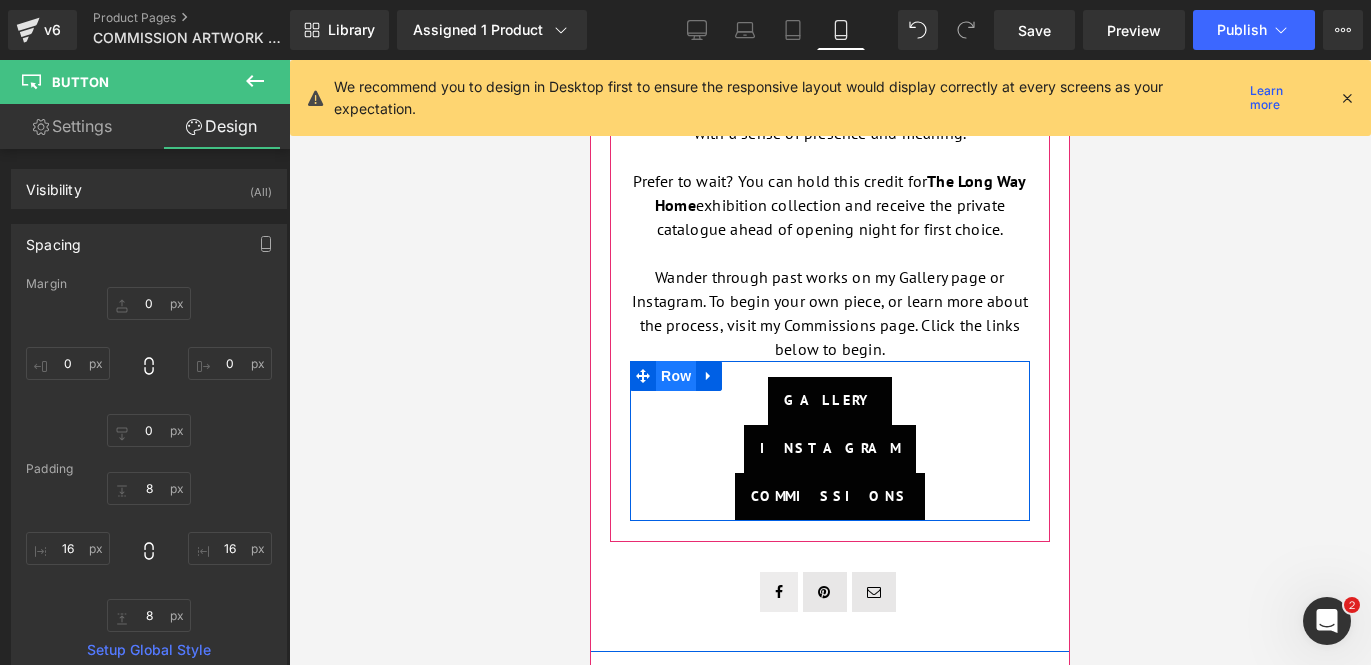 click on "Row" at bounding box center (676, 376) 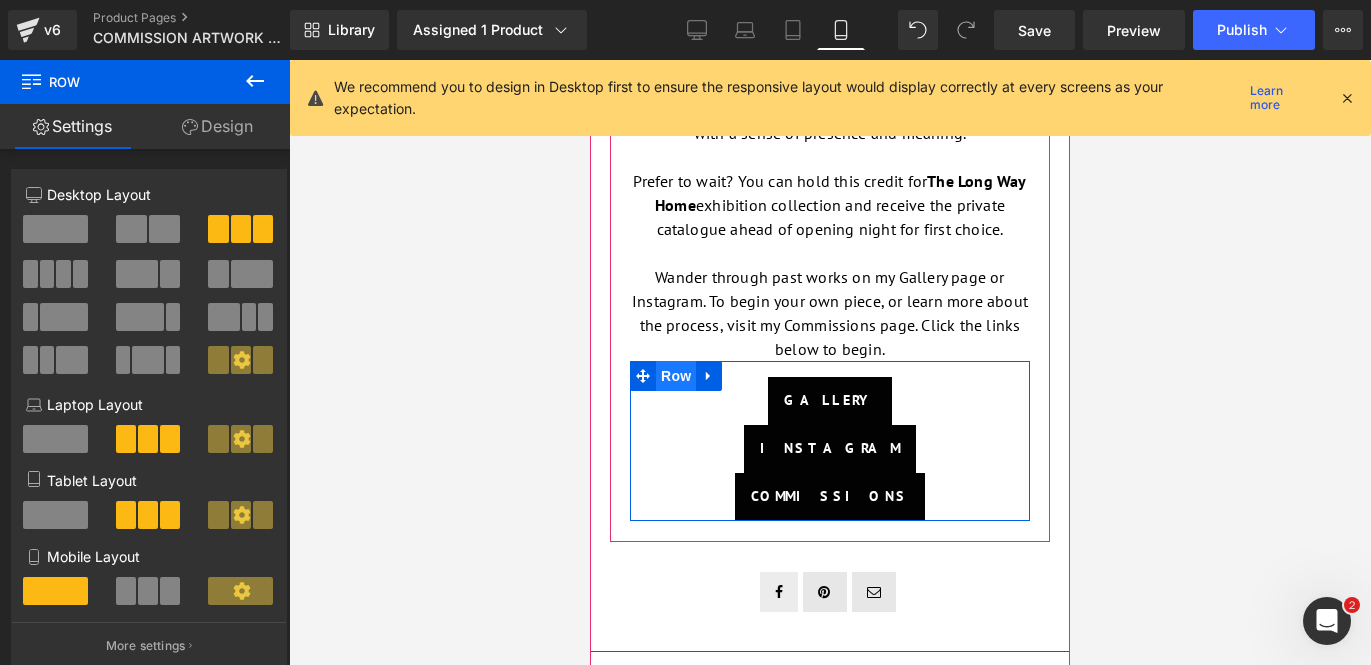 click on "Row" at bounding box center (676, 376) 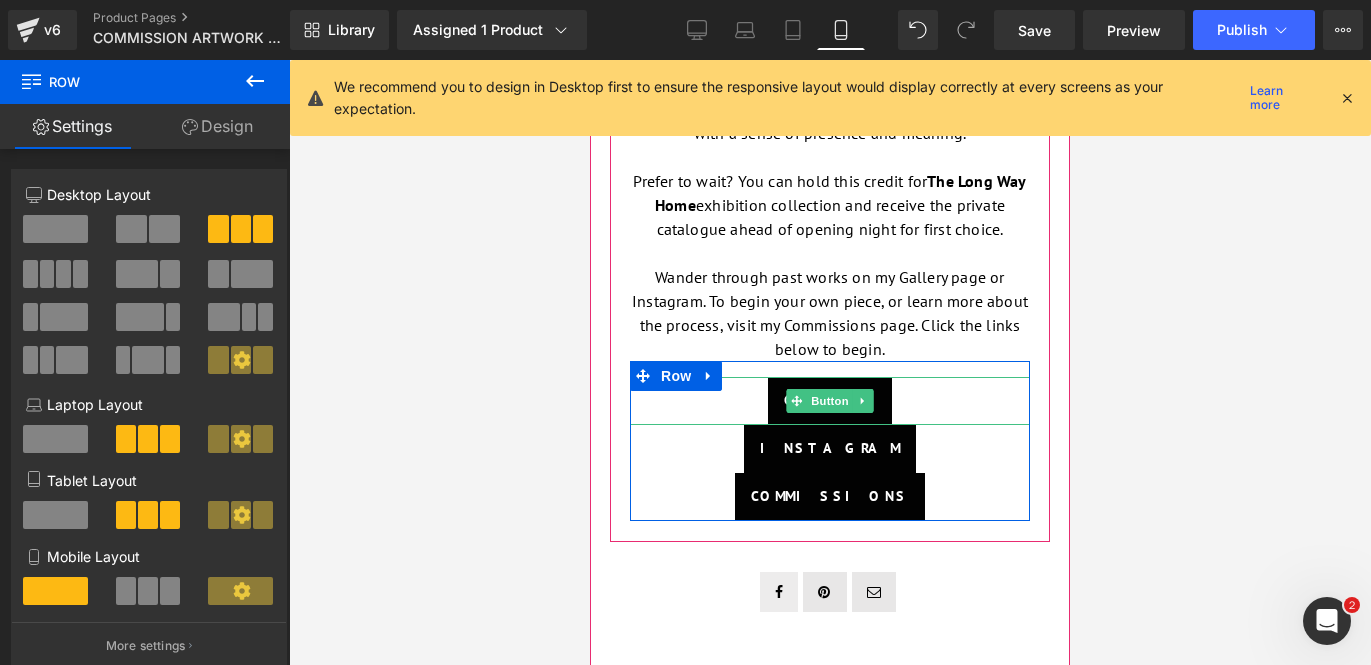 click on "Gallery" at bounding box center (830, 401) 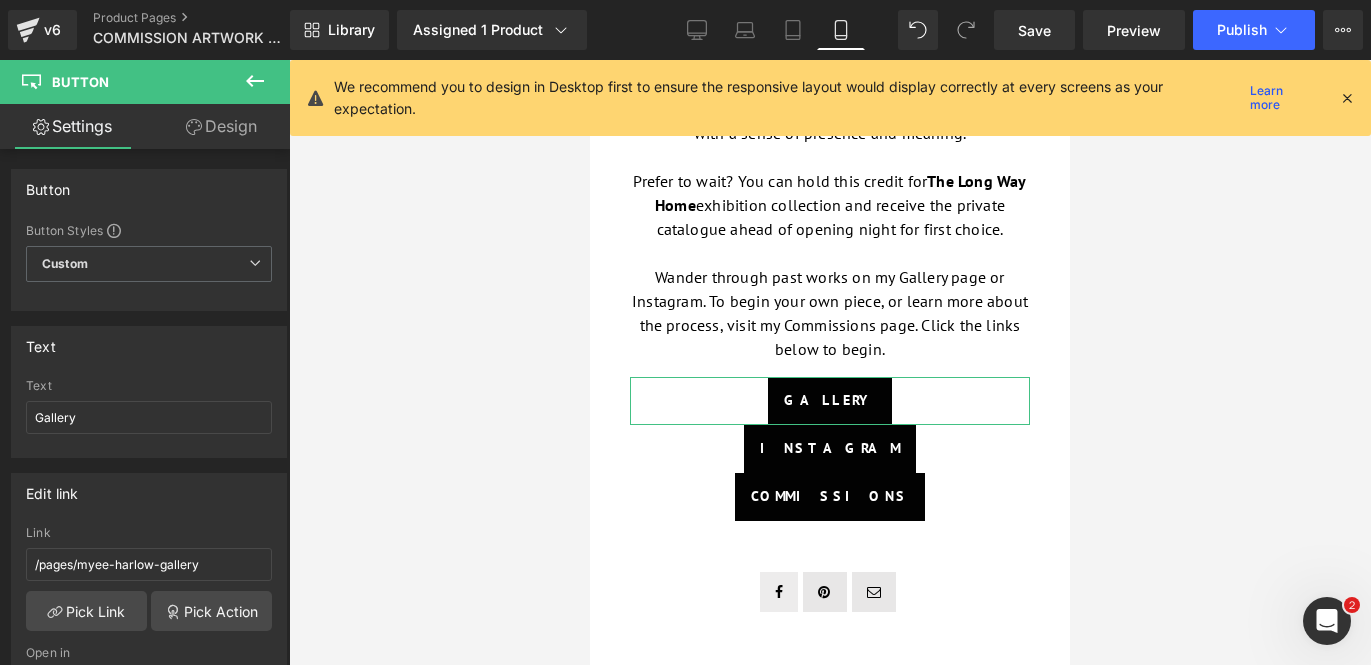 click on "Design" at bounding box center [221, 126] 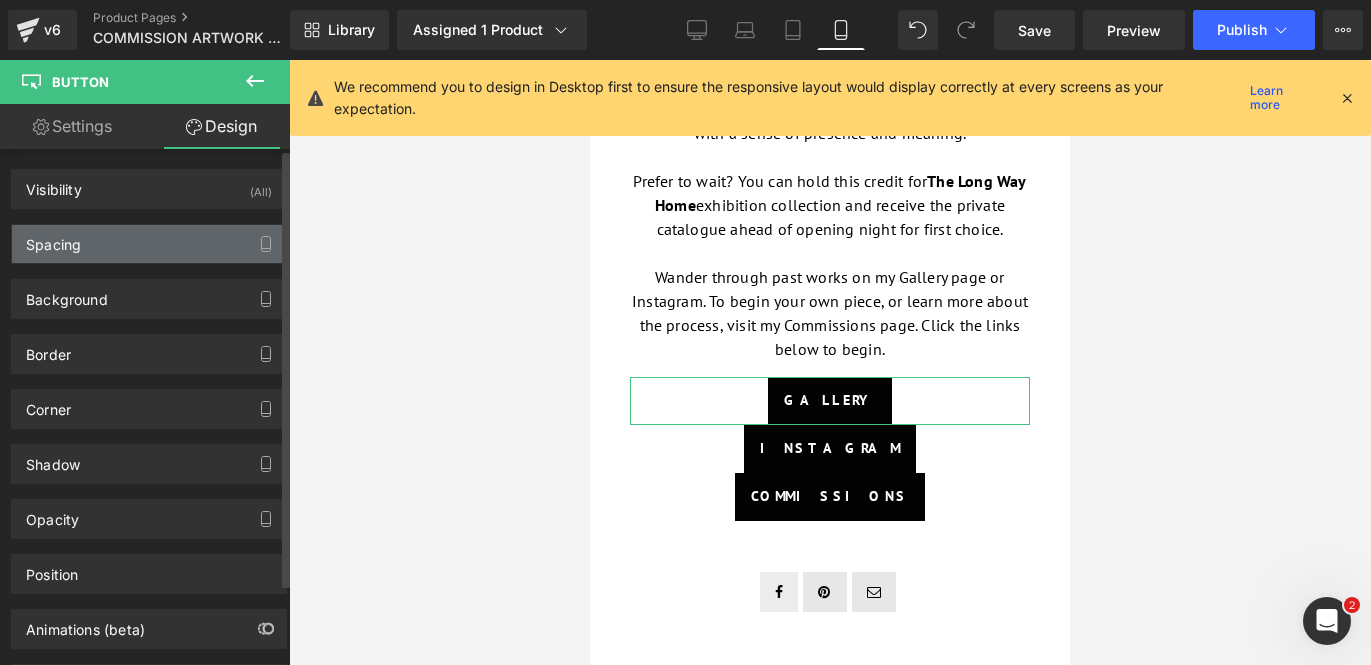 click on "Spacing" at bounding box center [149, 244] 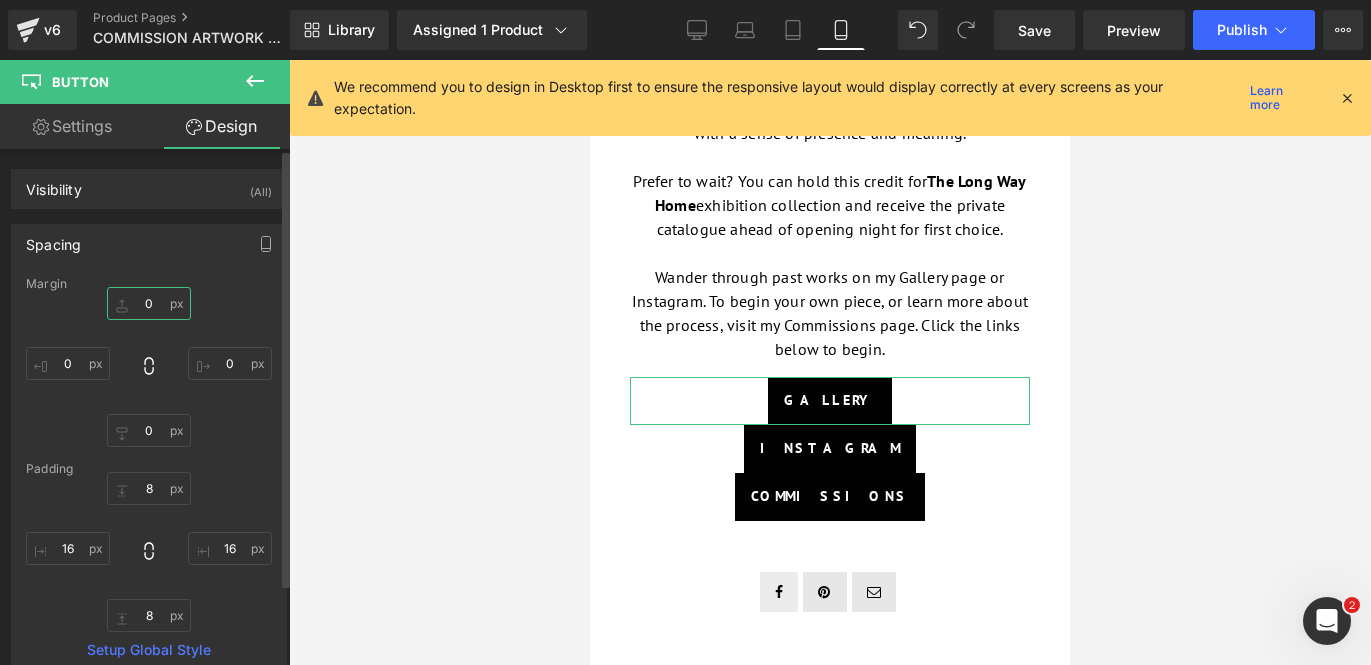 click on "0" at bounding box center (149, 303) 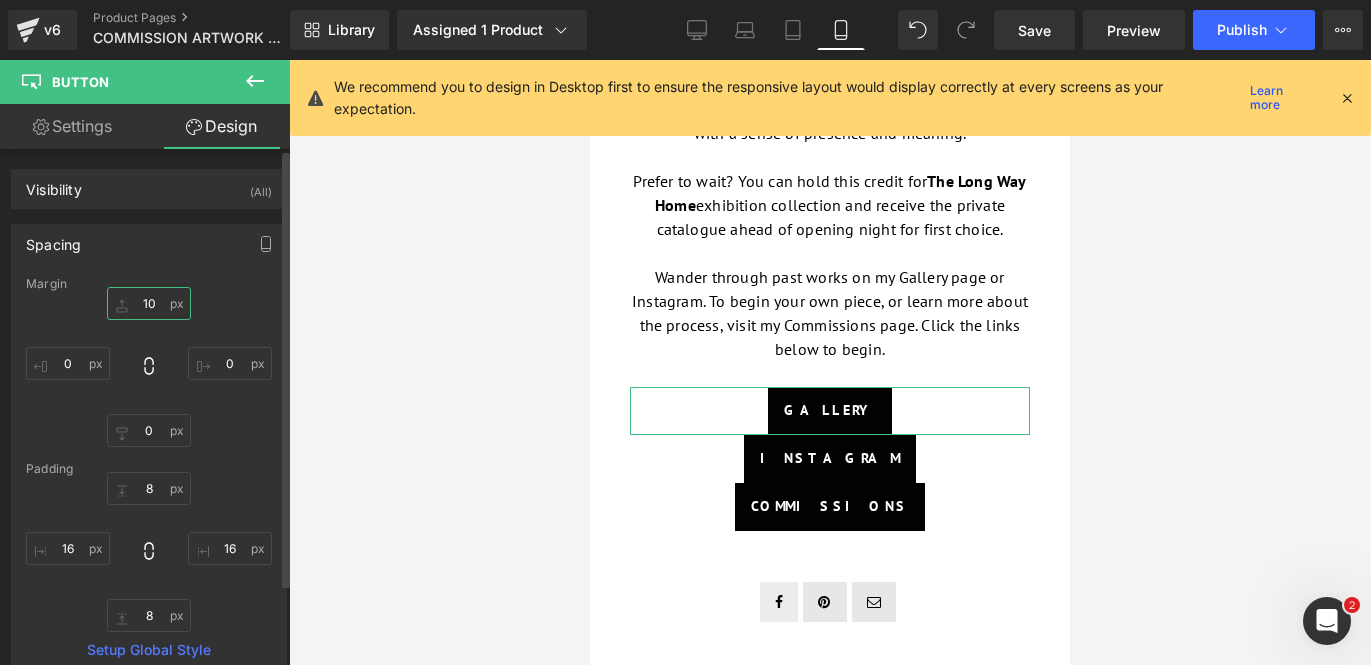 type on "1" 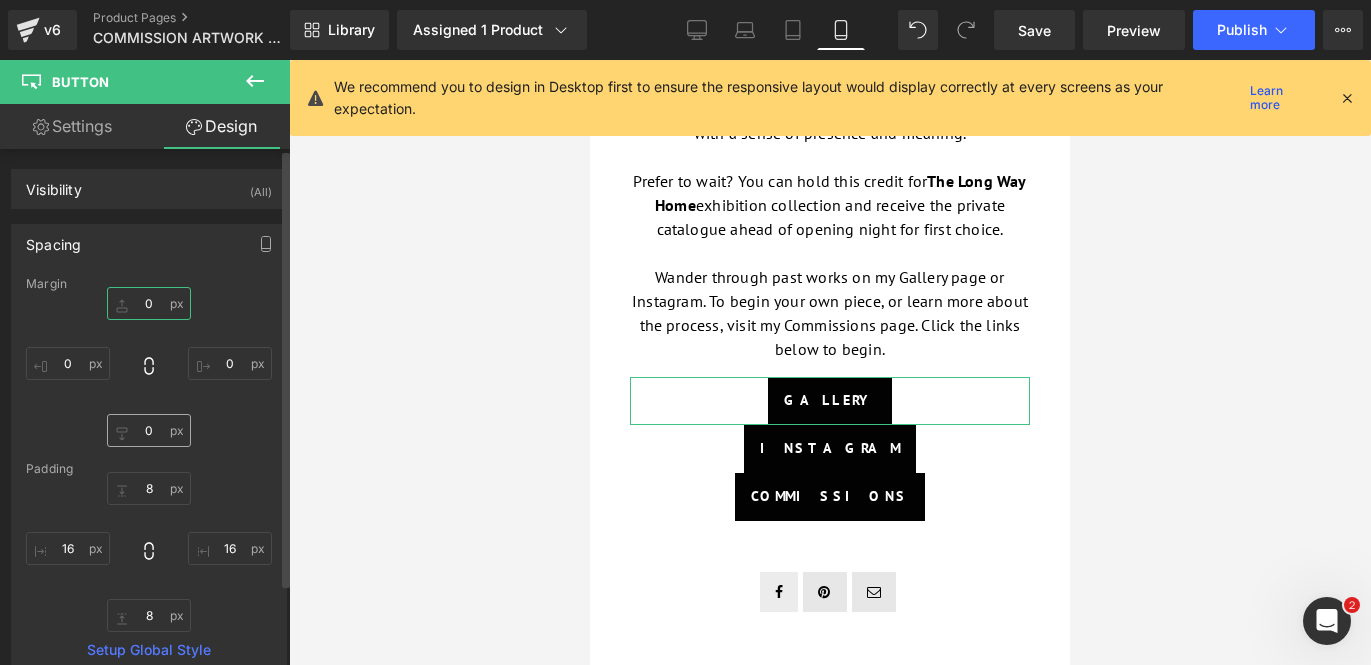 type 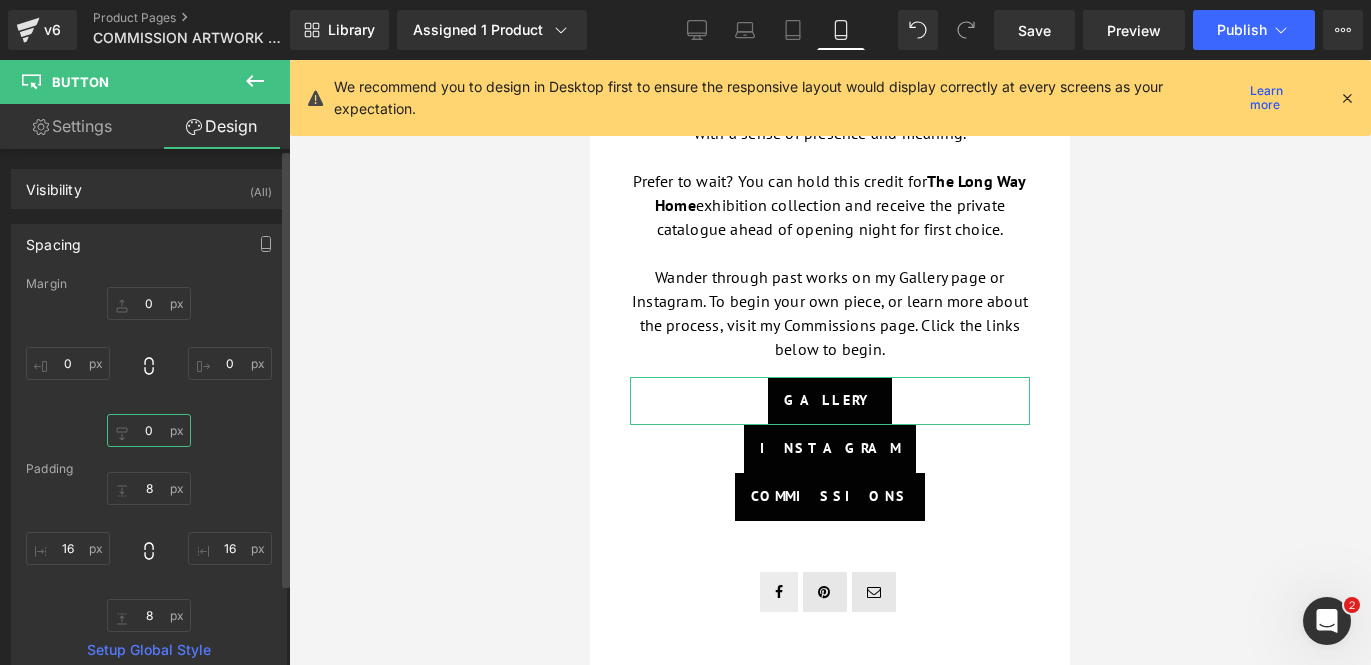 click on "0" at bounding box center [149, 430] 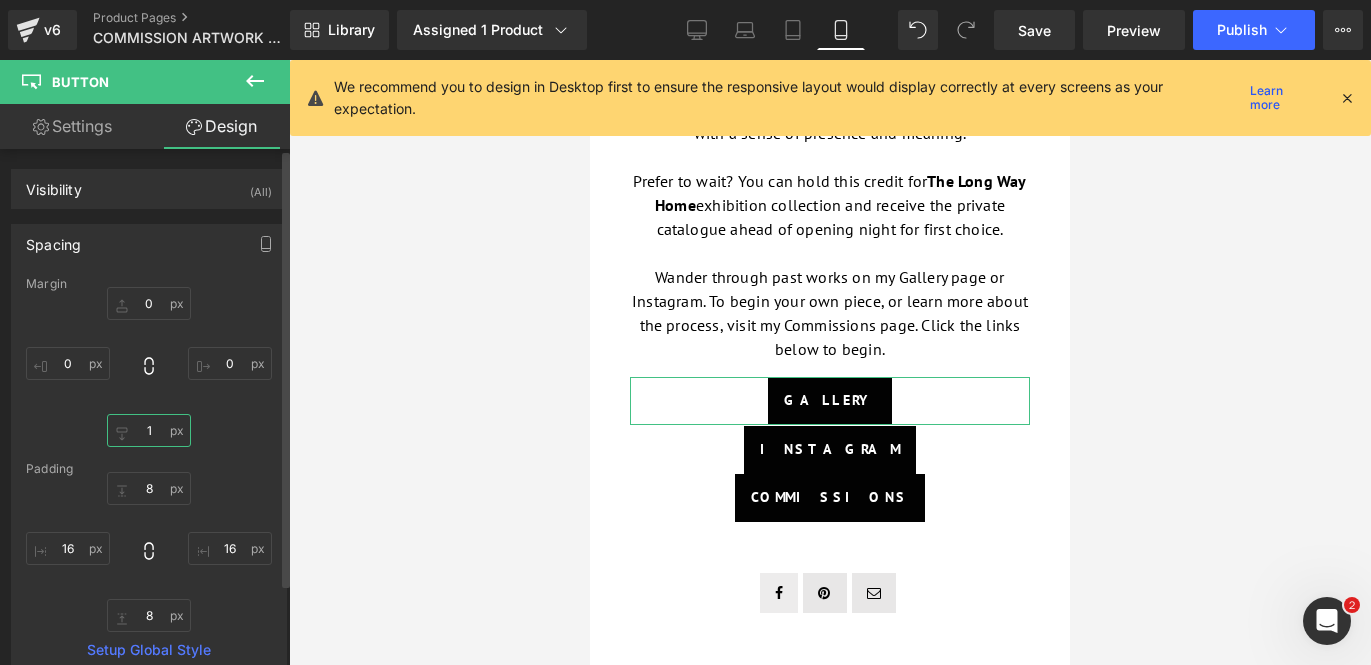 type on "10" 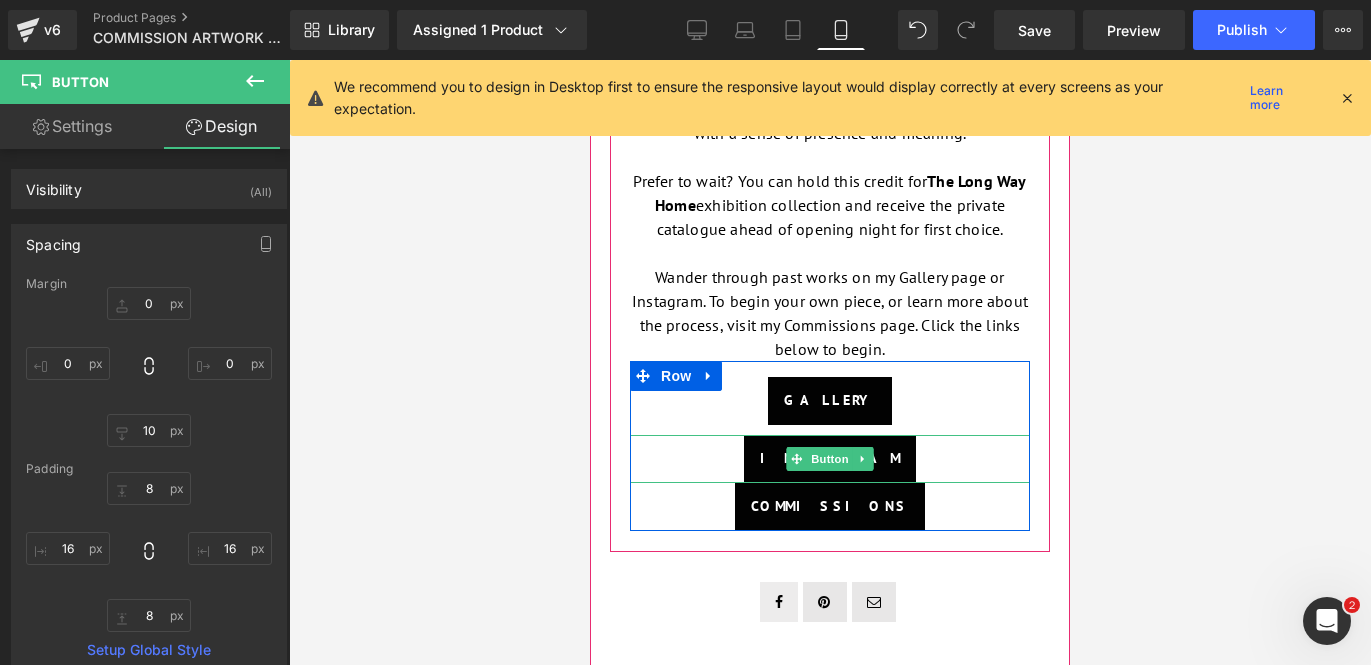 click on "INSTAGRAM" at bounding box center (830, 459) 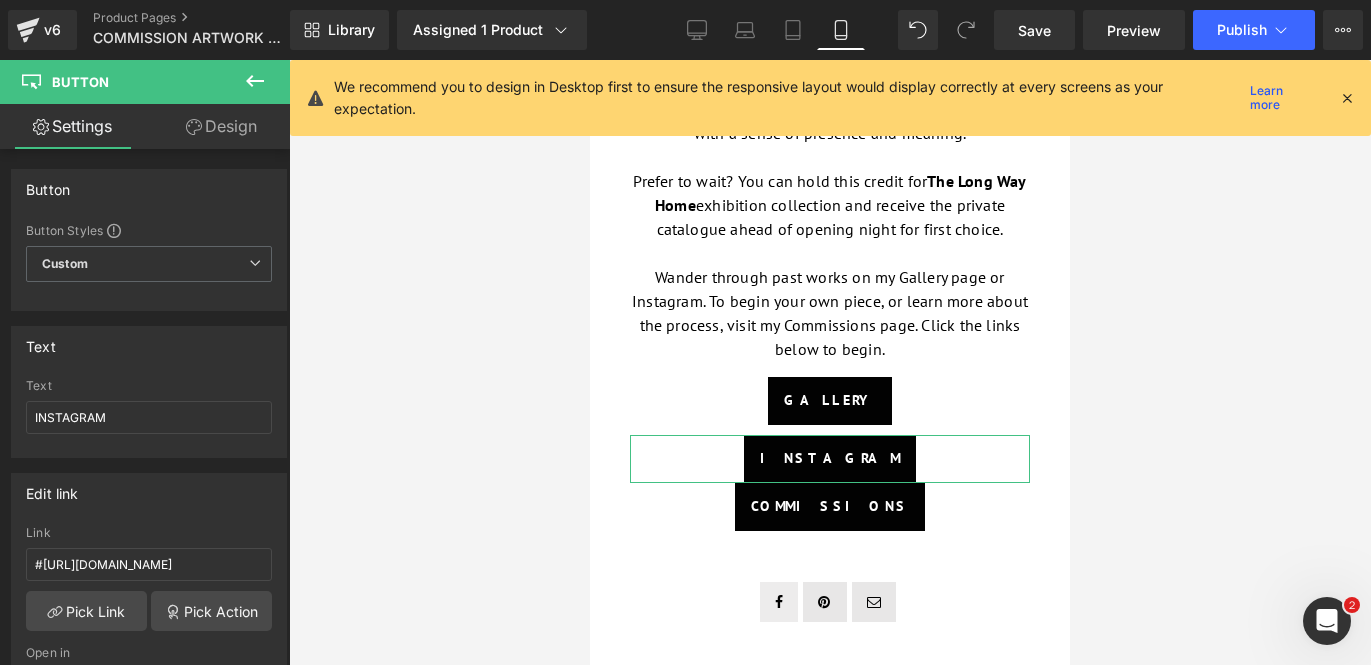 click on "Design" at bounding box center [221, 126] 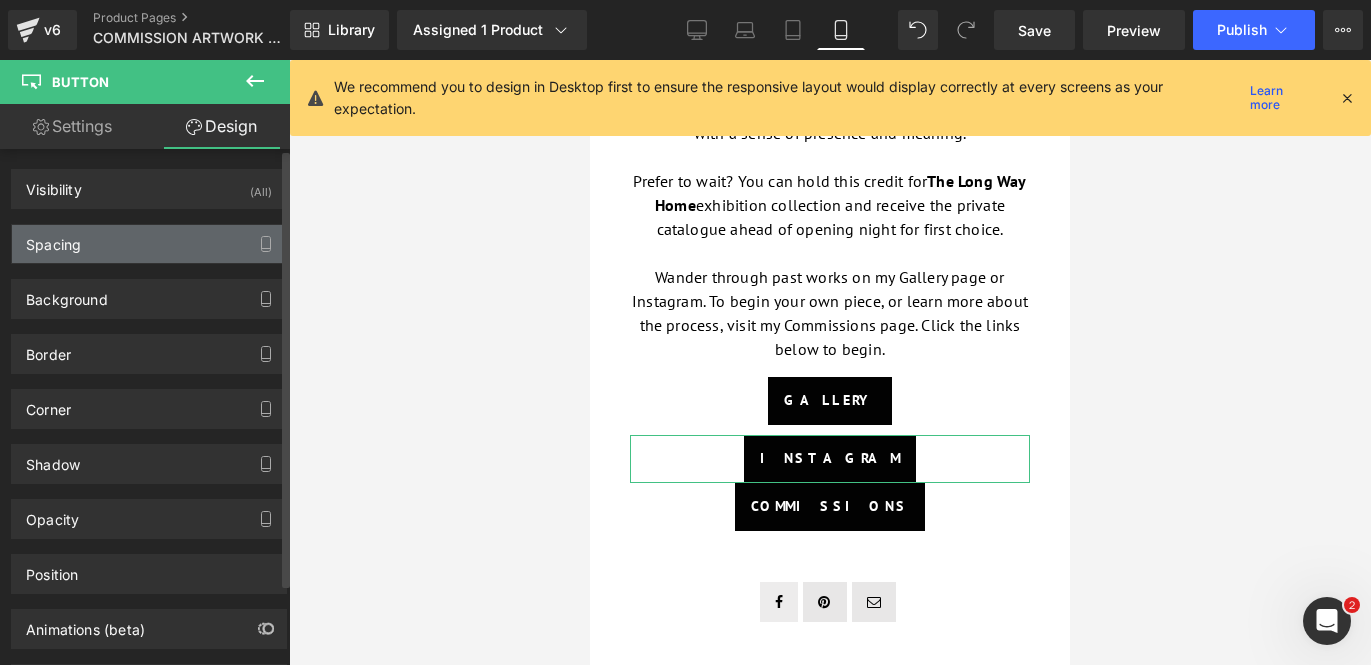 click on "Spacing" at bounding box center [149, 244] 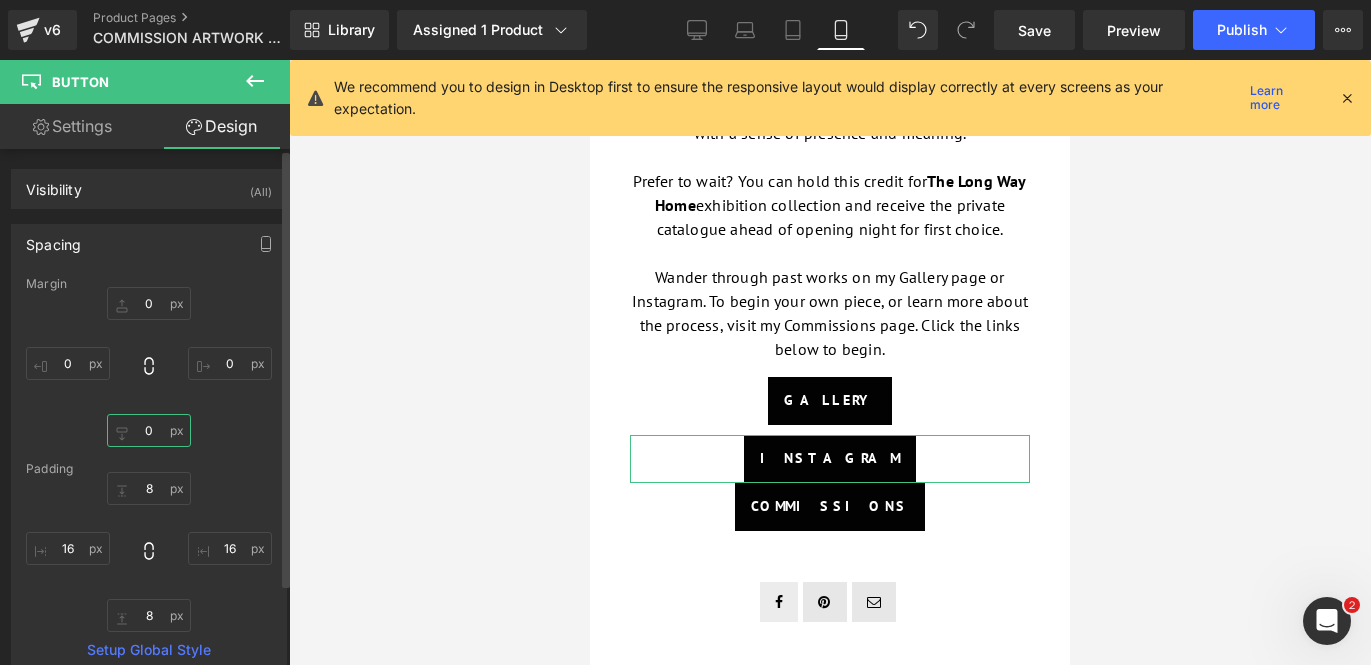 click on "0" at bounding box center (149, 430) 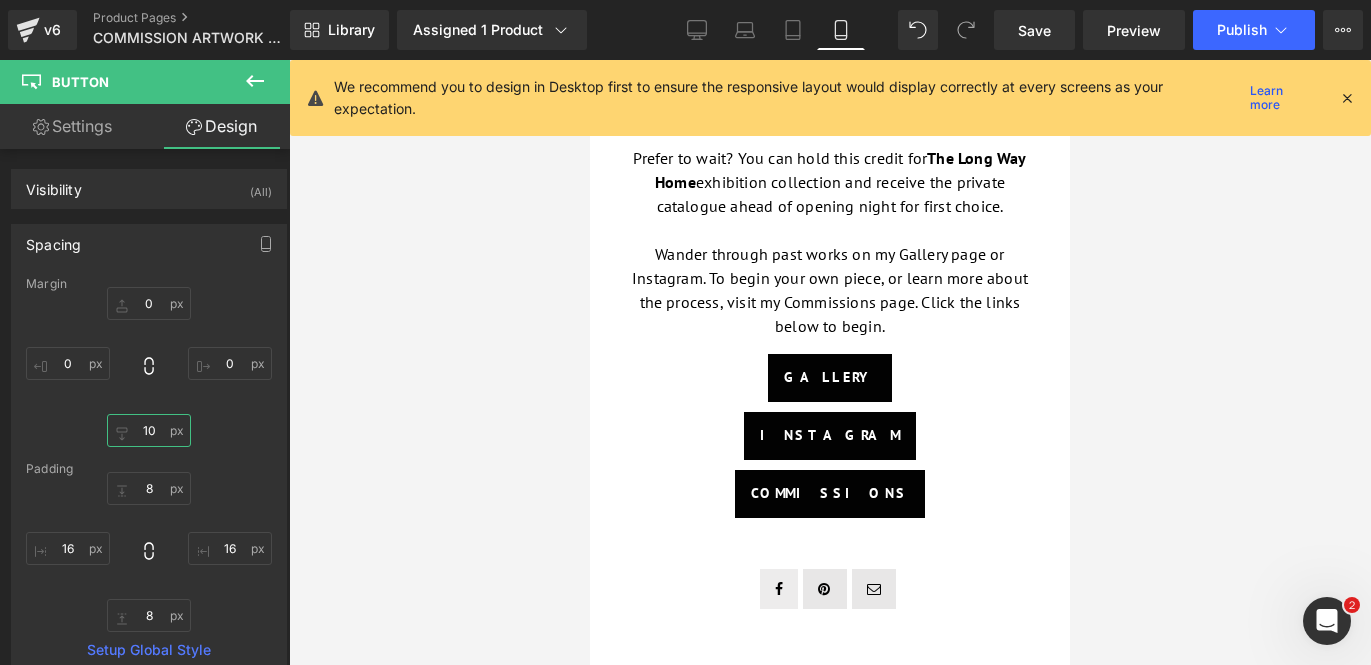 scroll, scrollTop: 0, scrollLeft: 0, axis: both 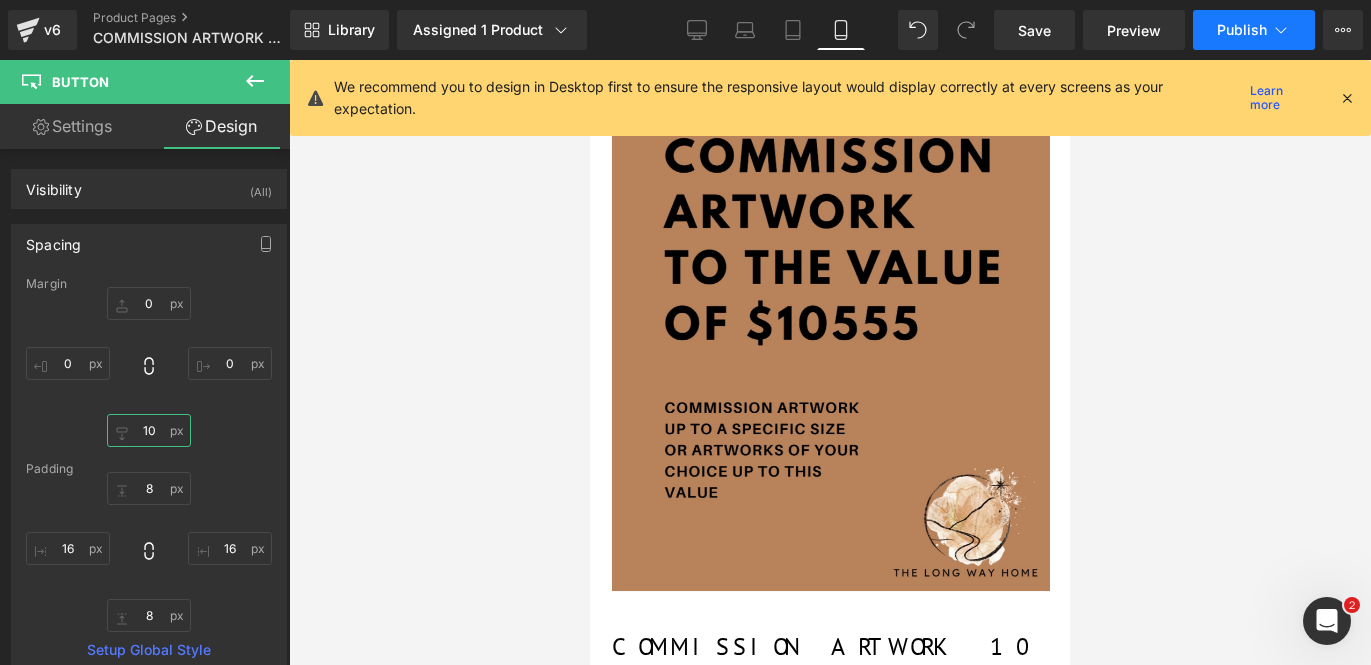 type on "10" 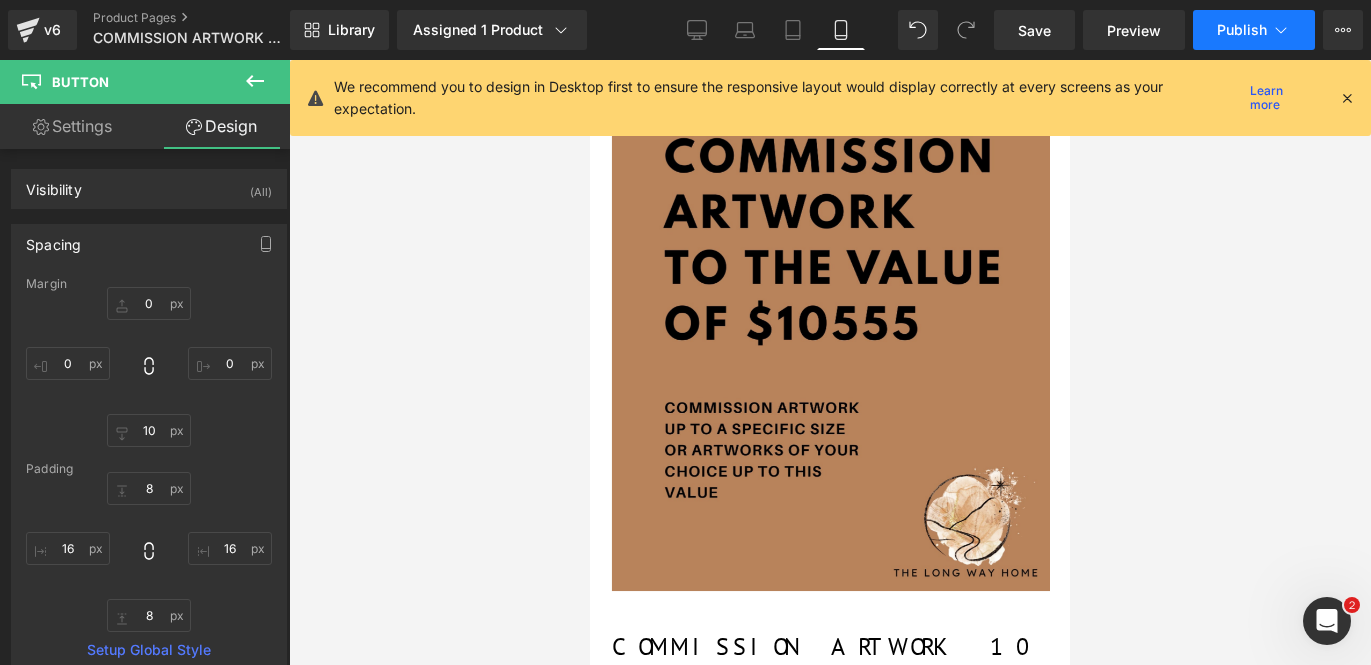 click on "Publish" at bounding box center (1242, 30) 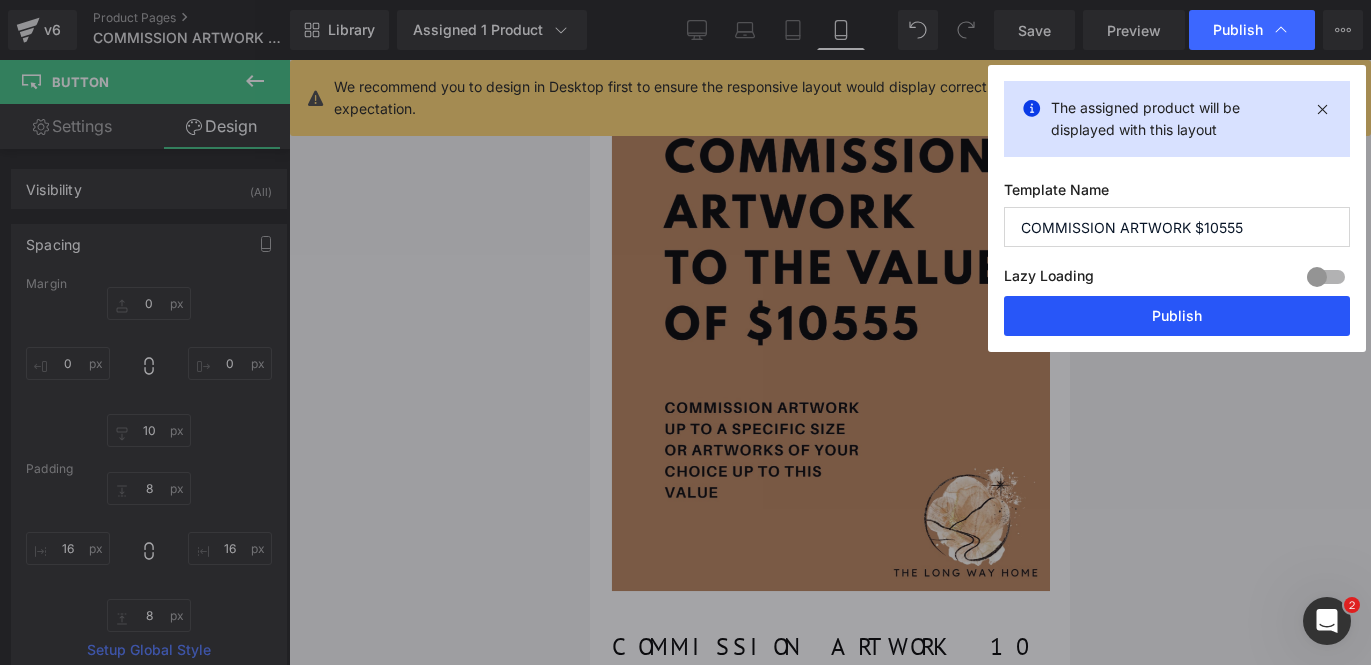 click on "Publish" at bounding box center (1177, 316) 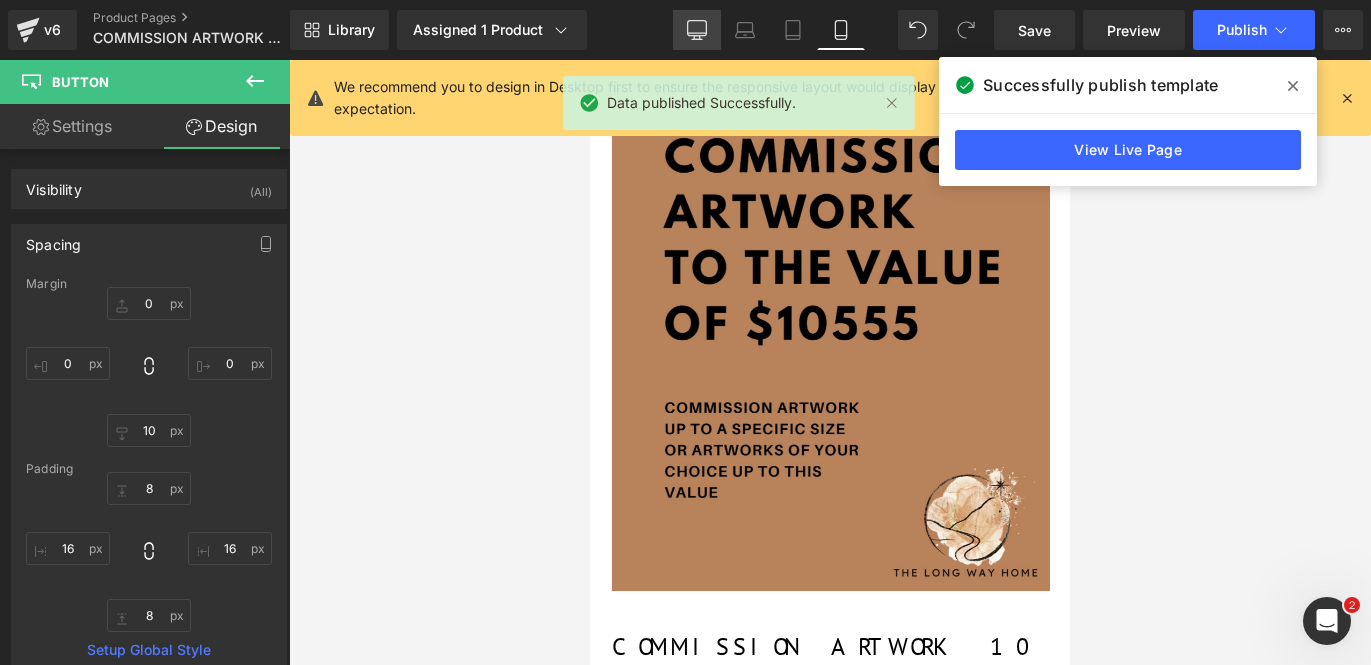 click on "Desktop" at bounding box center (697, 30) 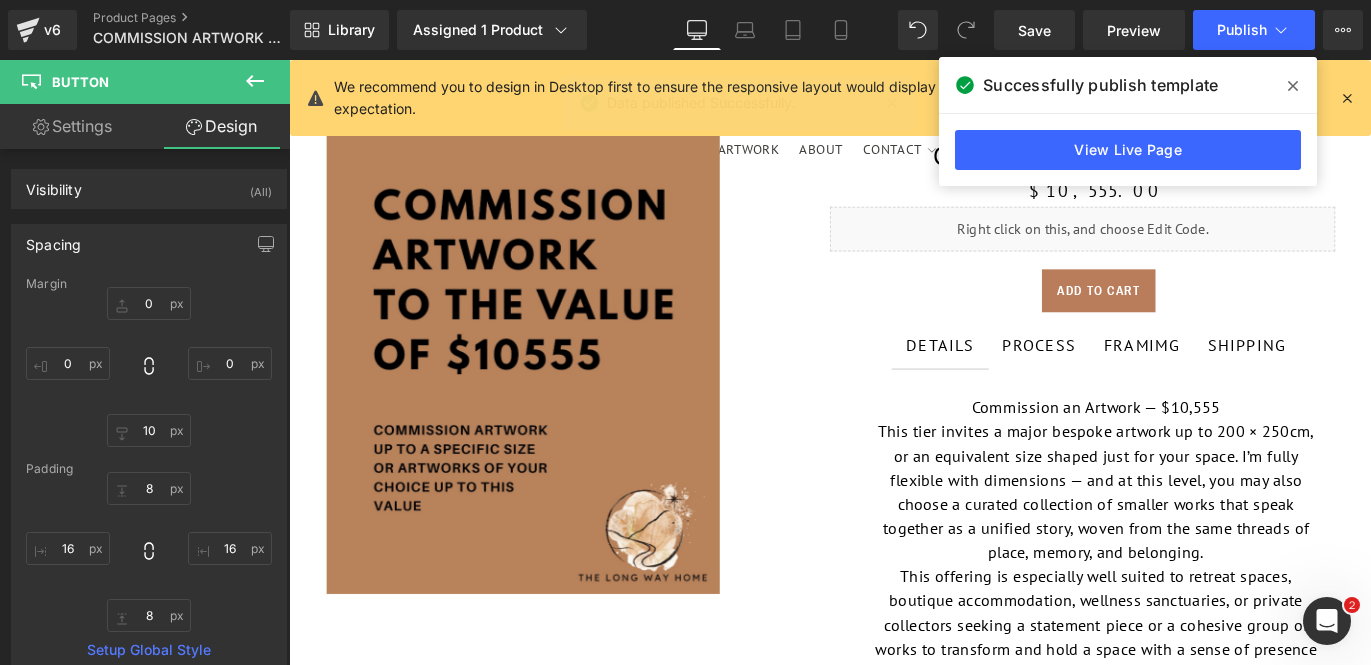 type on "0" 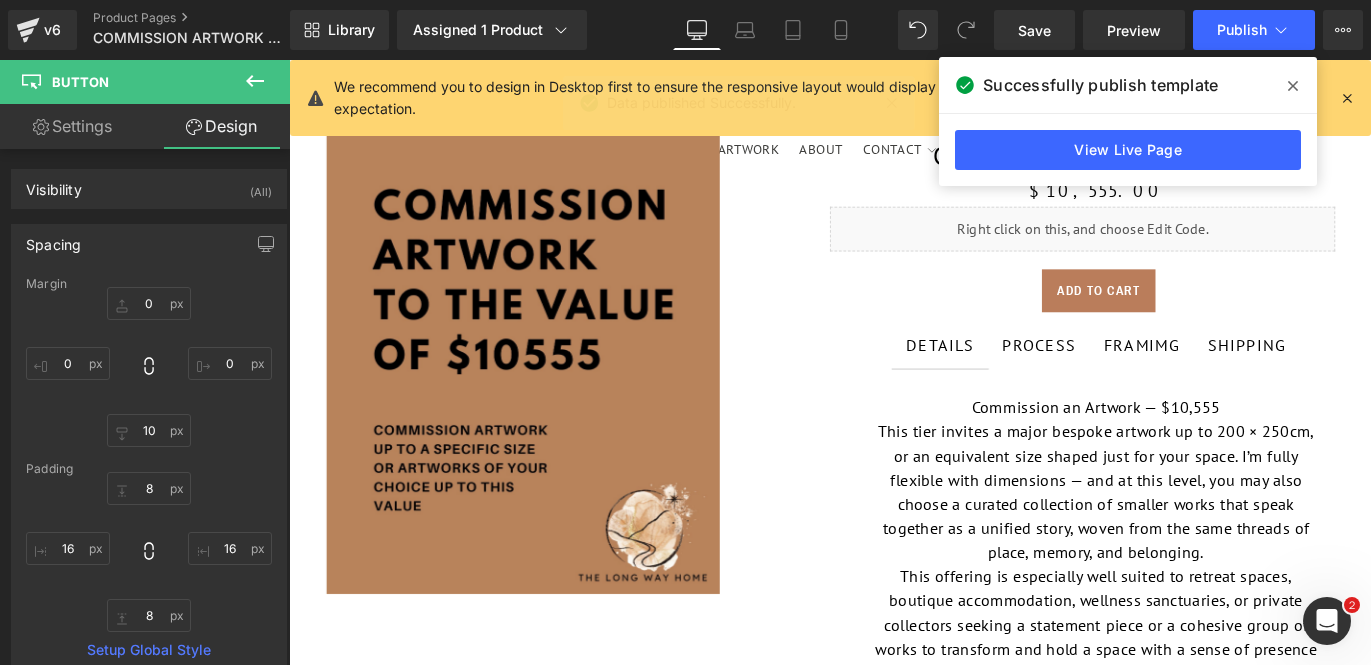 type on "0" 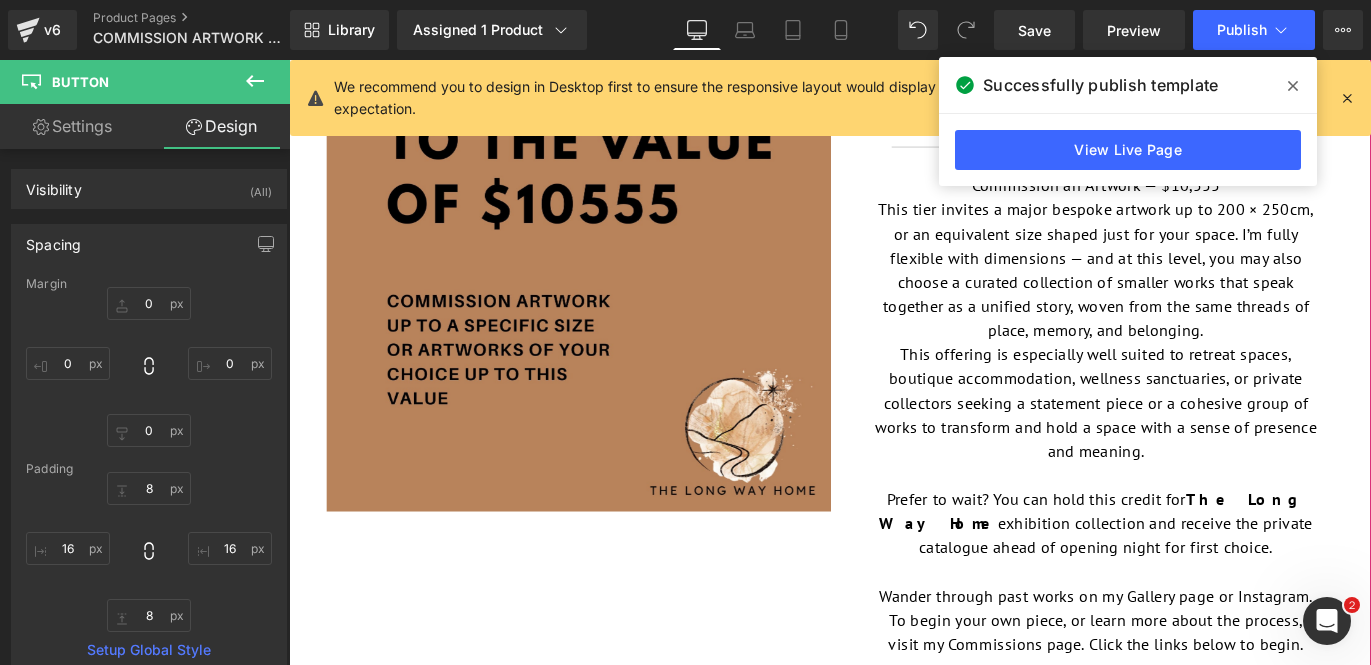 scroll, scrollTop: 540, scrollLeft: 0, axis: vertical 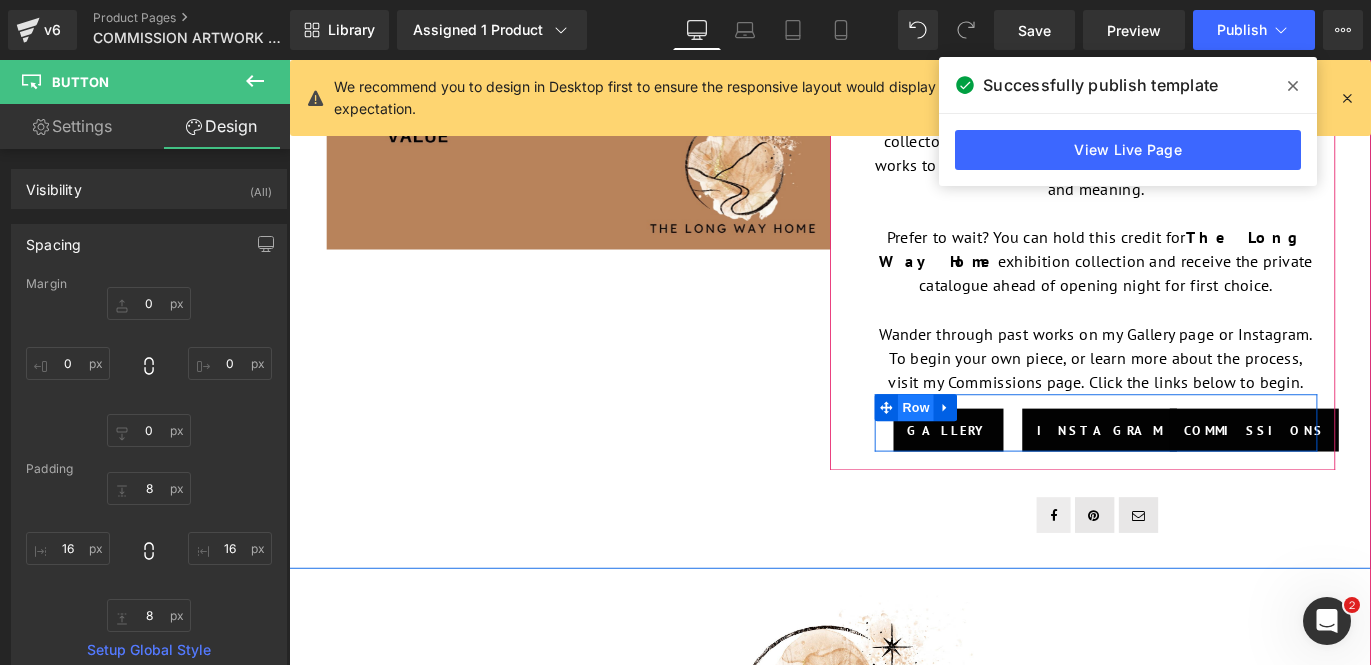 click on "Row" at bounding box center [990, 449] 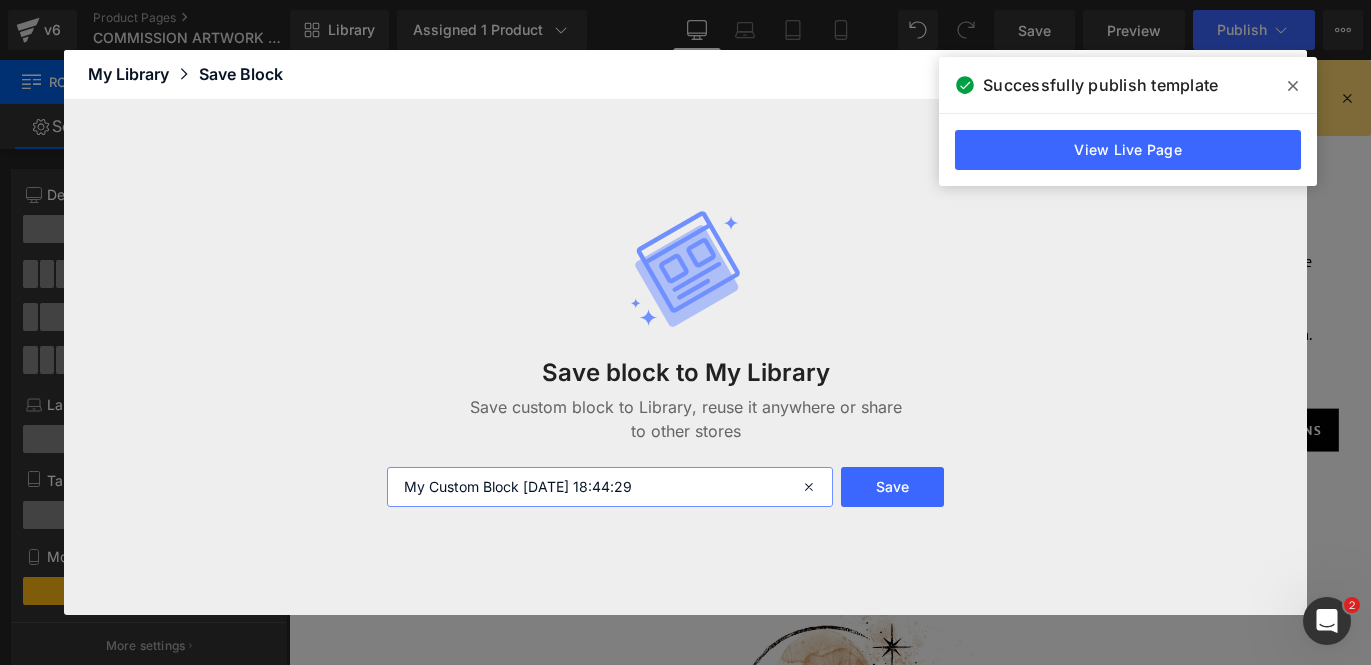drag, startPoint x: 712, startPoint y: 484, endPoint x: 350, endPoint y: 423, distance: 367.10352 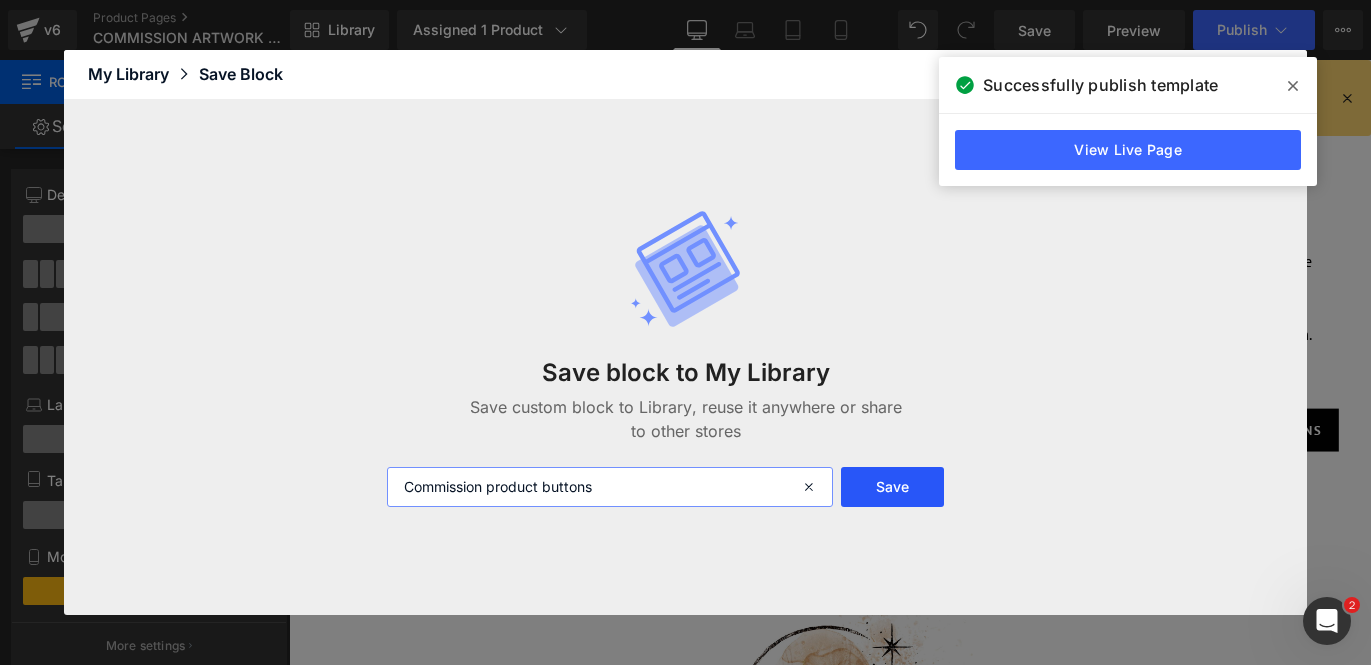 type on "Commission product buttons" 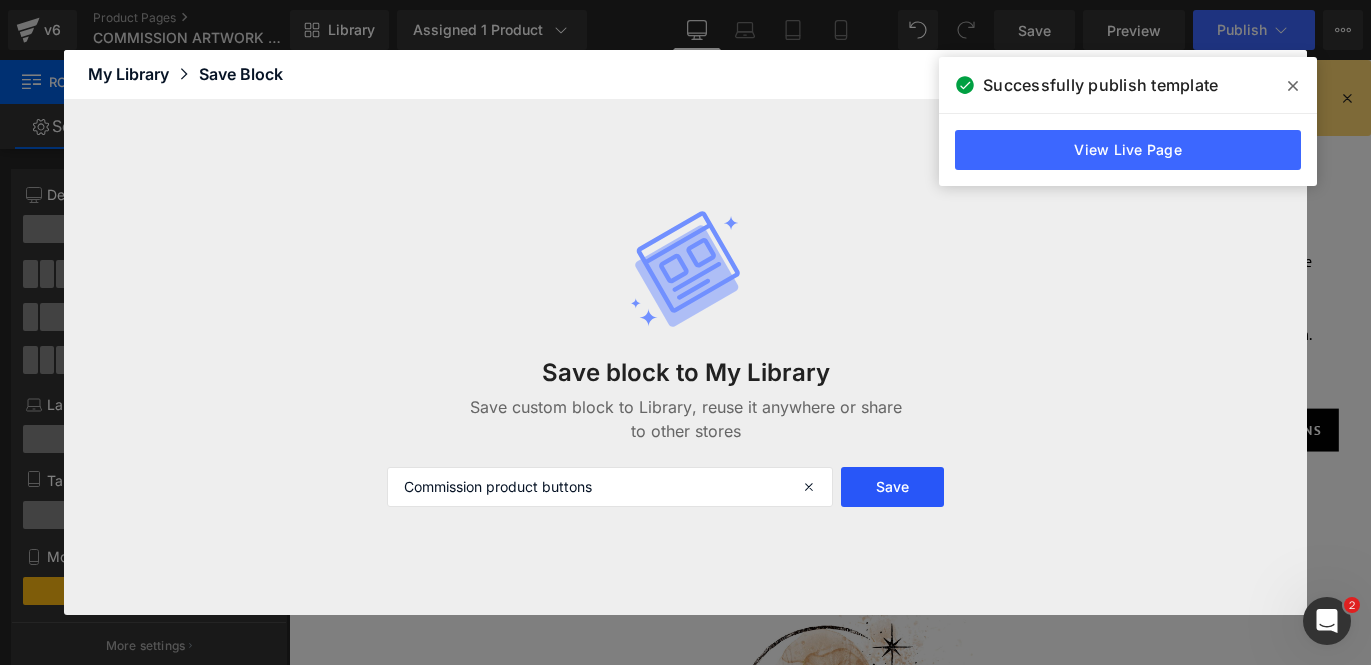 click on "Save" at bounding box center [893, 487] 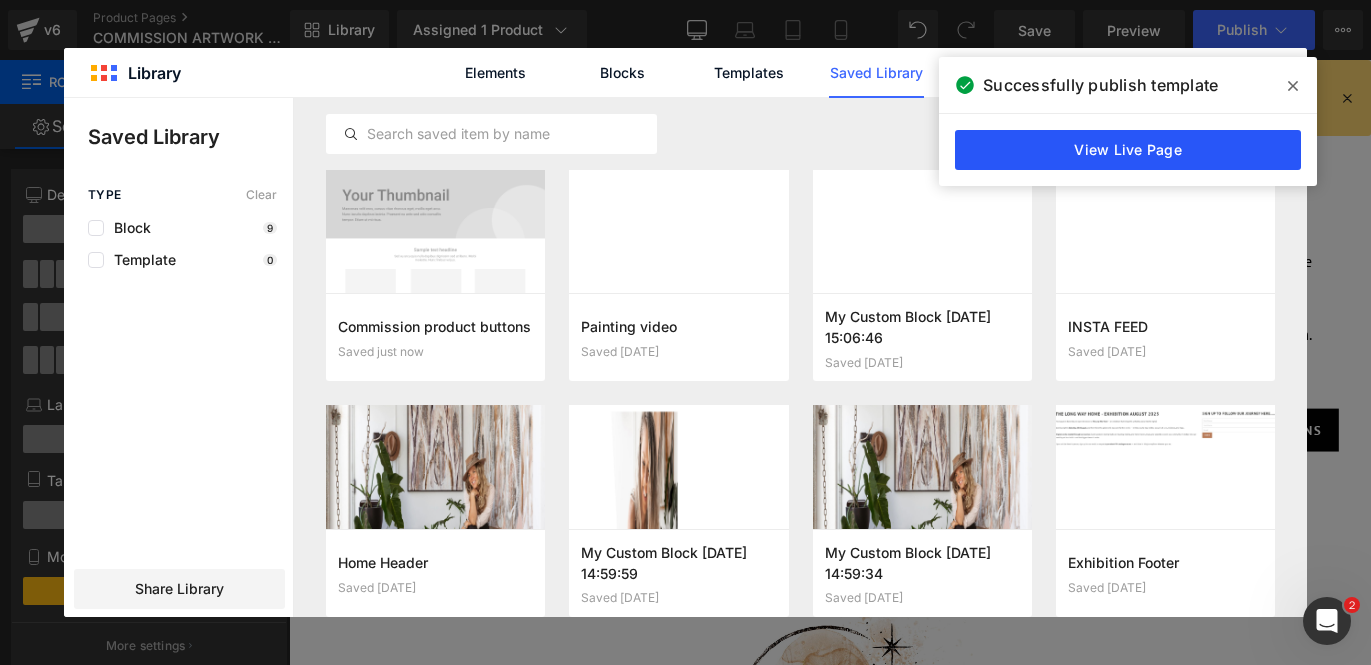 click on "View Live Page" at bounding box center [1128, 150] 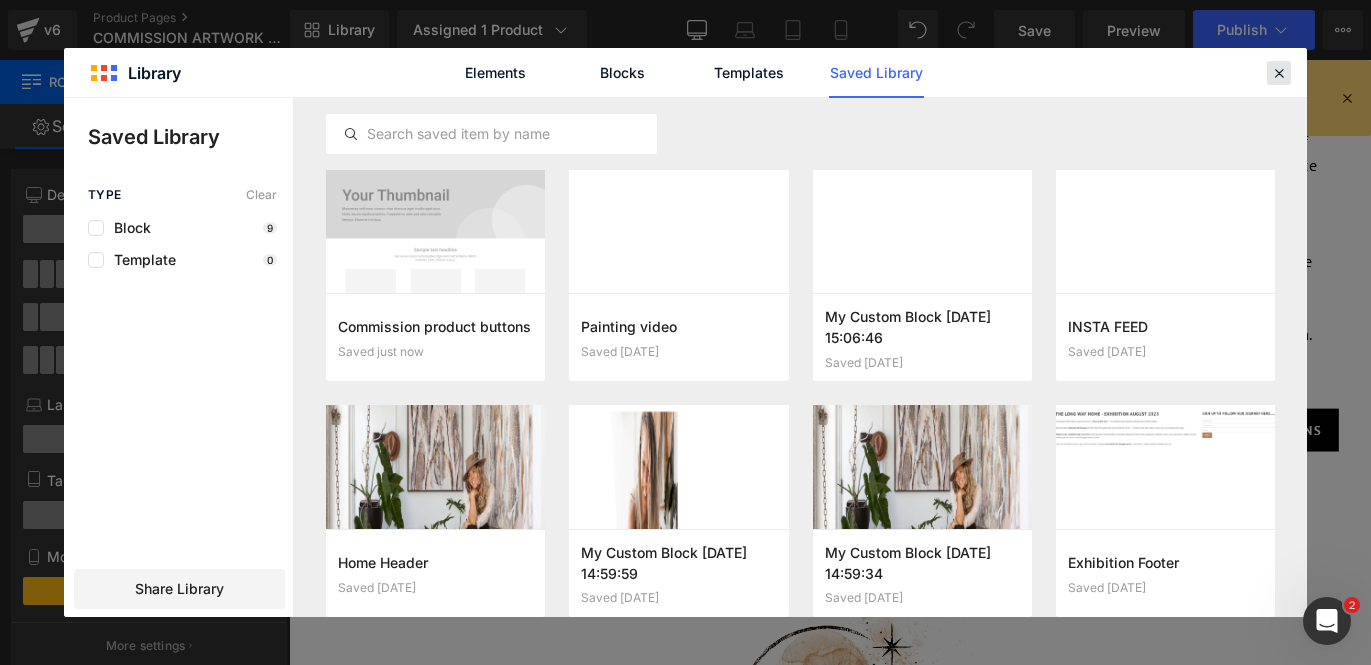 click at bounding box center (1279, 73) 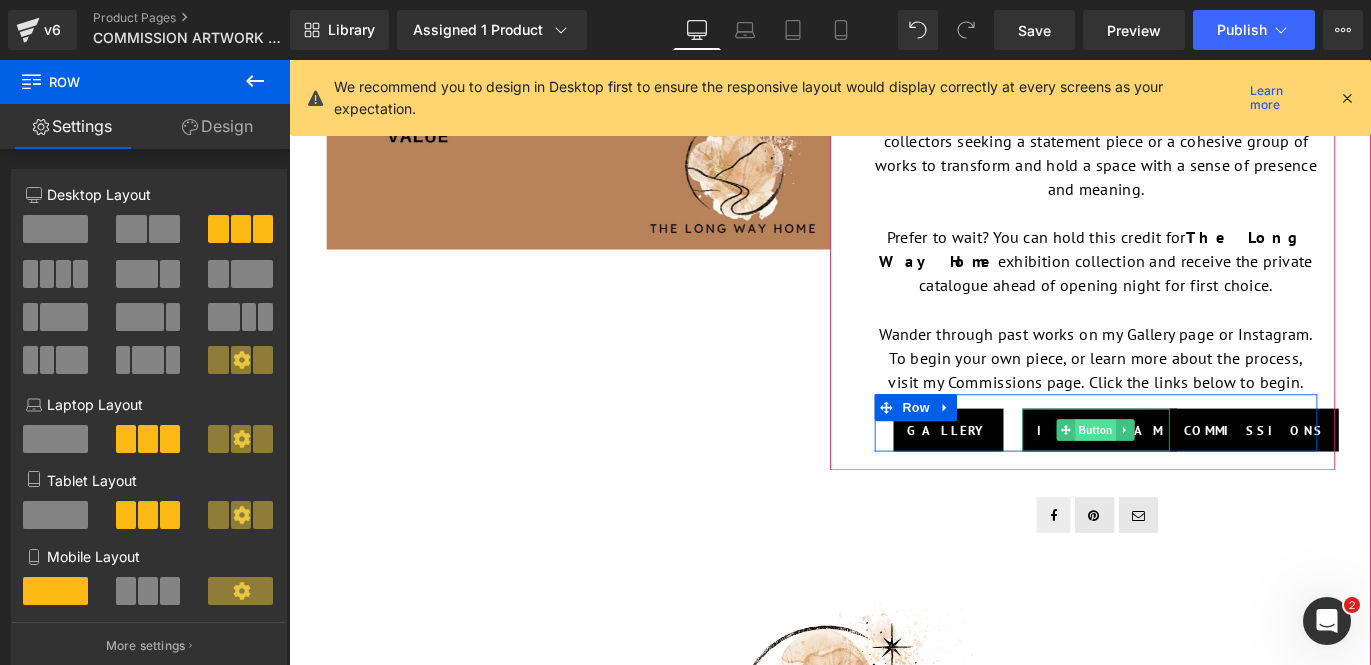 click on "Button" at bounding box center (1192, 474) 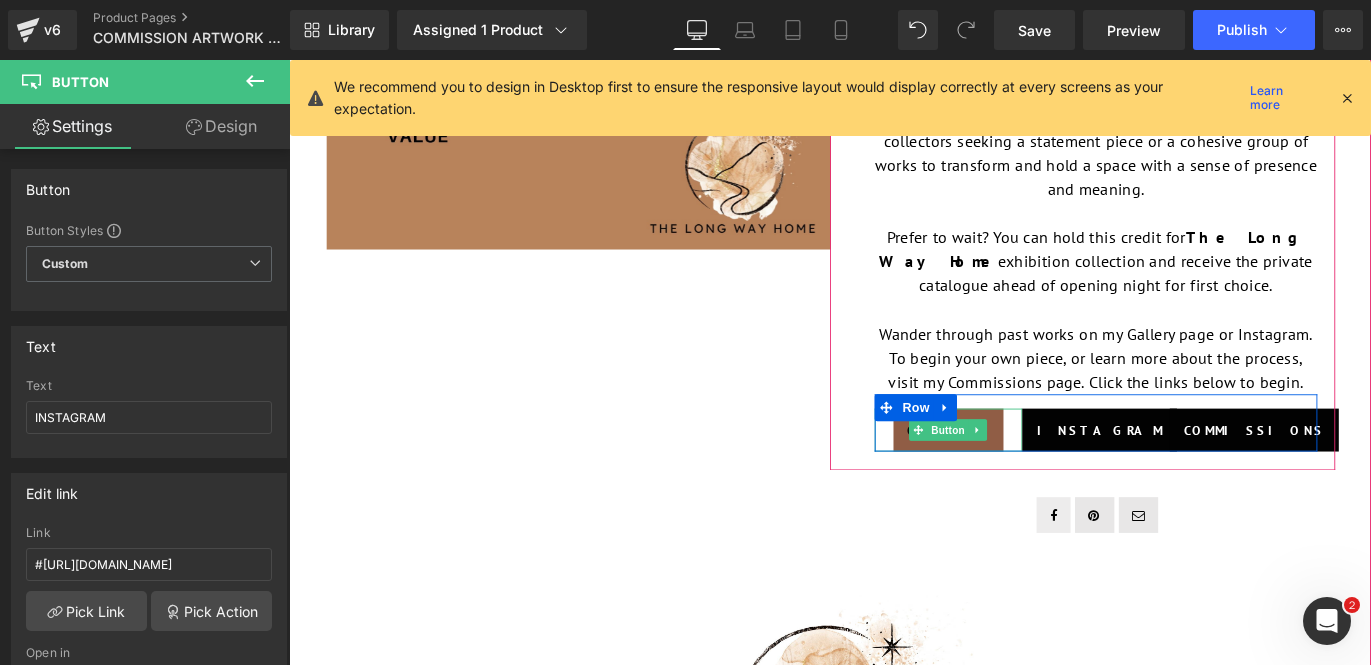 click on "Button" at bounding box center [1027, 475] 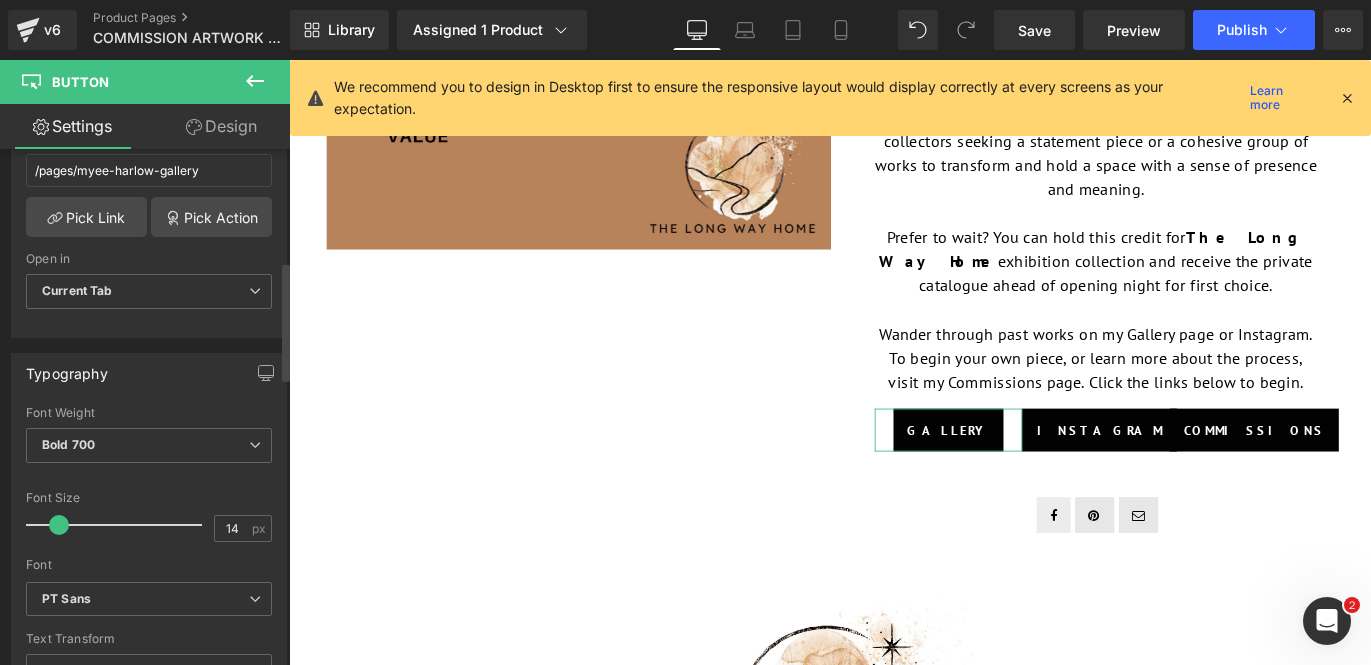 scroll, scrollTop: 487, scrollLeft: 0, axis: vertical 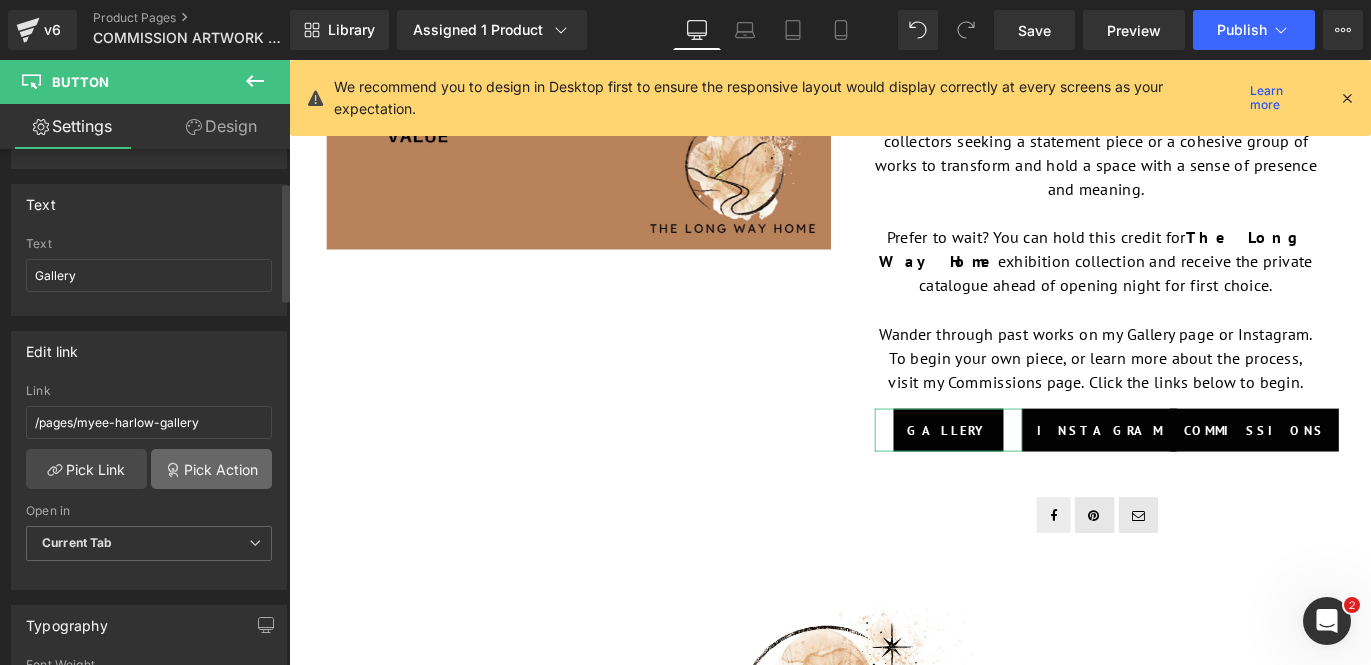 click on "Pick Action" at bounding box center [211, 469] 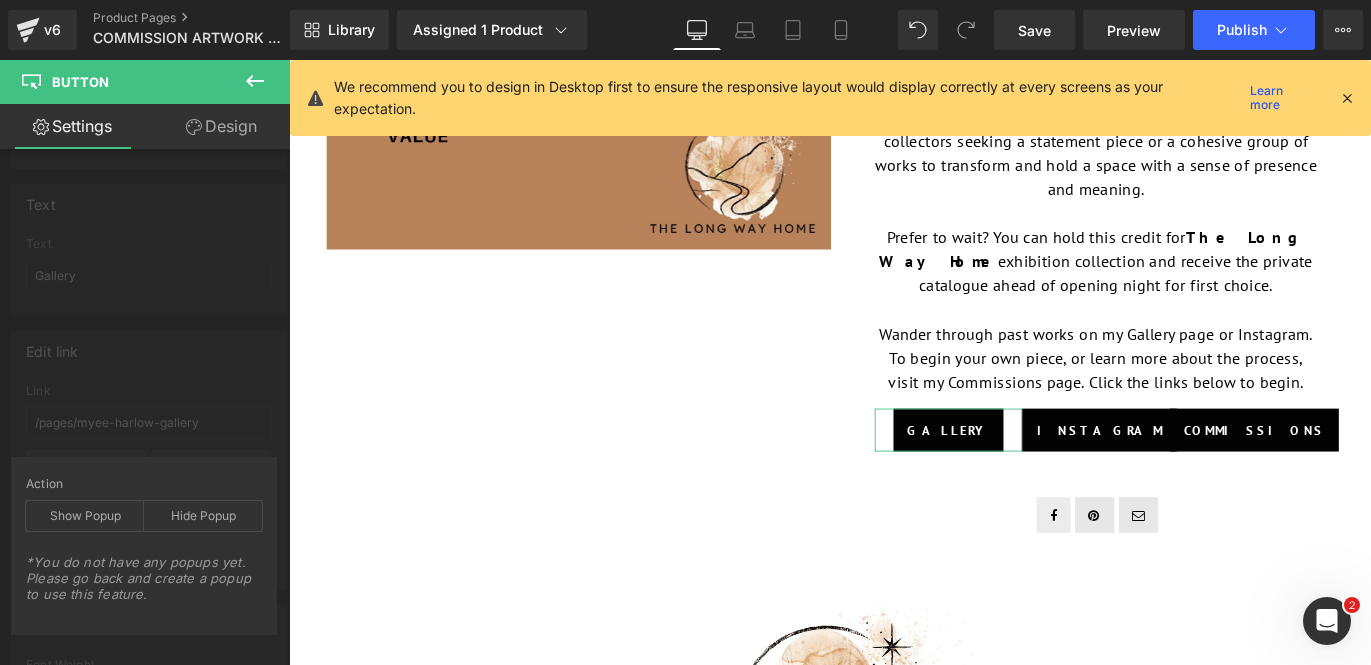 click on "Edit link /pages/myee-harlow-gallery Link /pages/myee-harlow-gallery  Pick Link  Pick Action Current Tab New Tab Open in
Current Tab
Current Tab New Tab Action Show Popup Hide Popup *You do not have any popups yet. Please go back and create a popup to use this feature. *Will work with popup windows that contain this button" at bounding box center (149, 453) 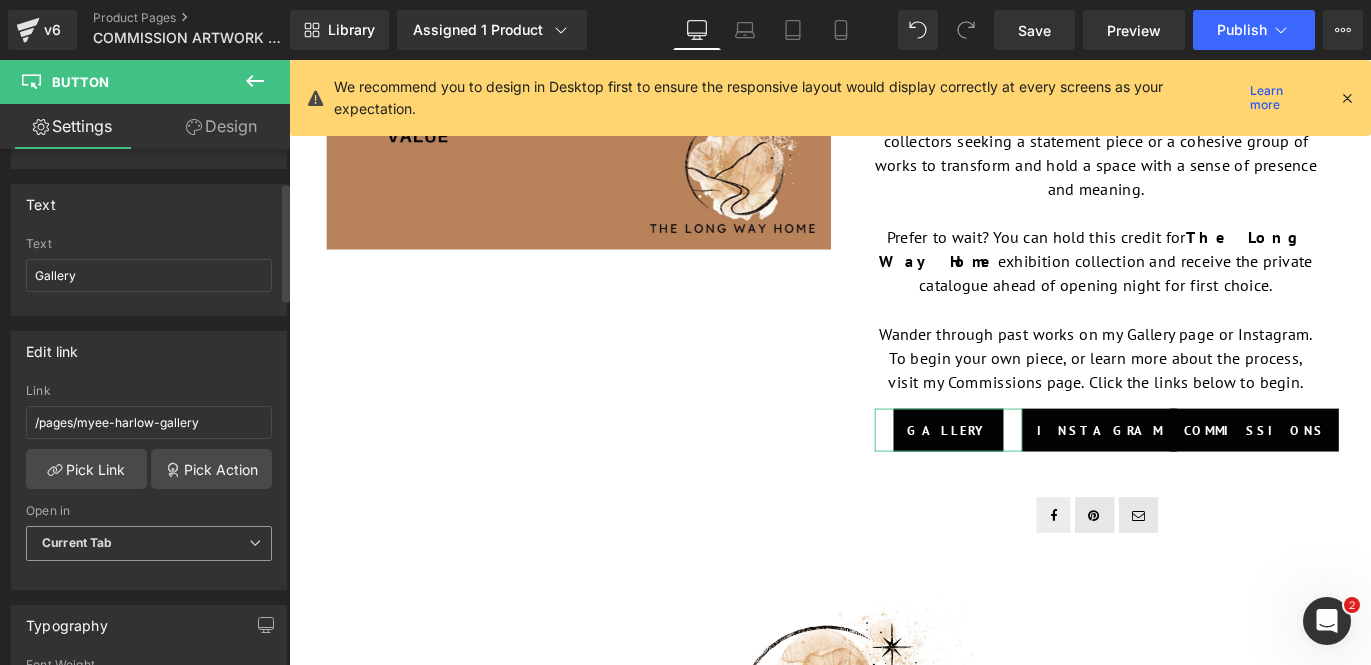 click at bounding box center [255, 543] 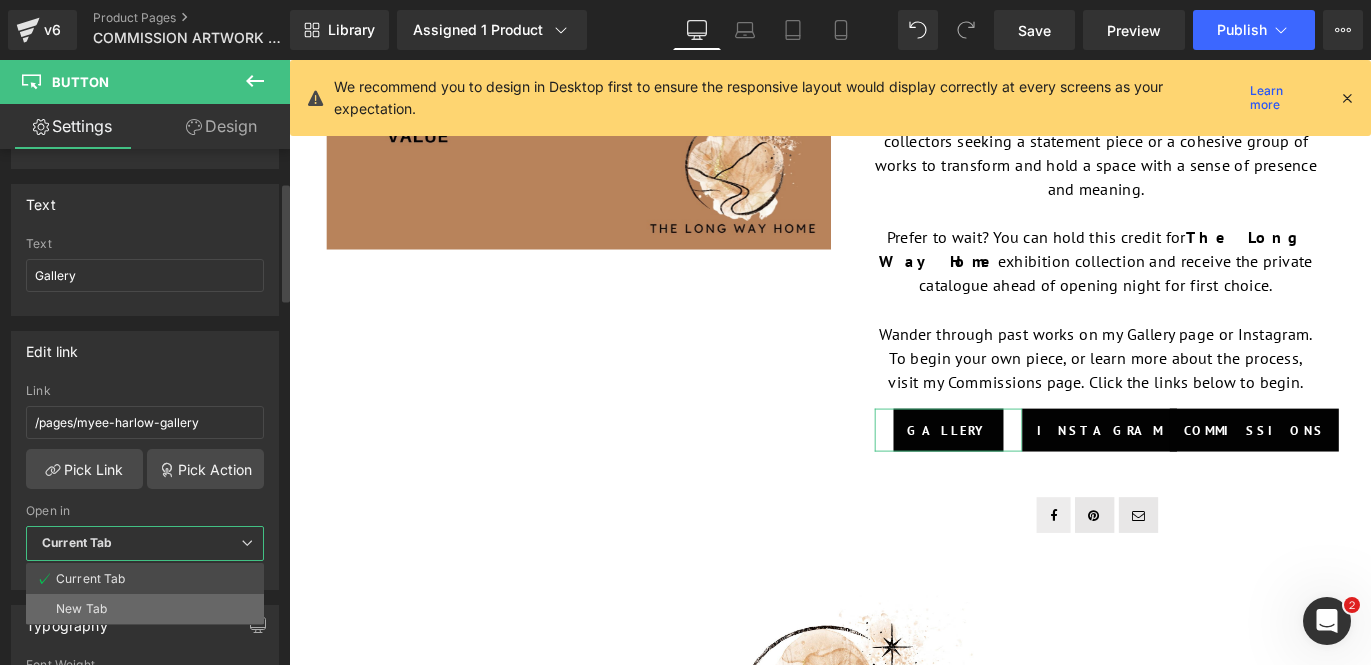 click on "New Tab" at bounding box center [145, 609] 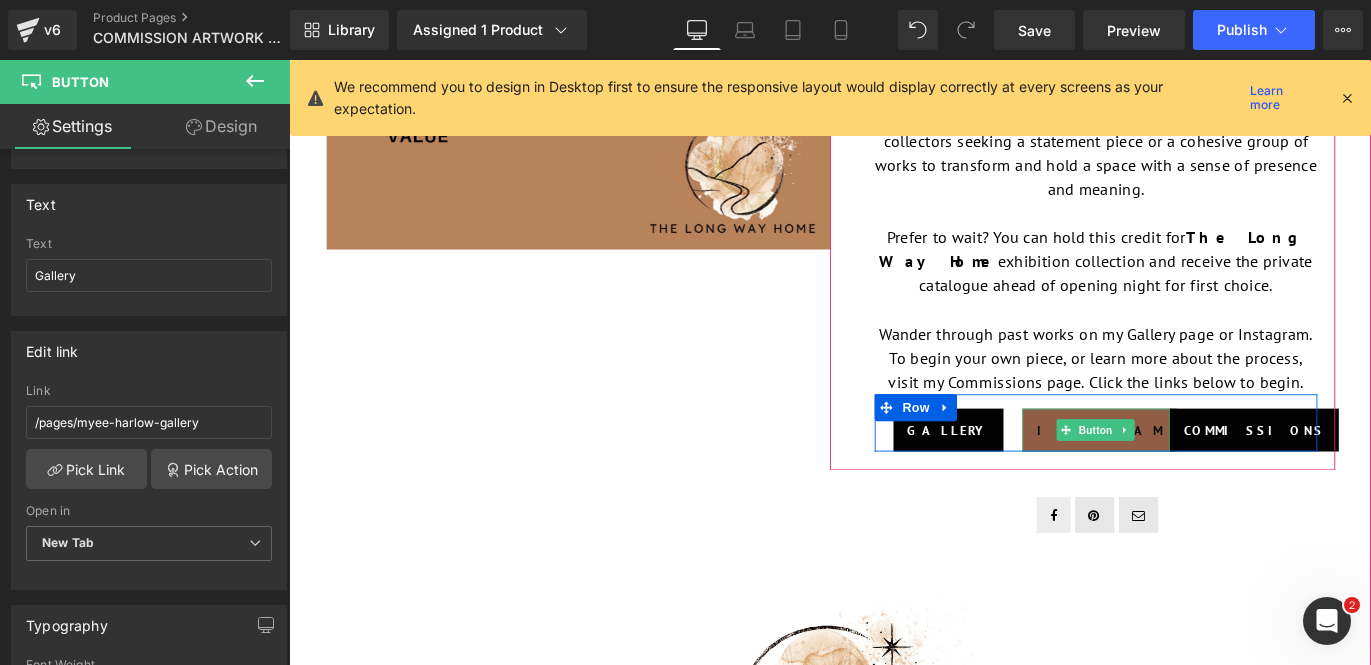 click on "Button" at bounding box center [1192, 475] 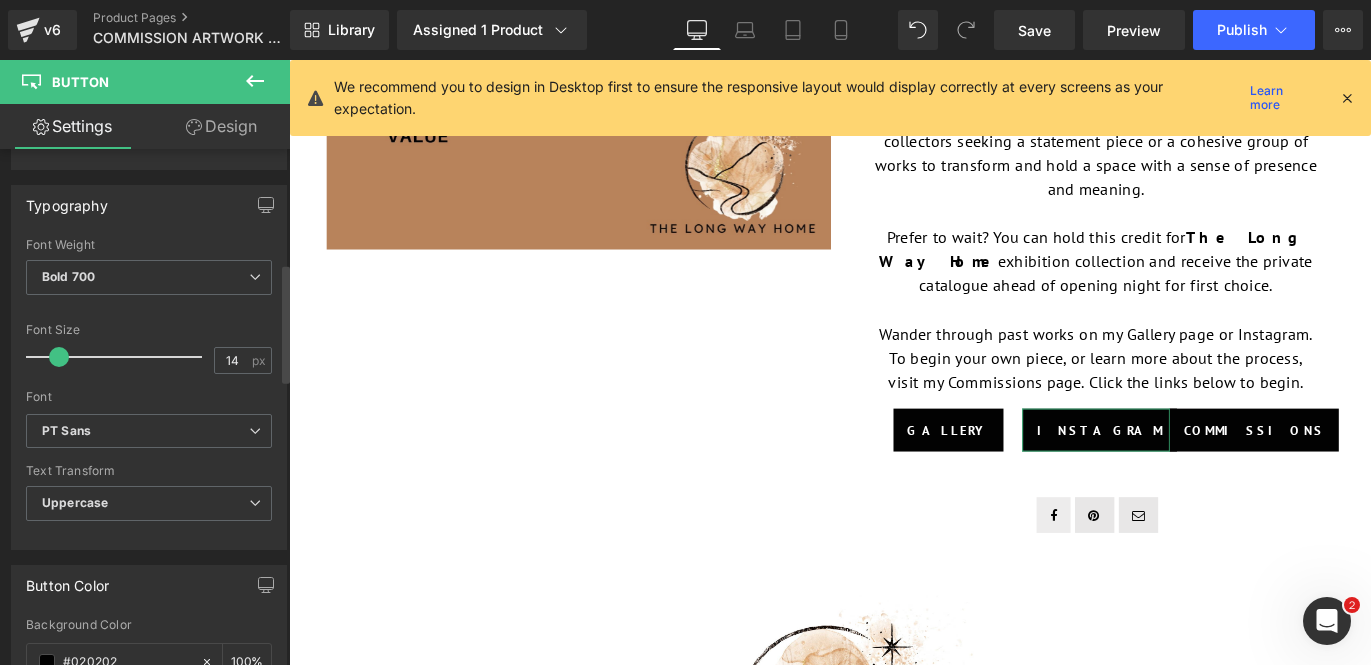 scroll, scrollTop: 399, scrollLeft: 0, axis: vertical 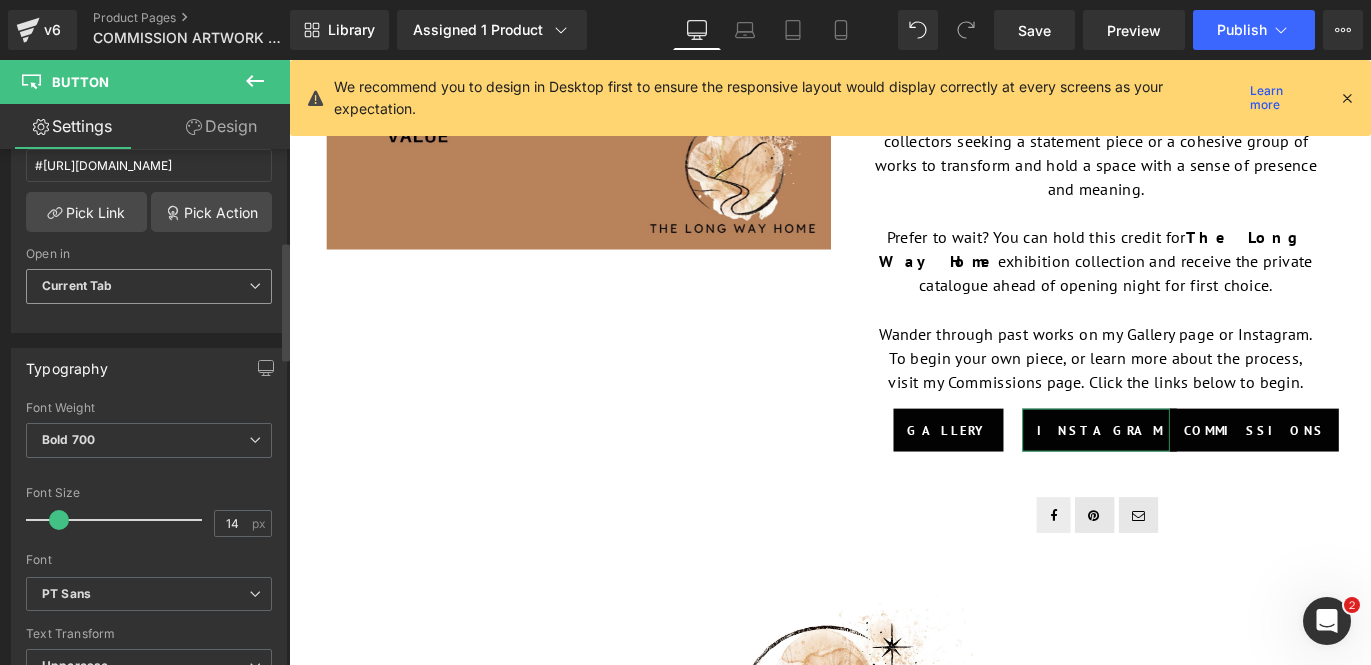 click at bounding box center [255, 286] 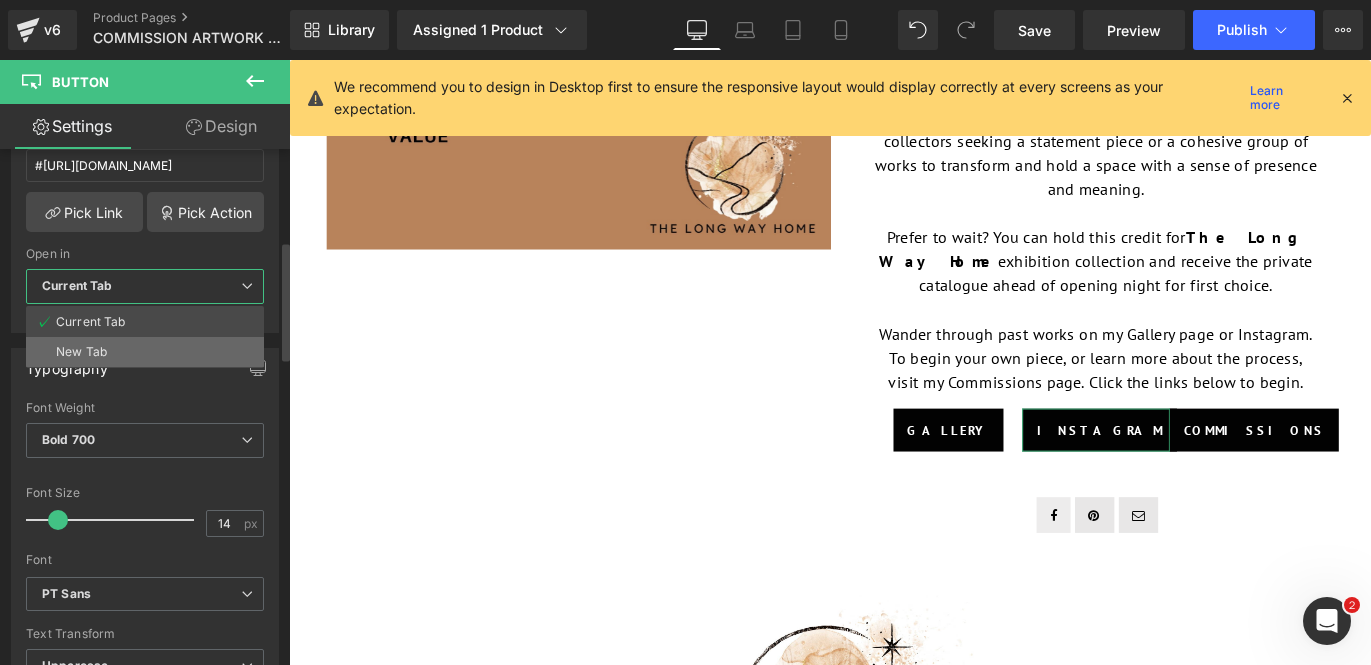 click on "New Tab" at bounding box center [145, 352] 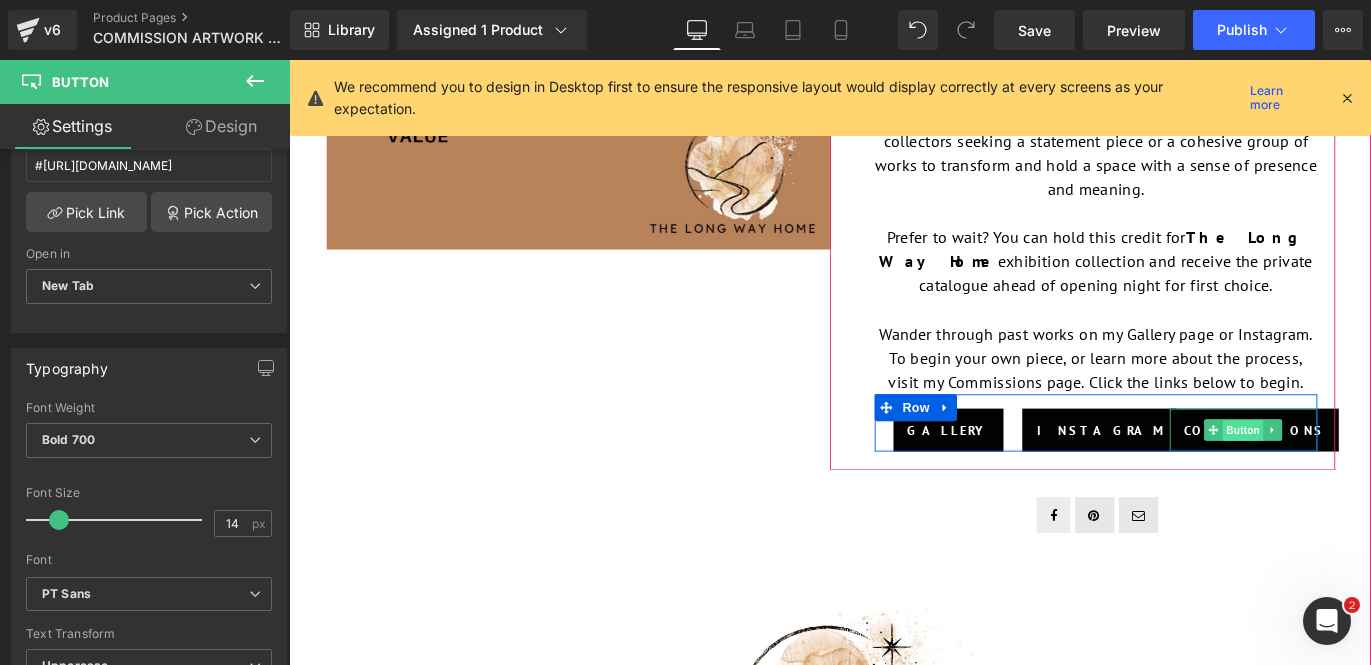 click on "Button" at bounding box center [1357, 475] 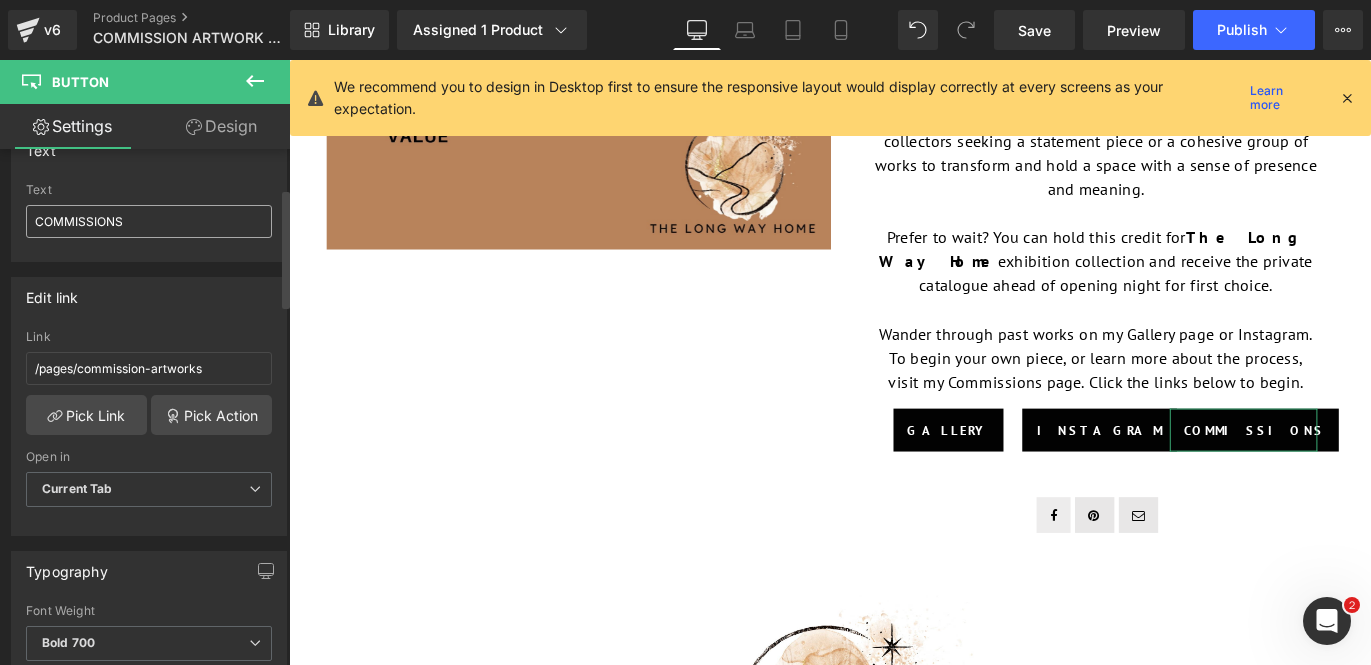 scroll, scrollTop: 197, scrollLeft: 0, axis: vertical 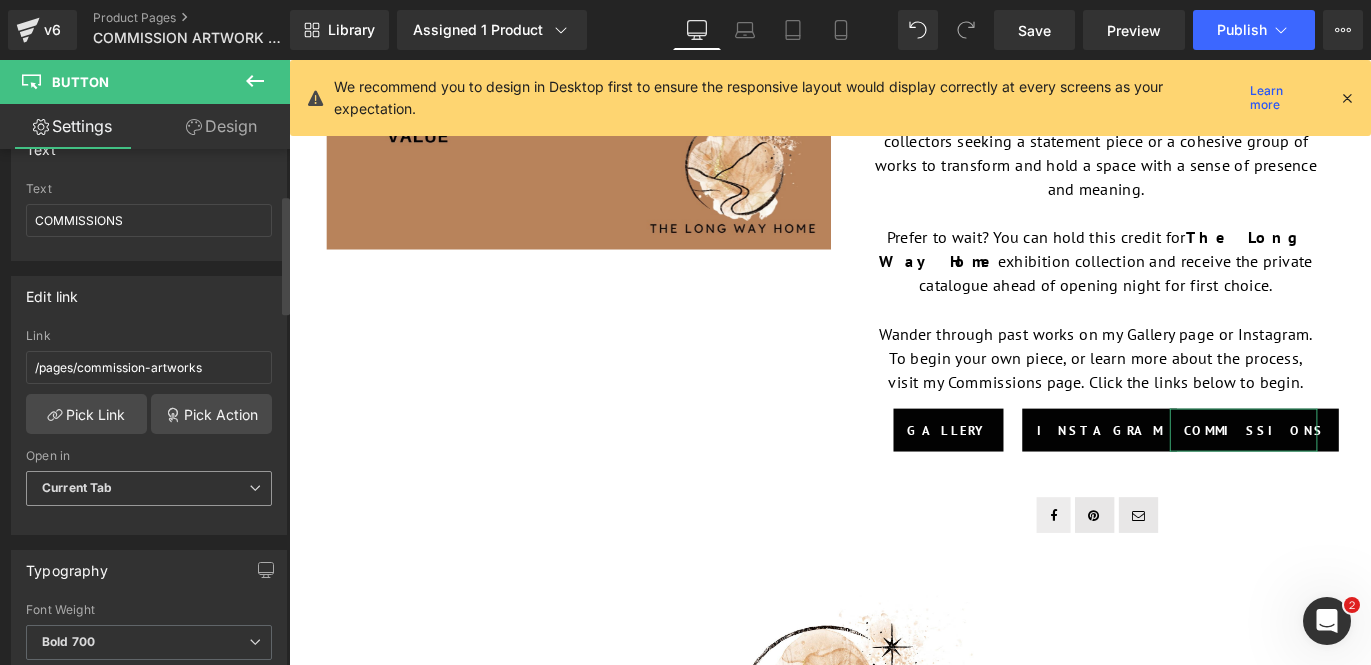 click at bounding box center (255, 488) 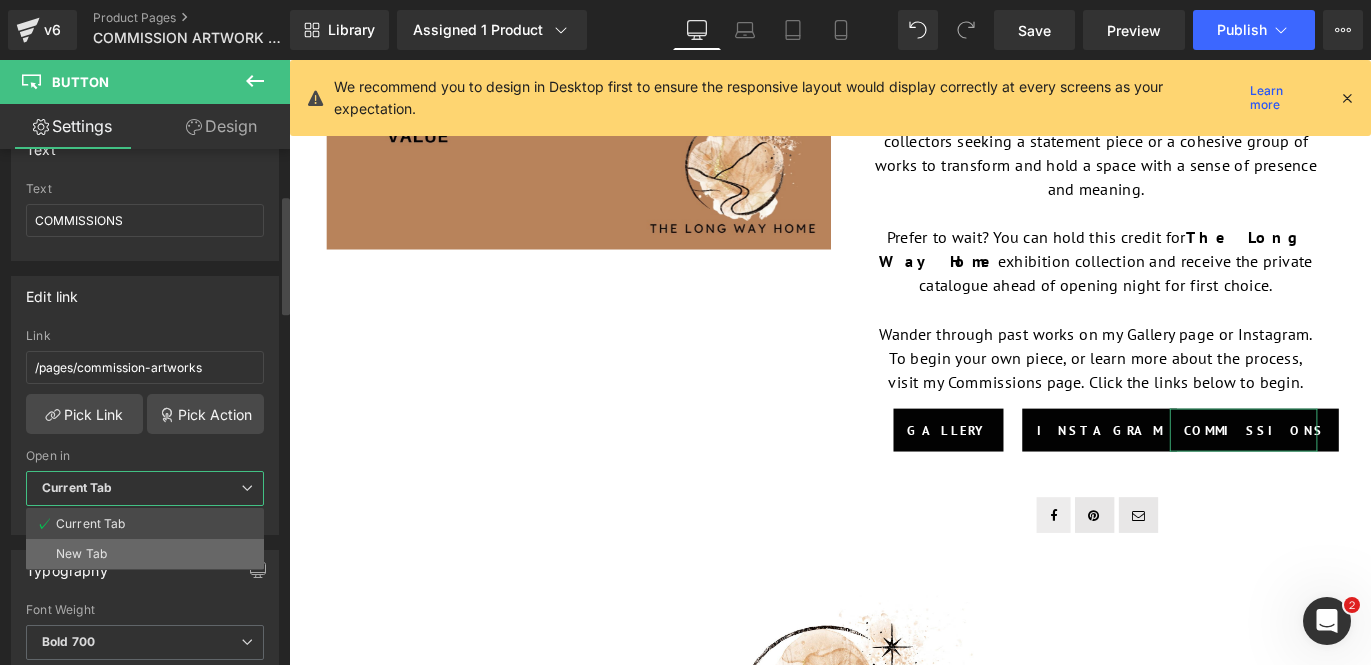 click on "New Tab" at bounding box center [145, 554] 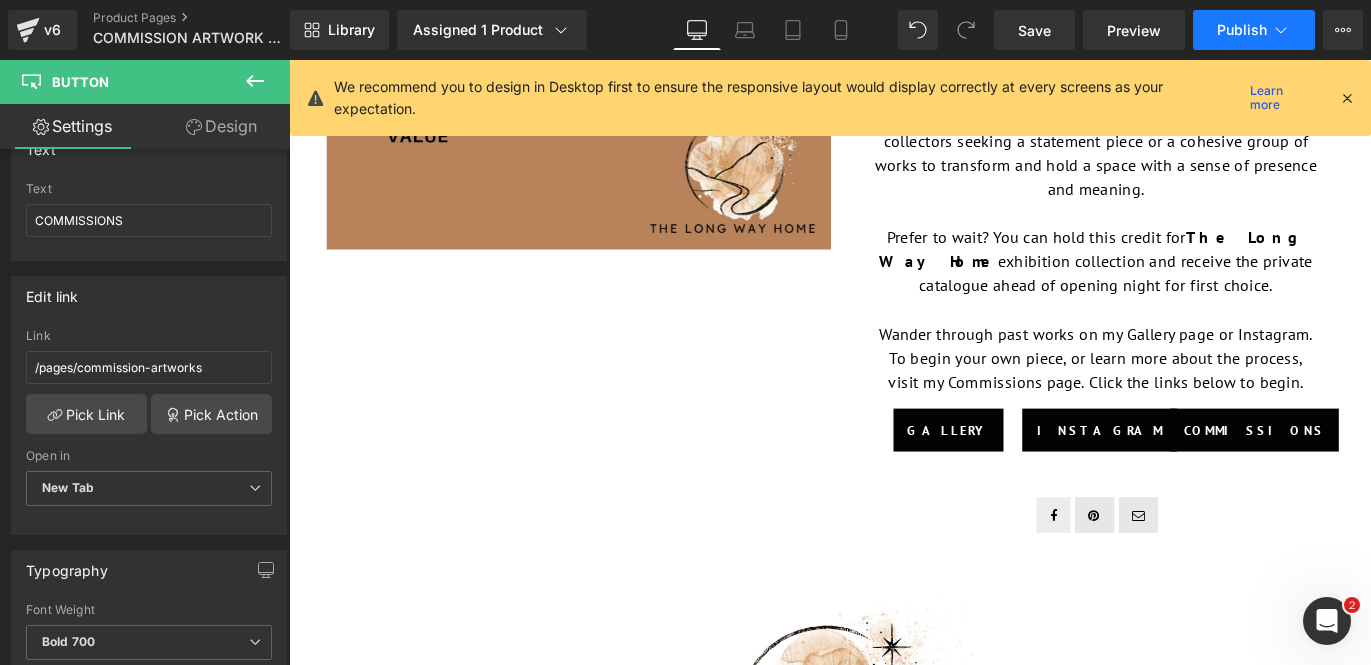 click on "Publish" at bounding box center (1242, 30) 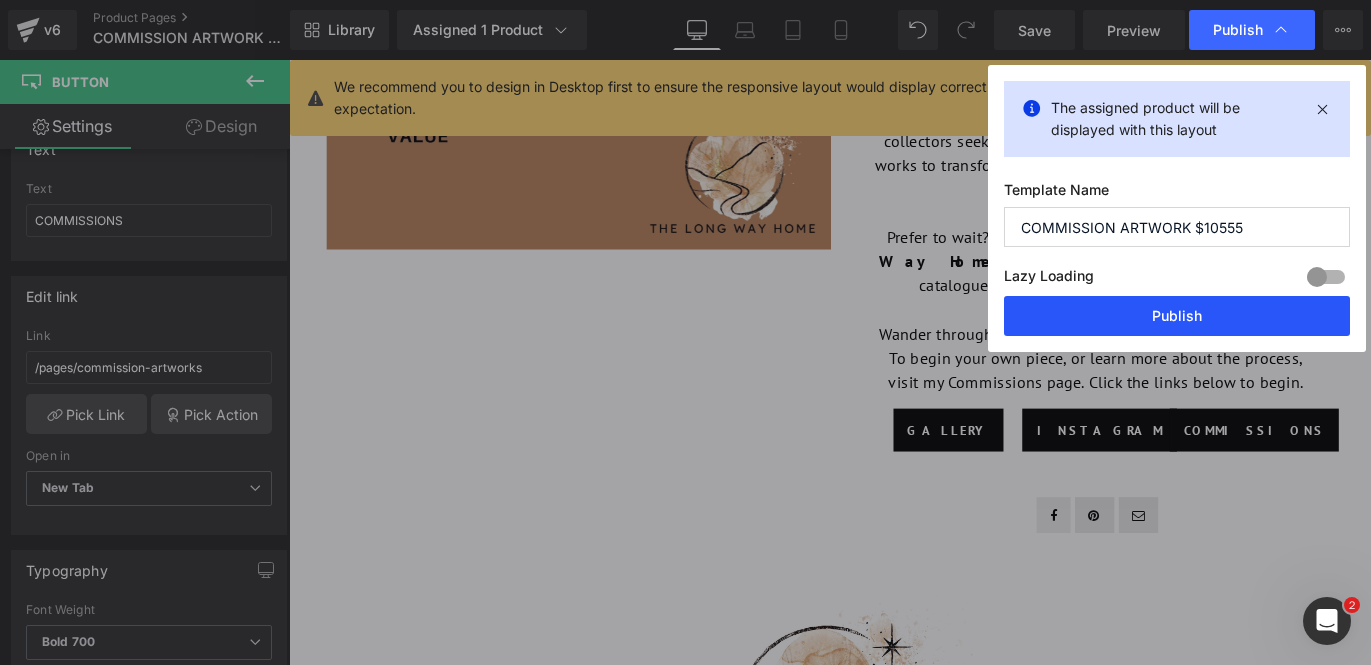 click on "Publish" at bounding box center [1177, 316] 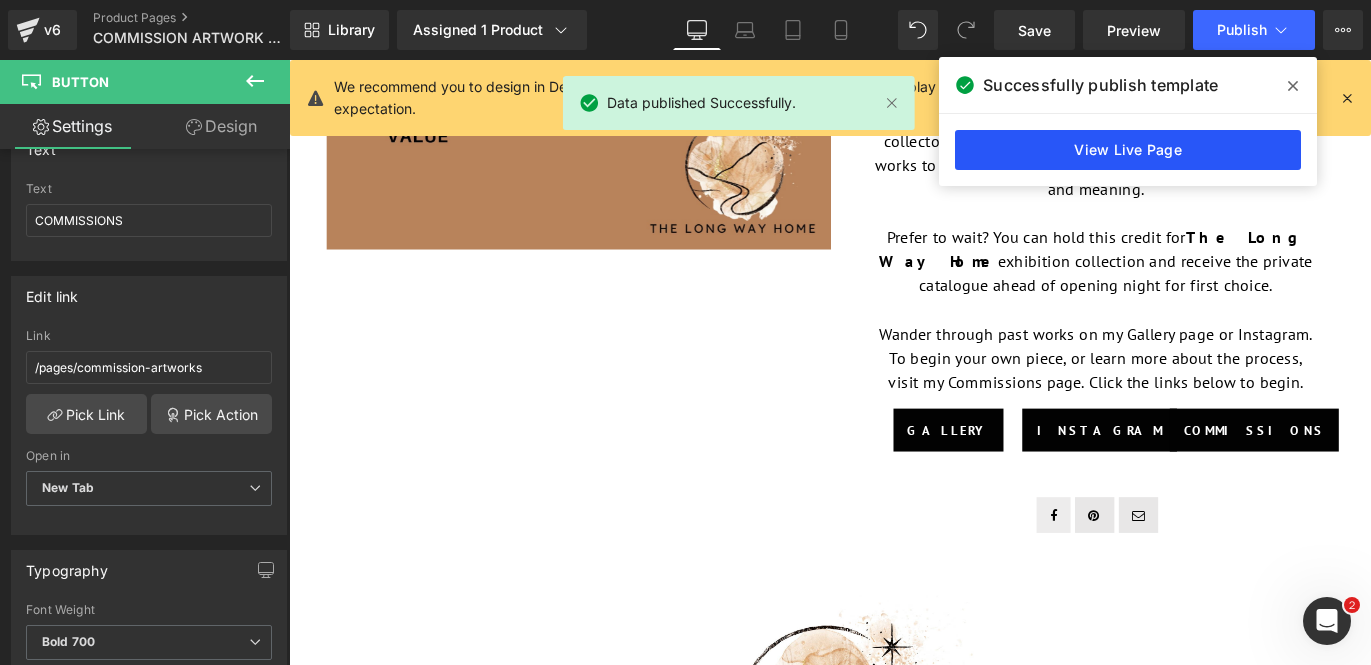 click on "View Live Page" at bounding box center [1128, 150] 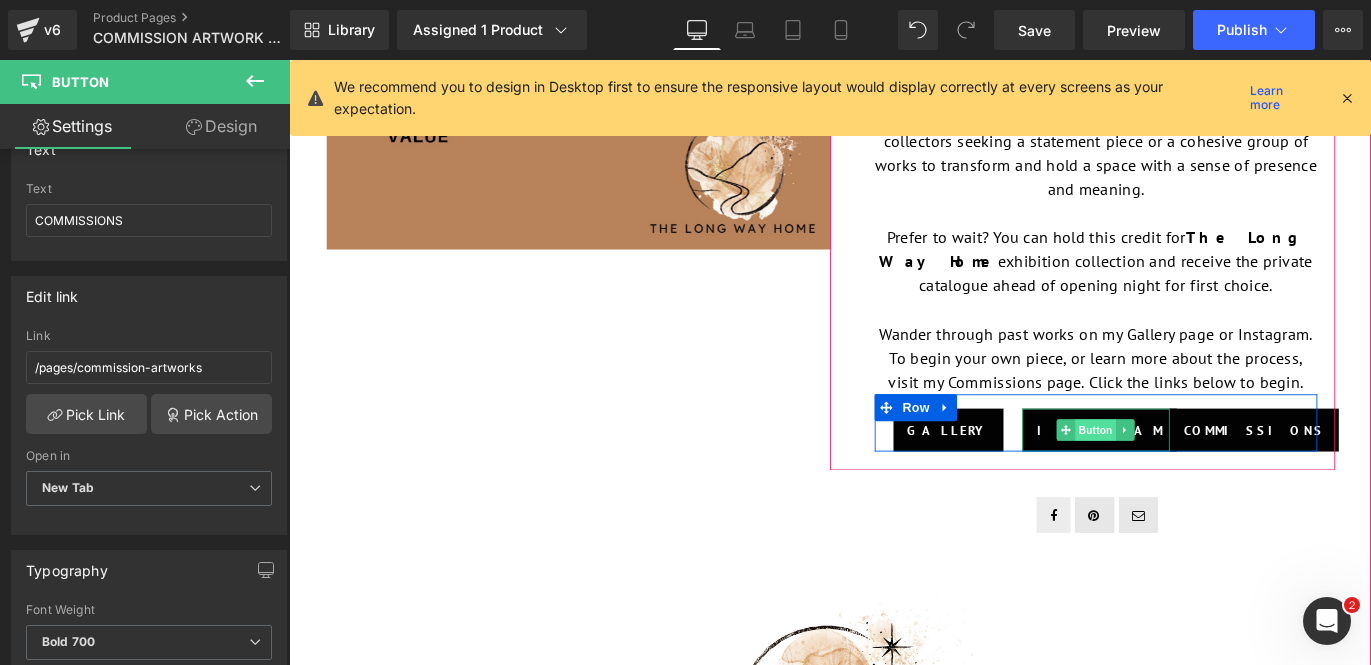 click on "Button" at bounding box center (1192, 474) 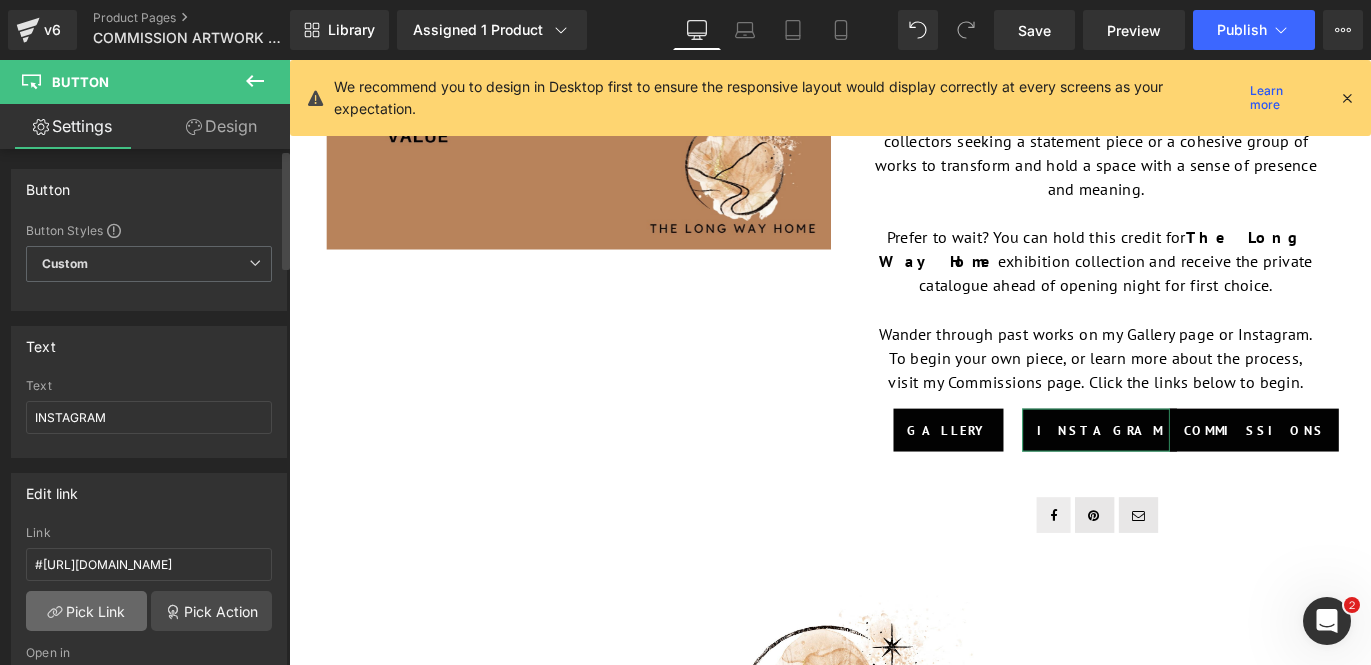 click on "Pick Link" at bounding box center (86, 611) 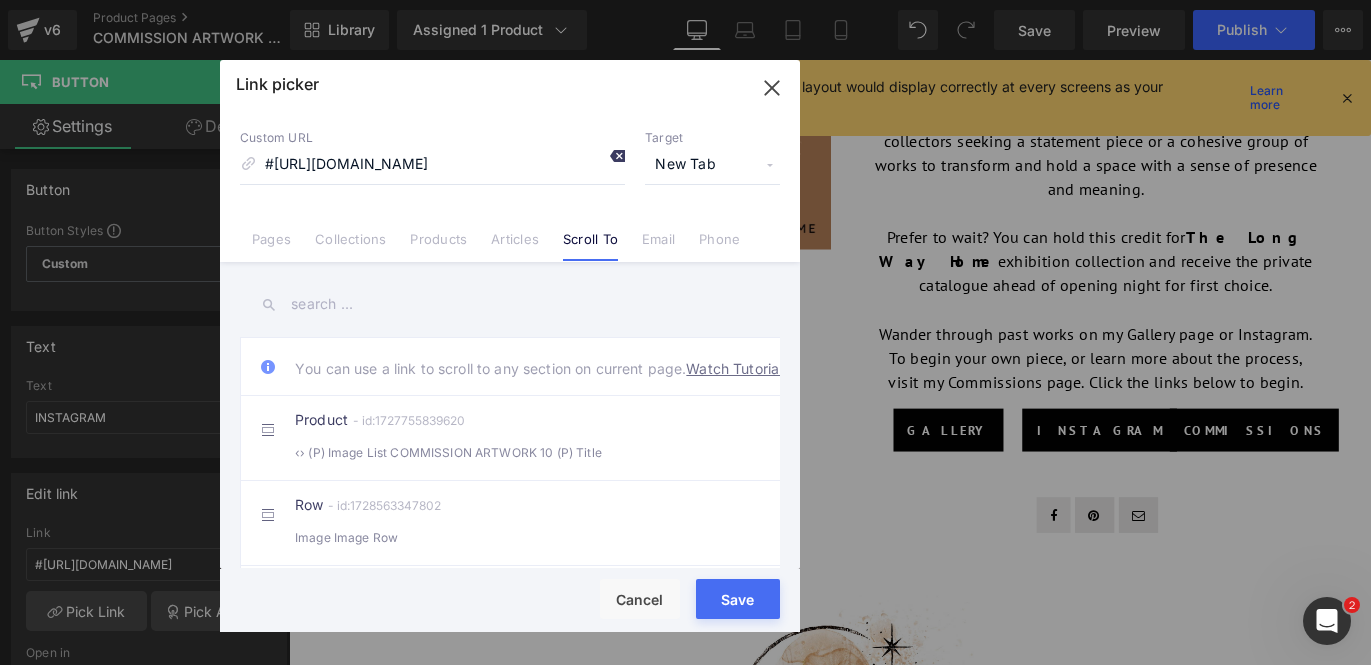 click 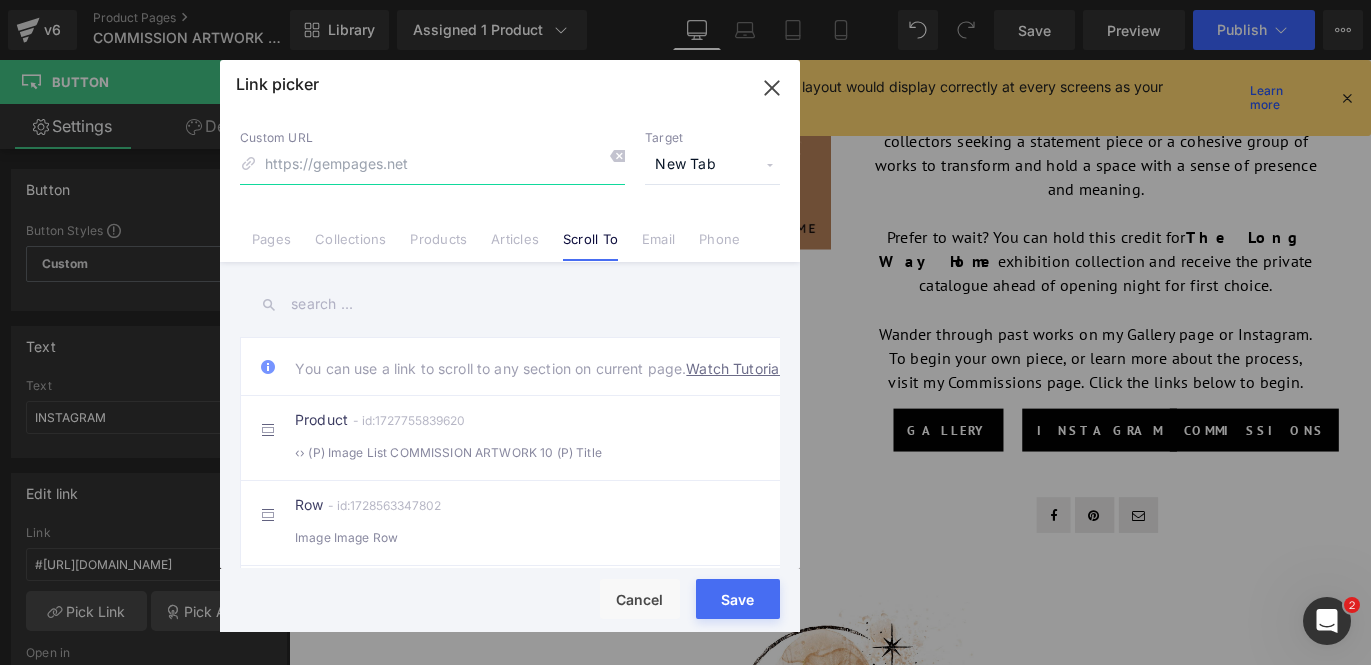 click at bounding box center (432, 165) 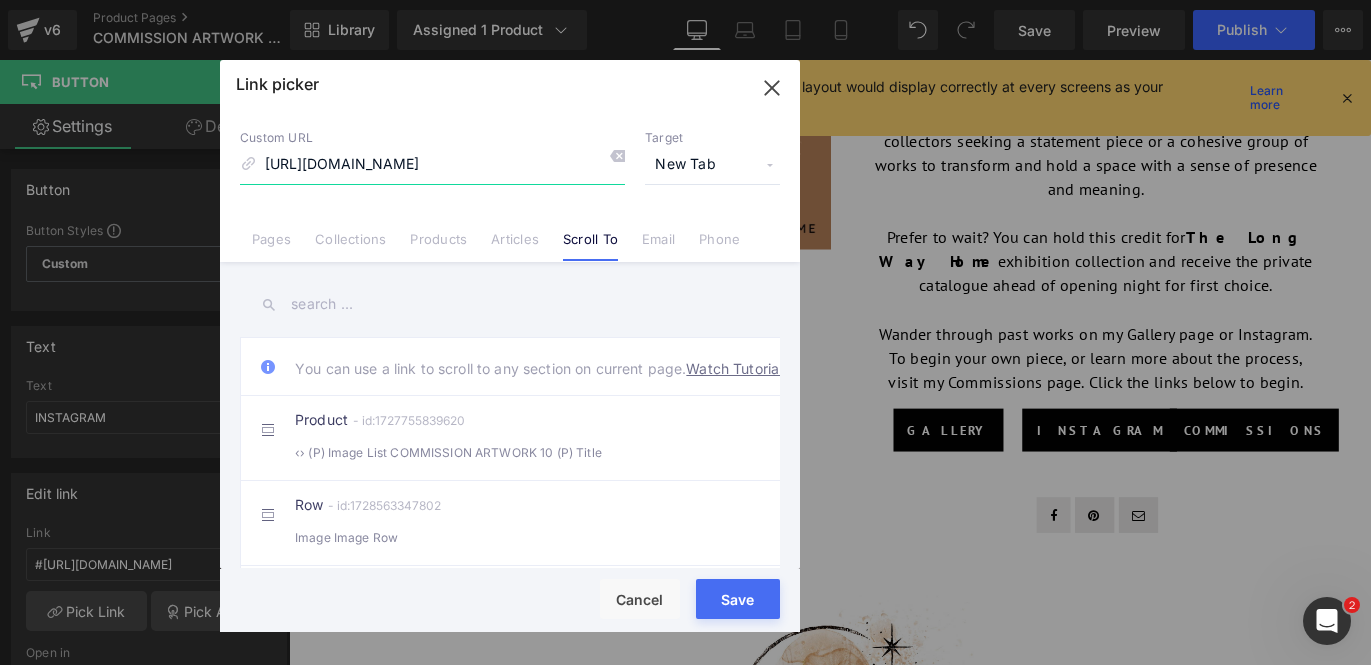 type on "https://www.instagram.com/myeeharlowcreative/" 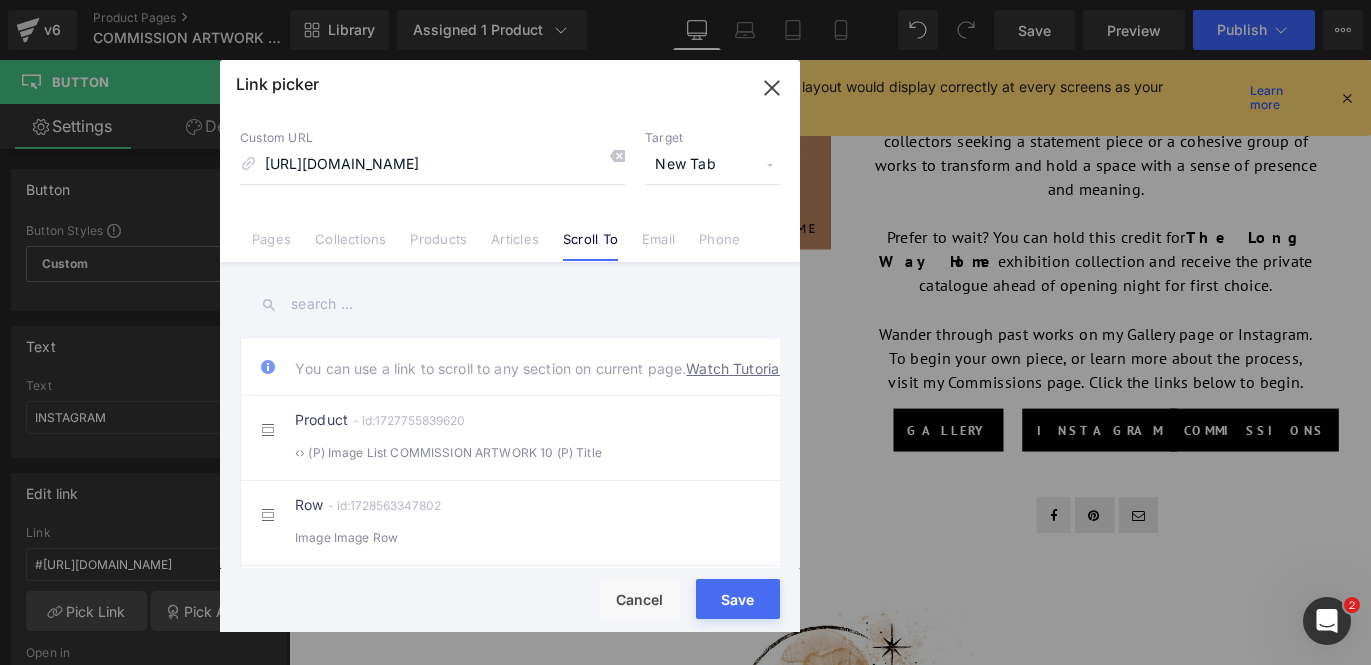 click on "Save" at bounding box center (738, 599) 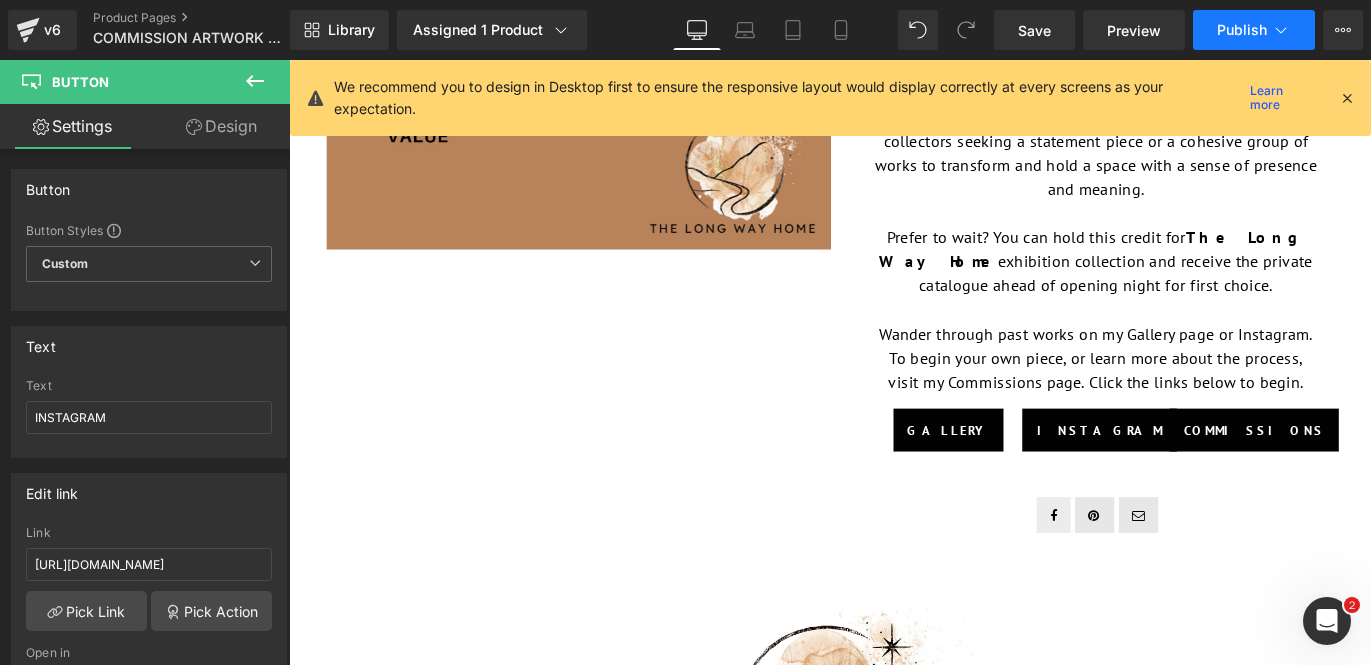 click on "Publish" at bounding box center [1242, 30] 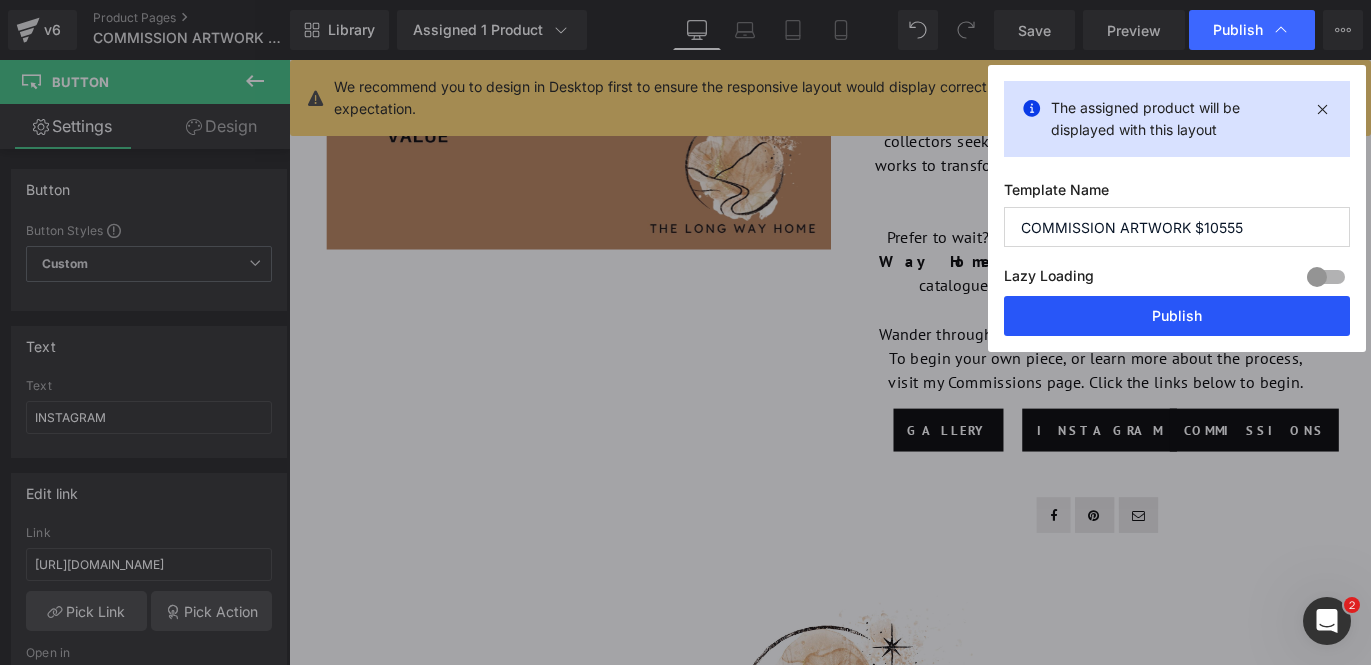 click on "Publish" at bounding box center [1177, 316] 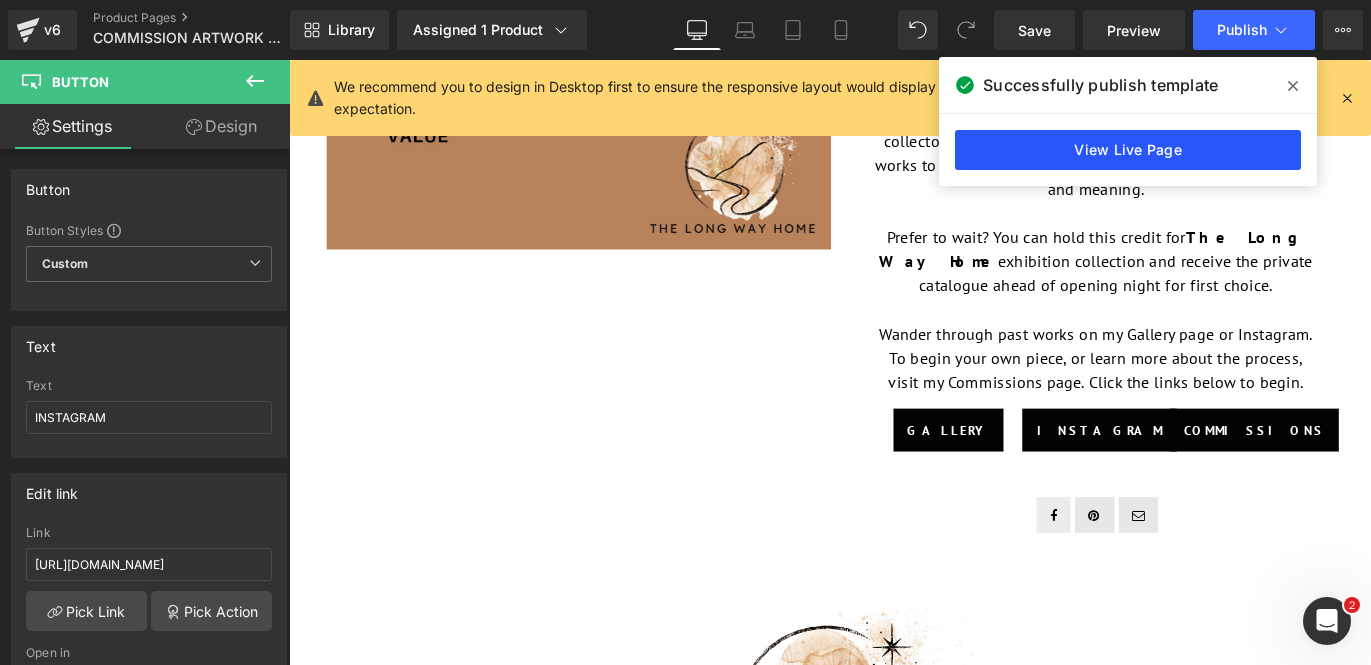 click on "View Live Page" at bounding box center (1128, 150) 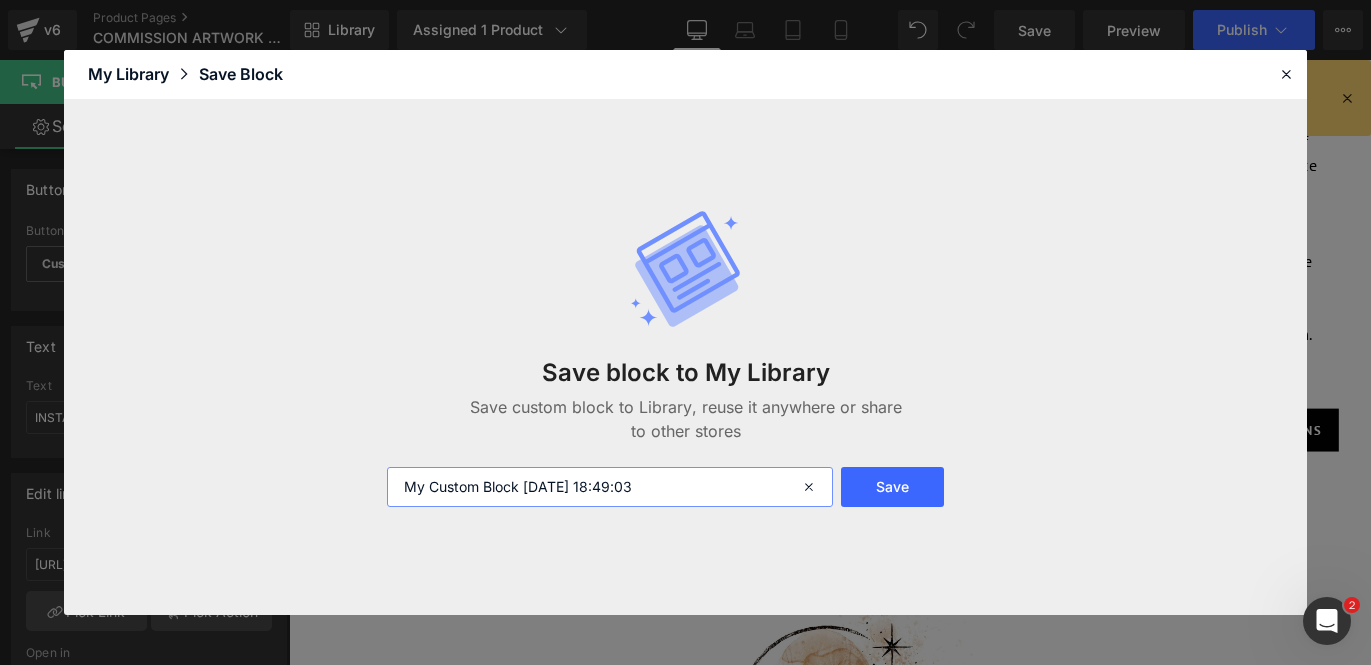 drag, startPoint x: 712, startPoint y: 491, endPoint x: 322, endPoint y: 461, distance: 391.15213 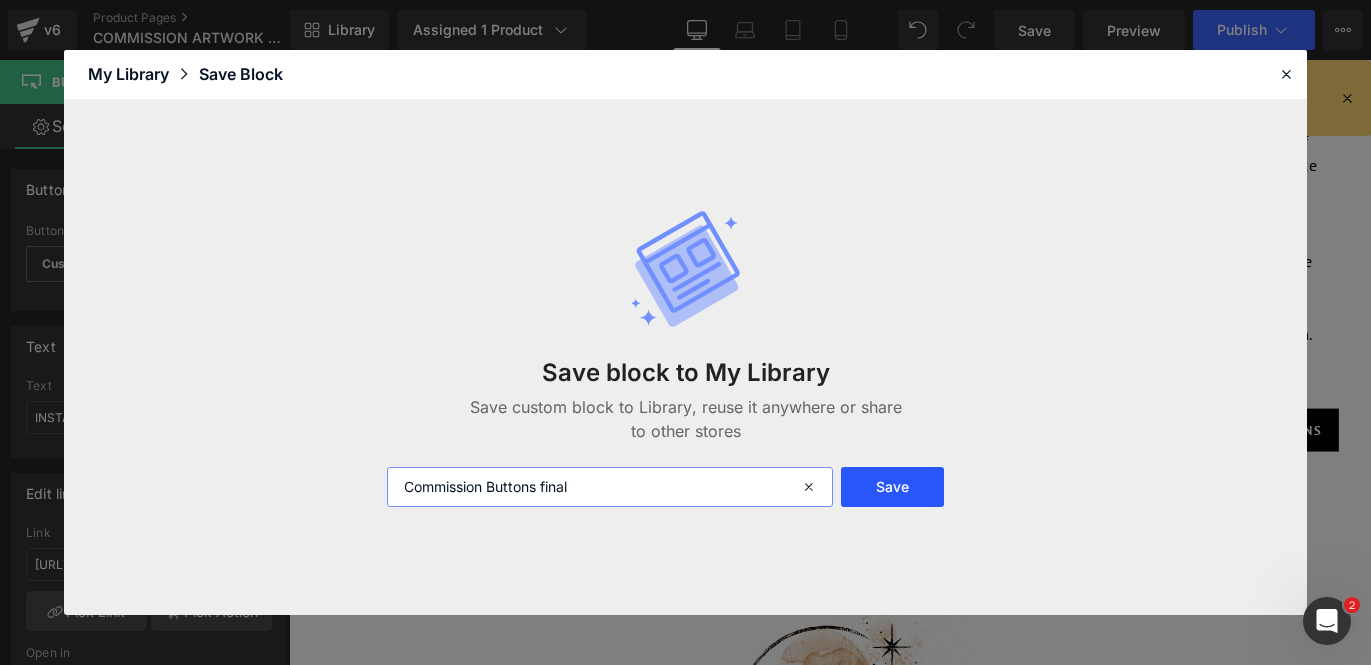 type on "Commission Buttons final" 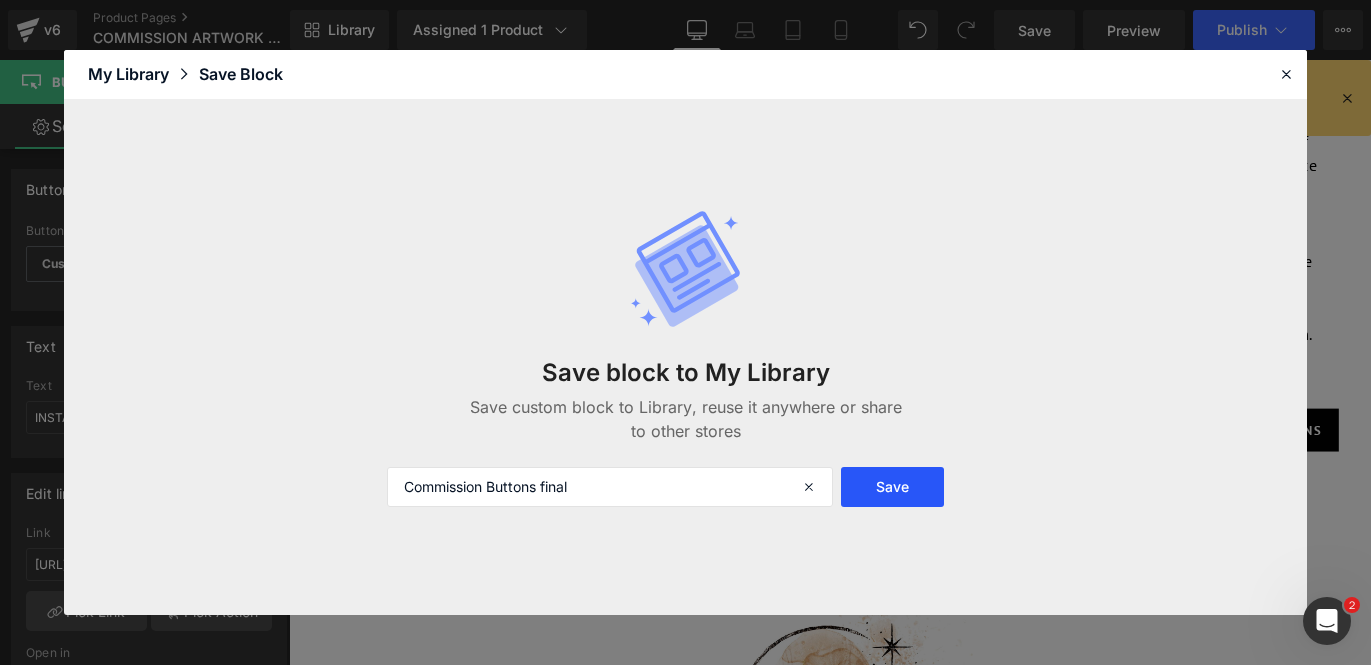 click on "Save" at bounding box center (893, 487) 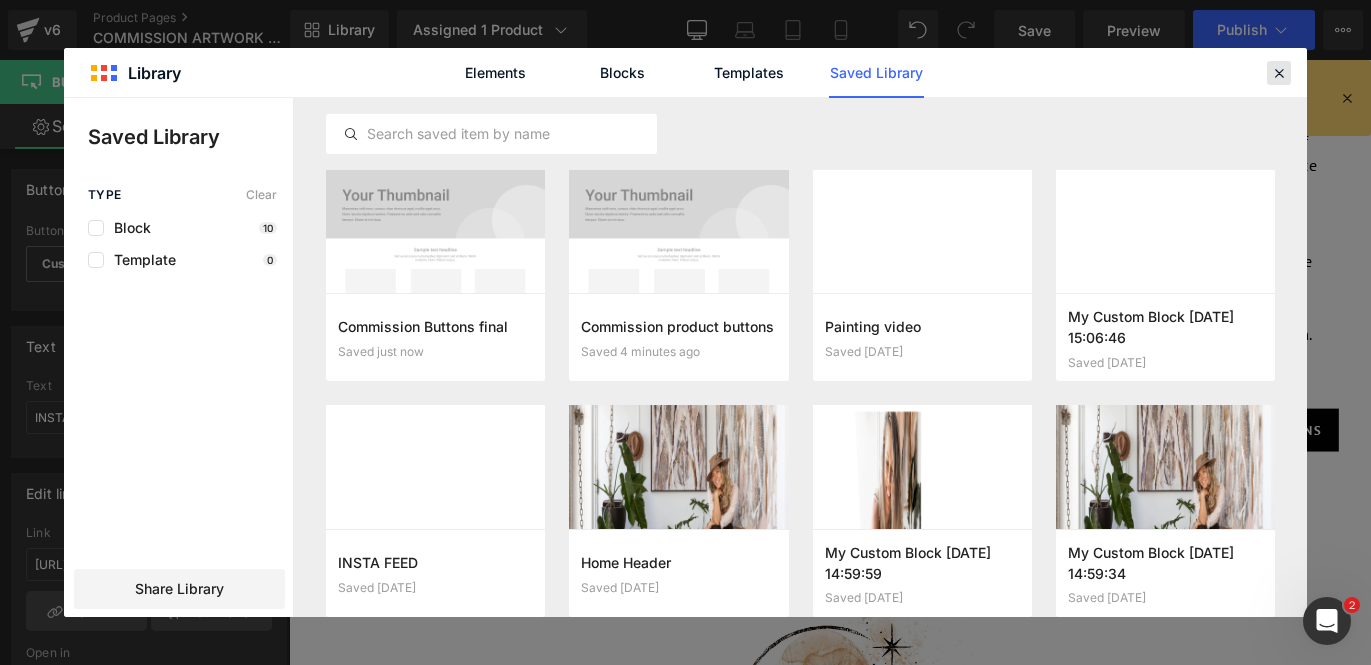 click at bounding box center [1279, 73] 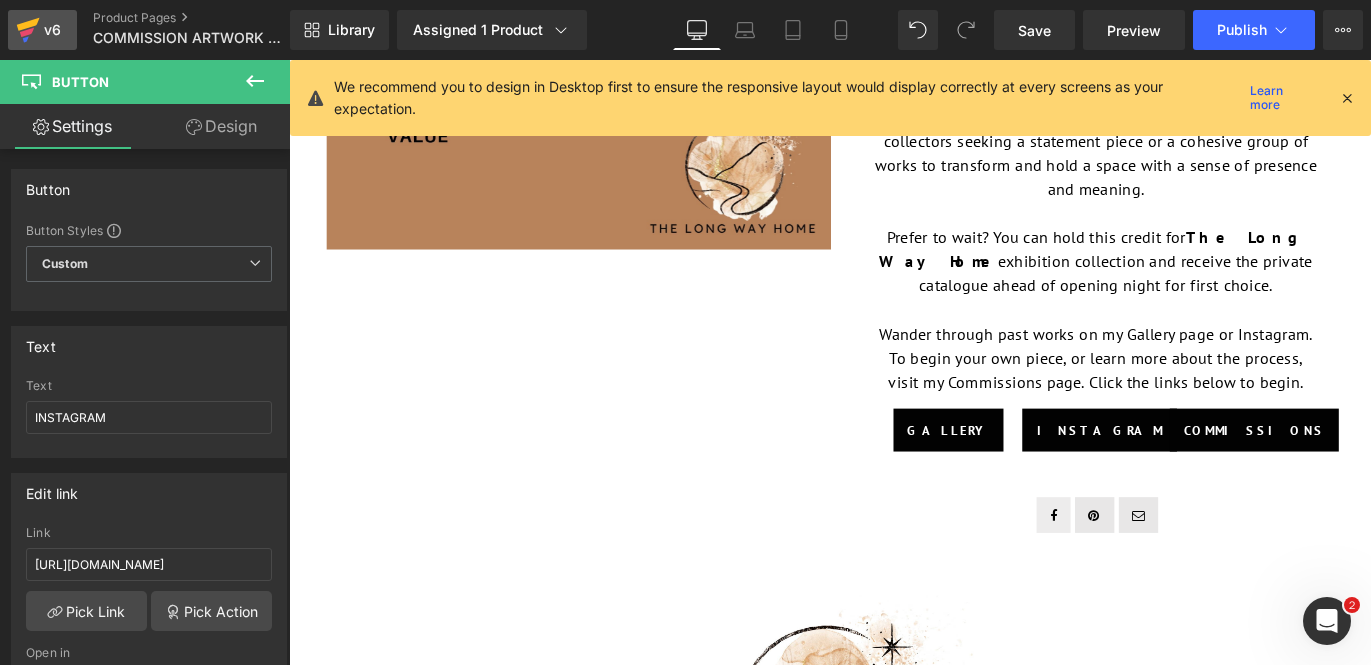 click on "v6" at bounding box center (52, 30) 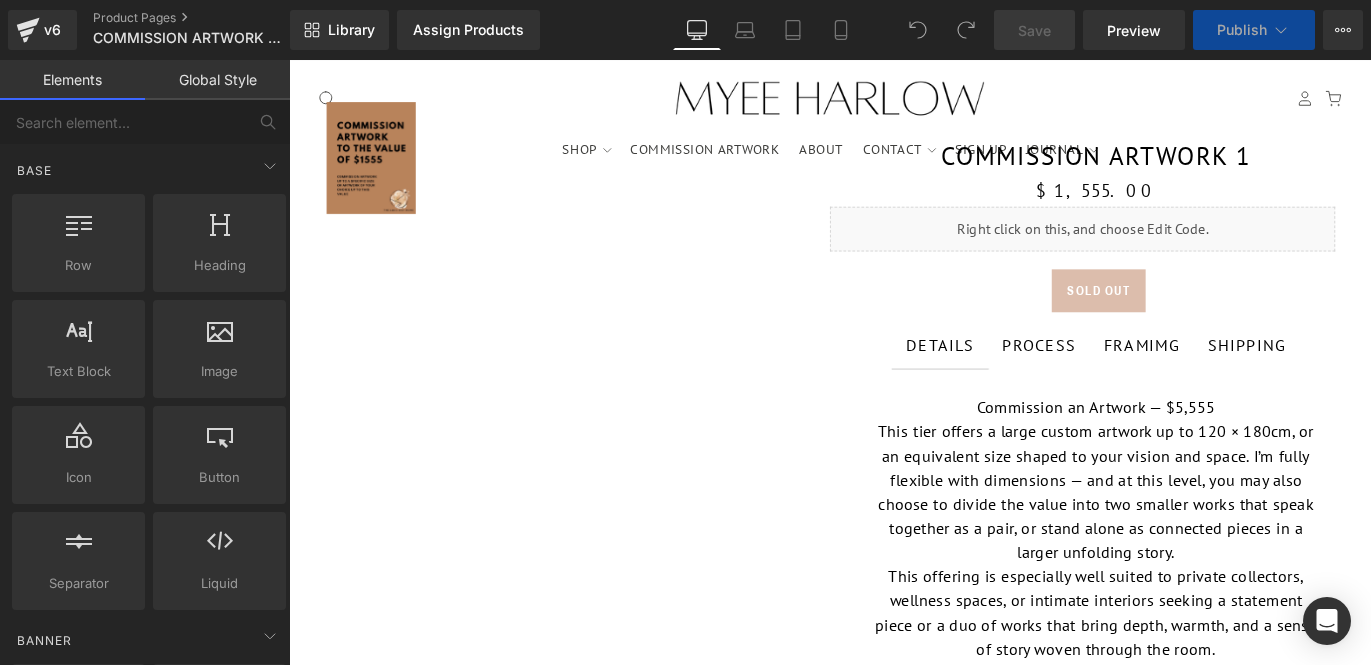 scroll, scrollTop: 0, scrollLeft: 0, axis: both 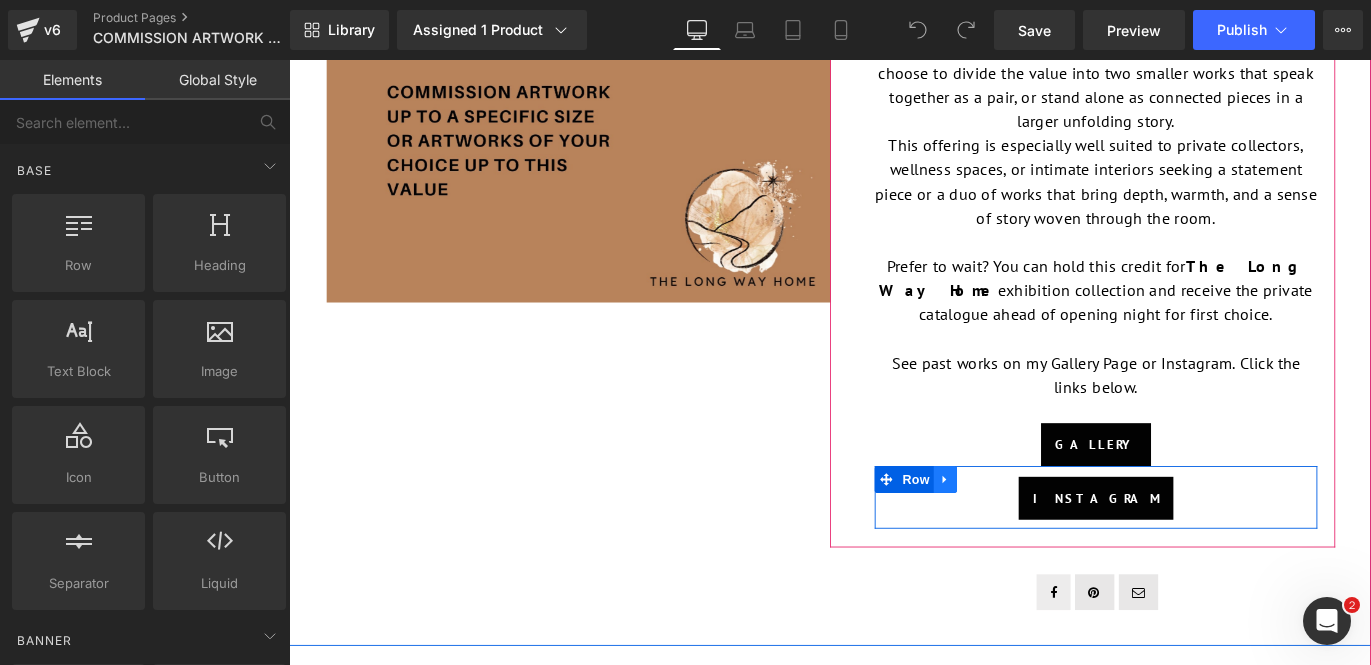 click 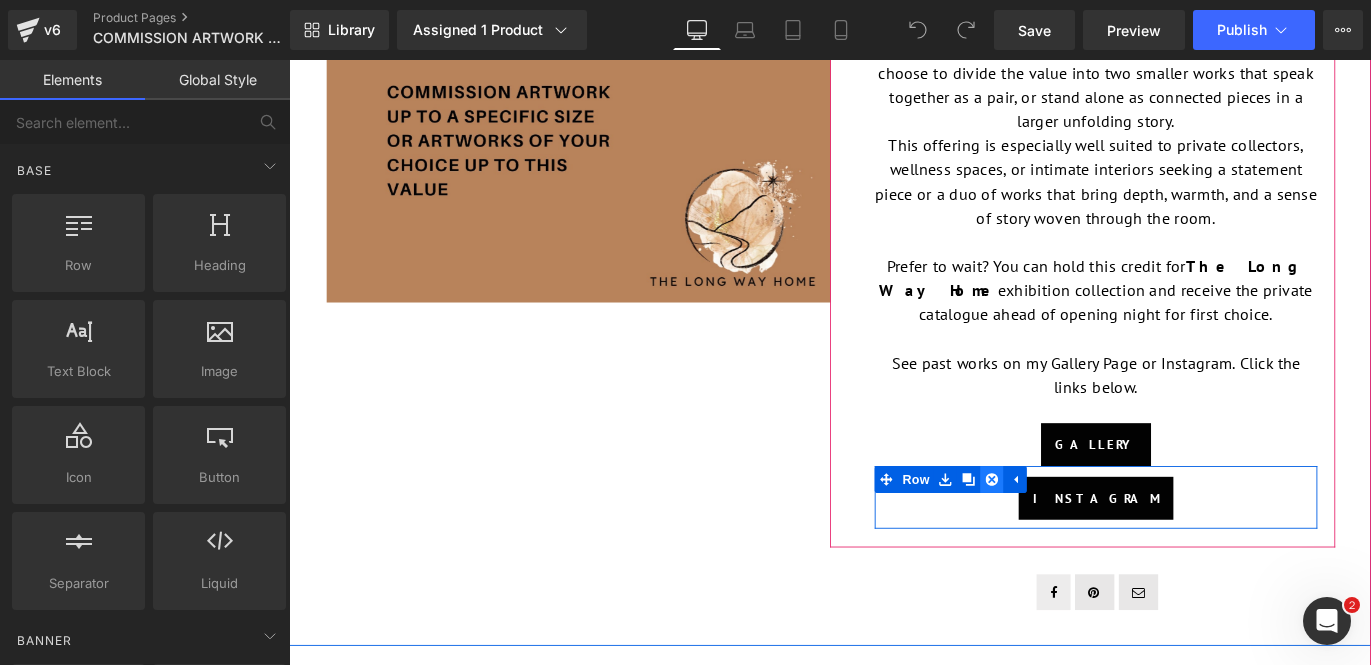 click 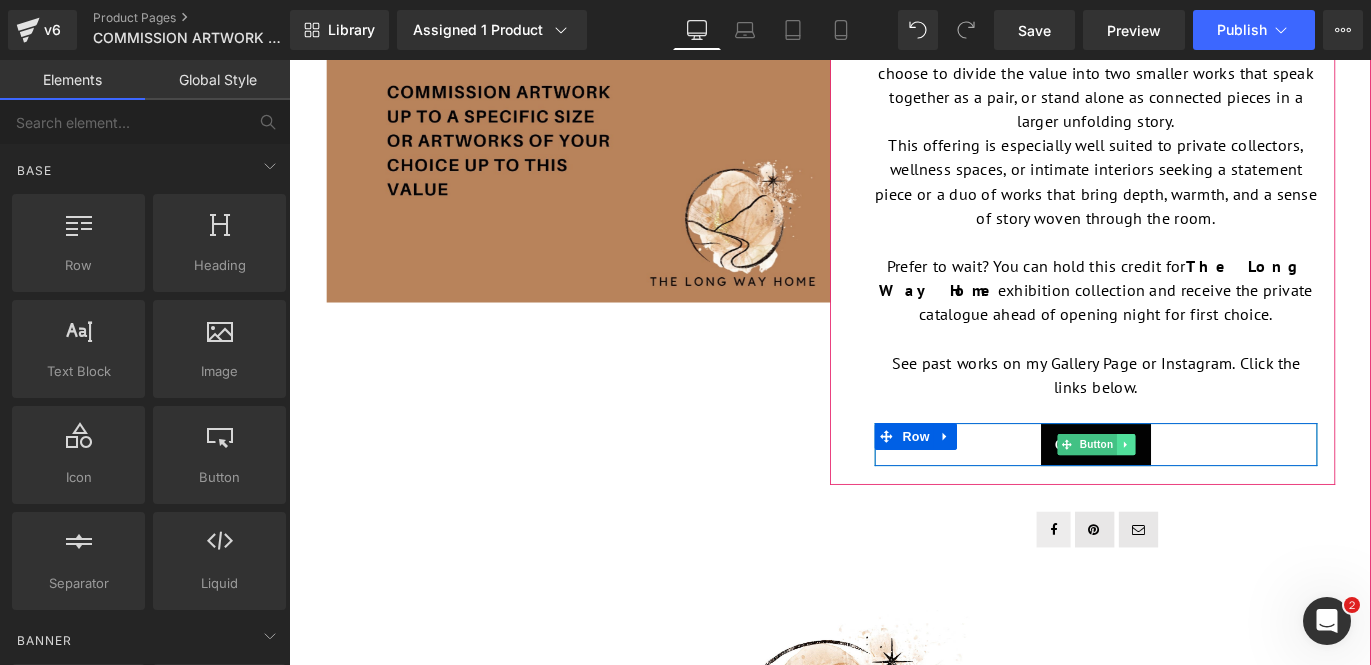 click 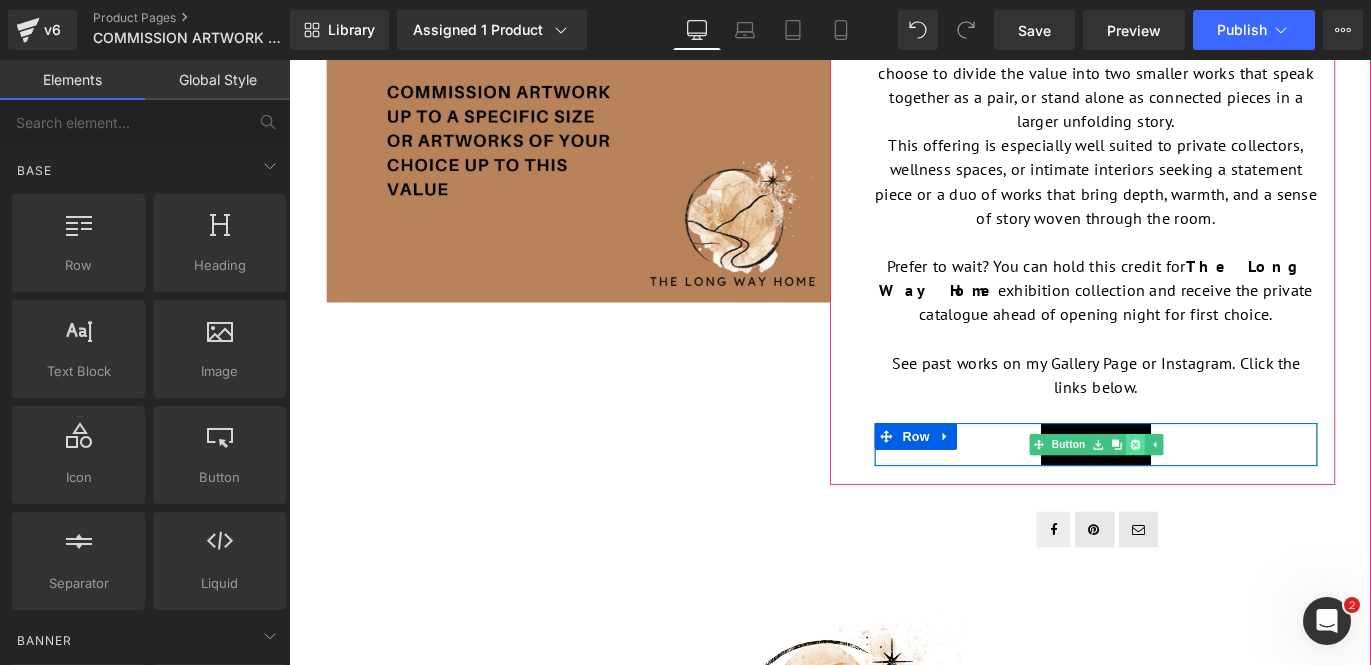click 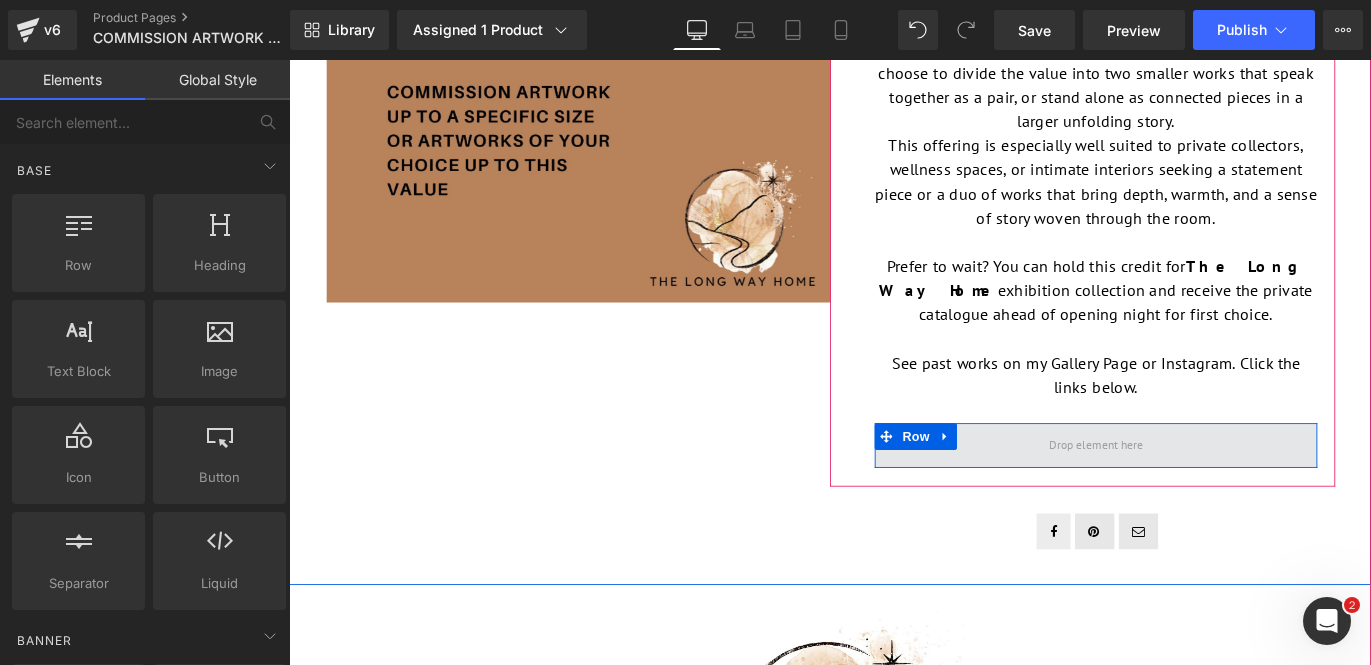 click at bounding box center [1191, 491] 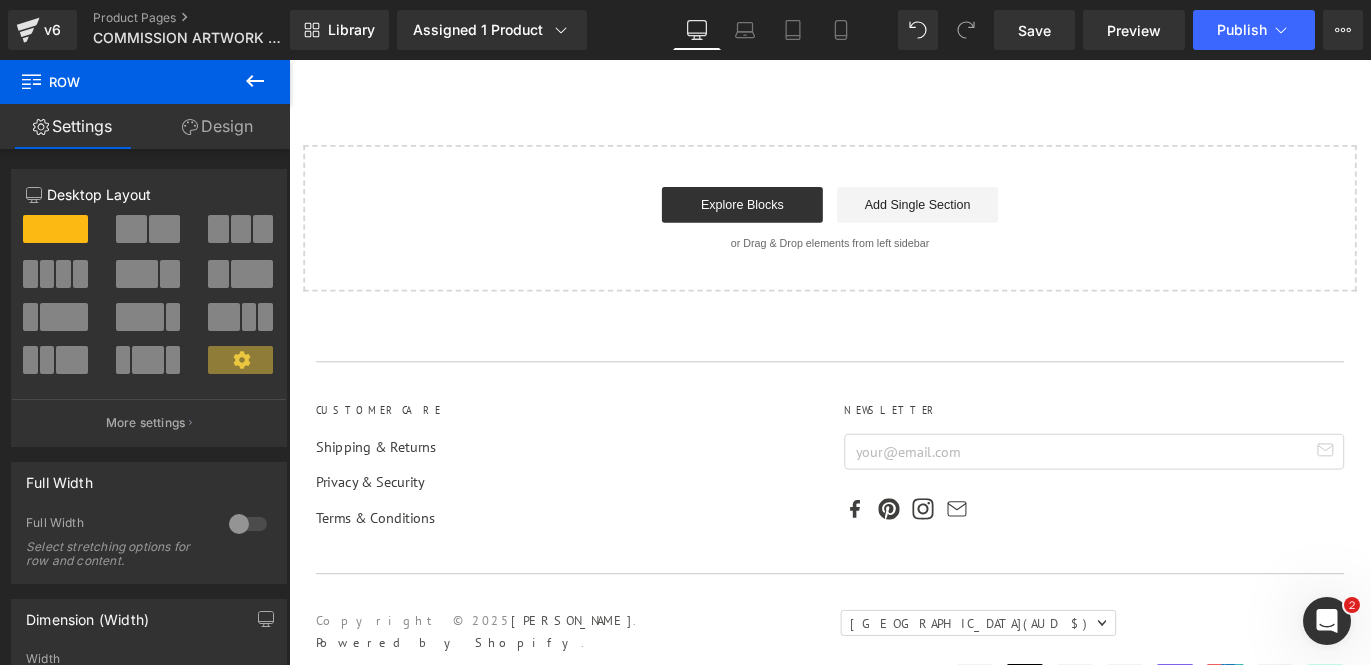 scroll, scrollTop: 3212, scrollLeft: 0, axis: vertical 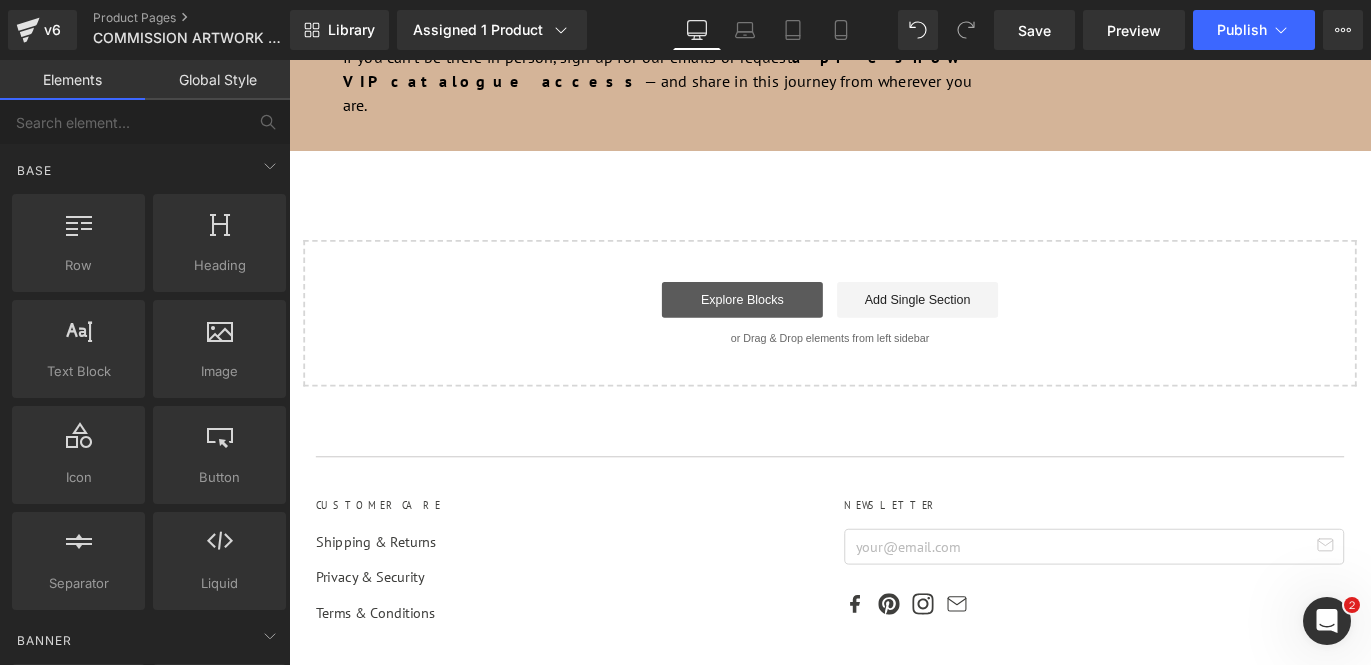 click on "Explore Blocks" at bounding box center (796, 328) 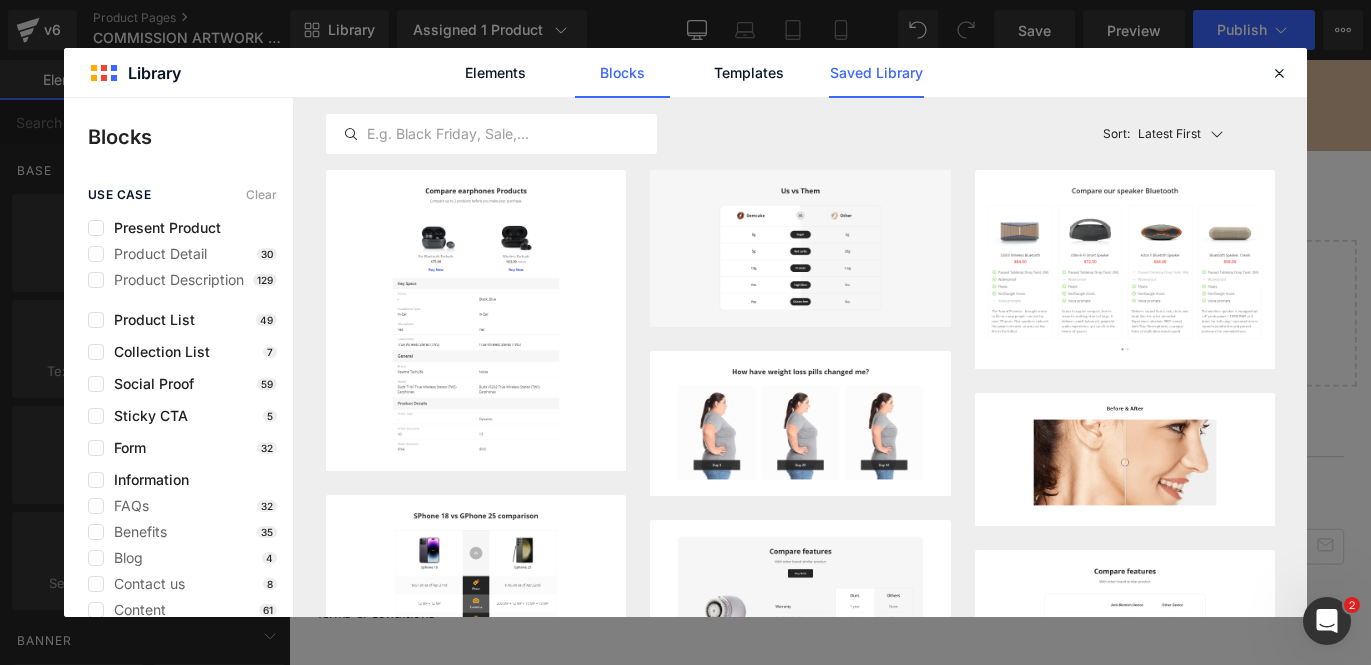 click on "Saved Library" 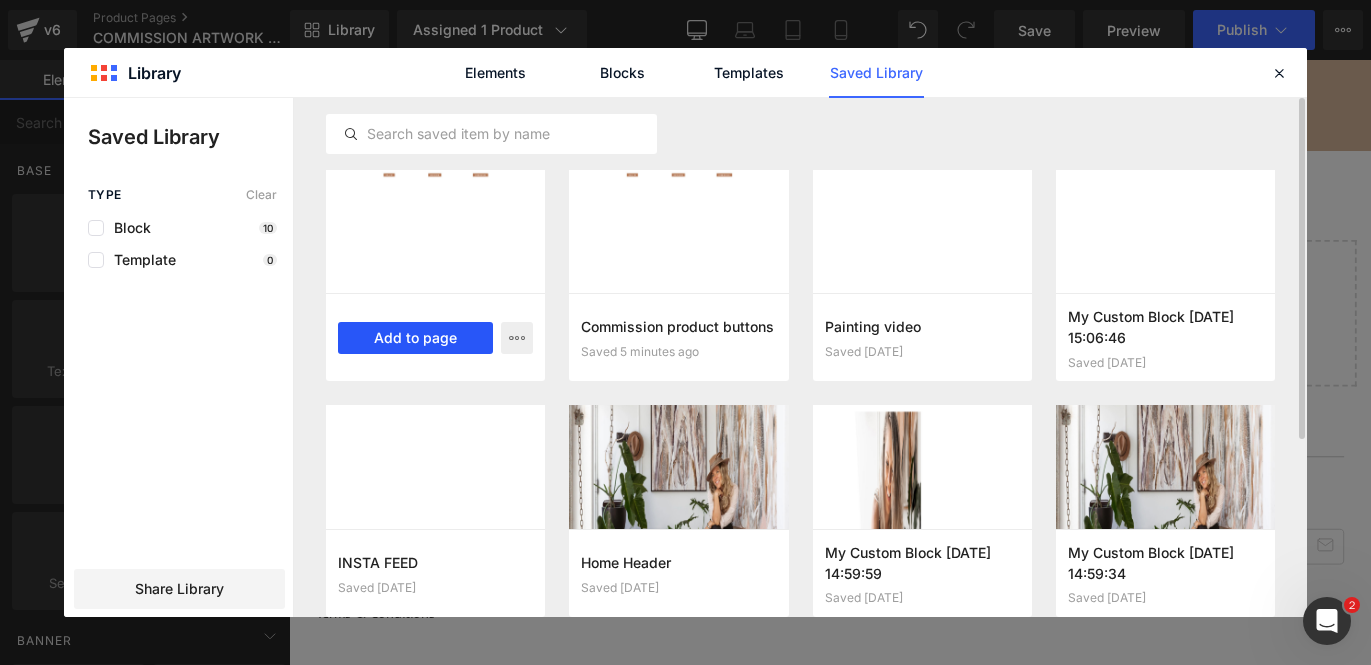 click on "Add to page" at bounding box center [415, 338] 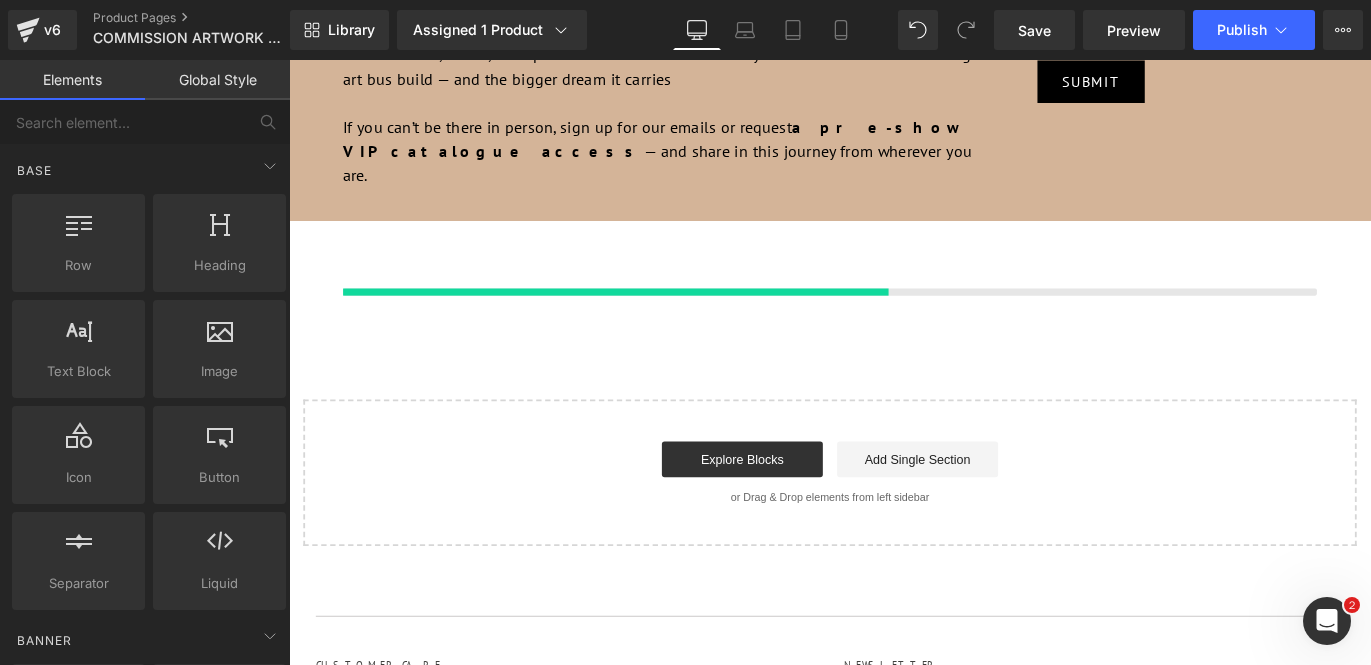scroll, scrollTop: 3130, scrollLeft: 0, axis: vertical 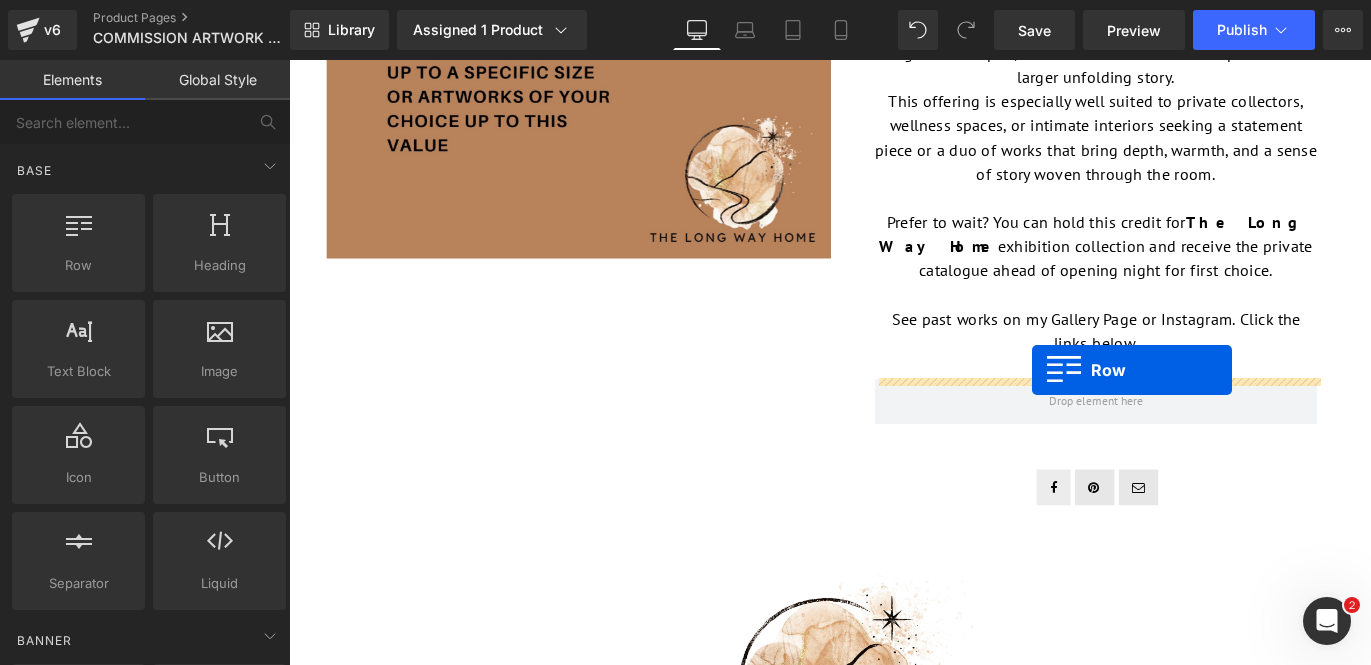 drag, startPoint x: 309, startPoint y: 176, endPoint x: 1120, endPoint y: 406, distance: 842.9834 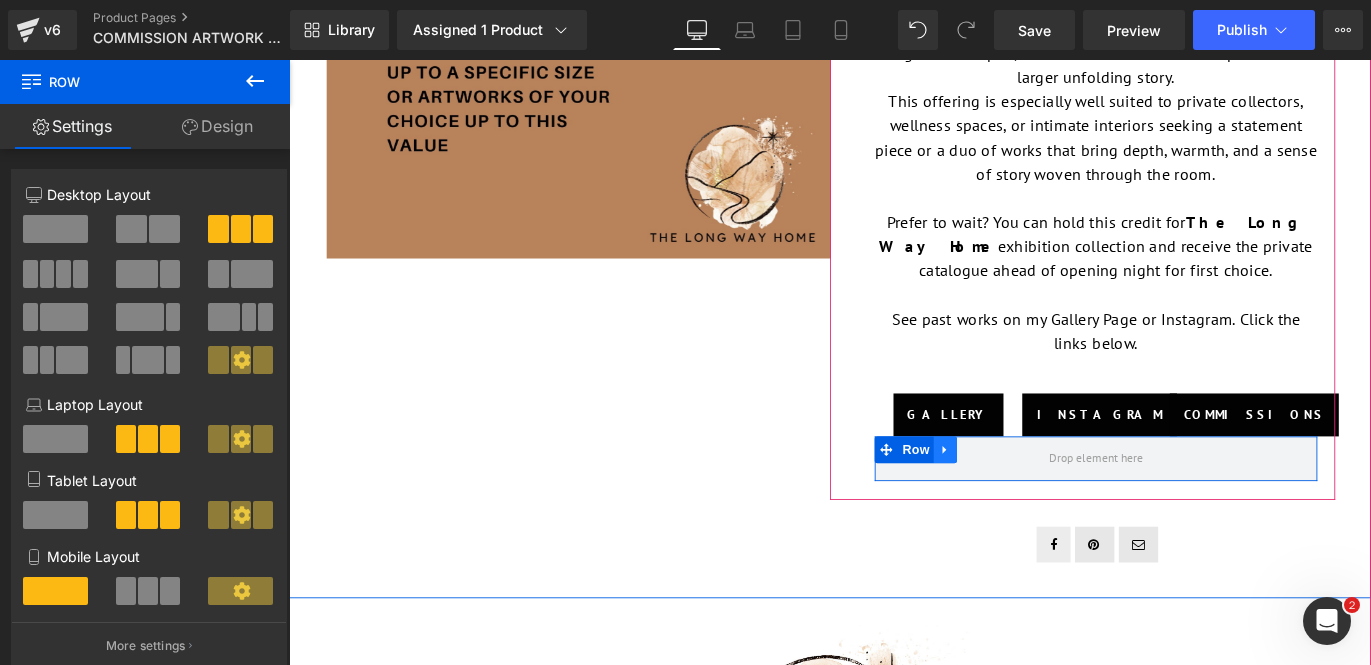 click 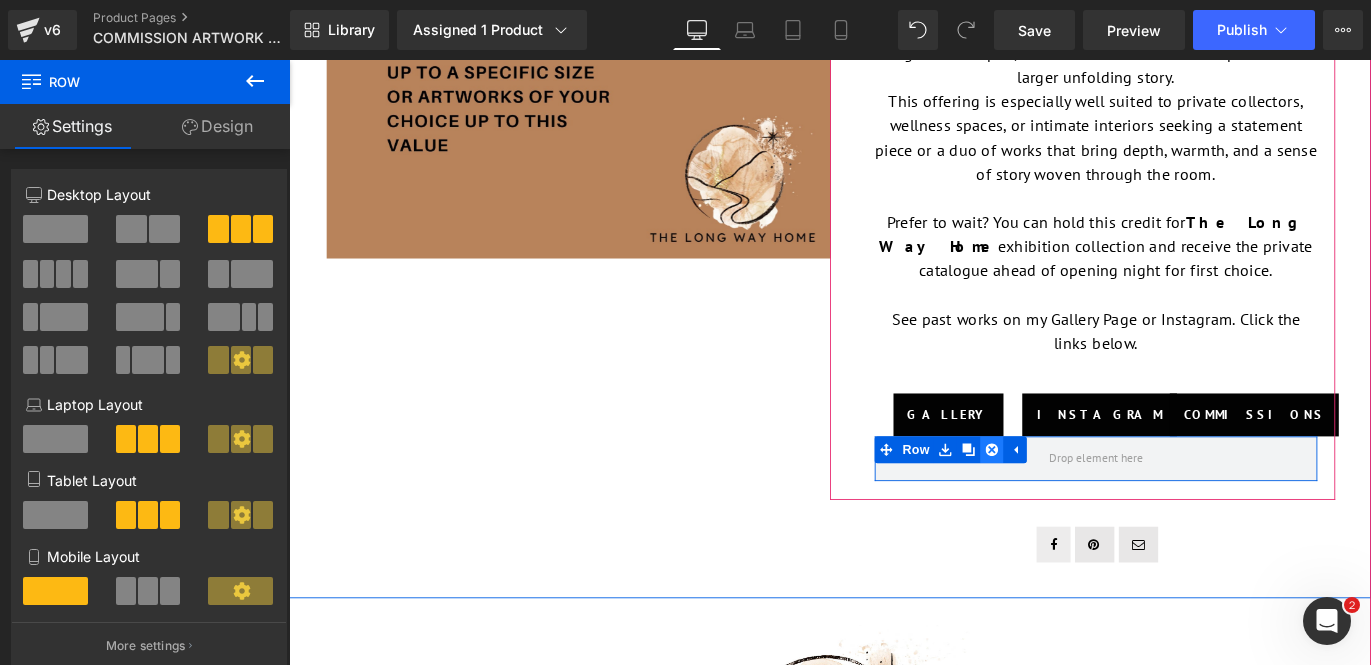 click 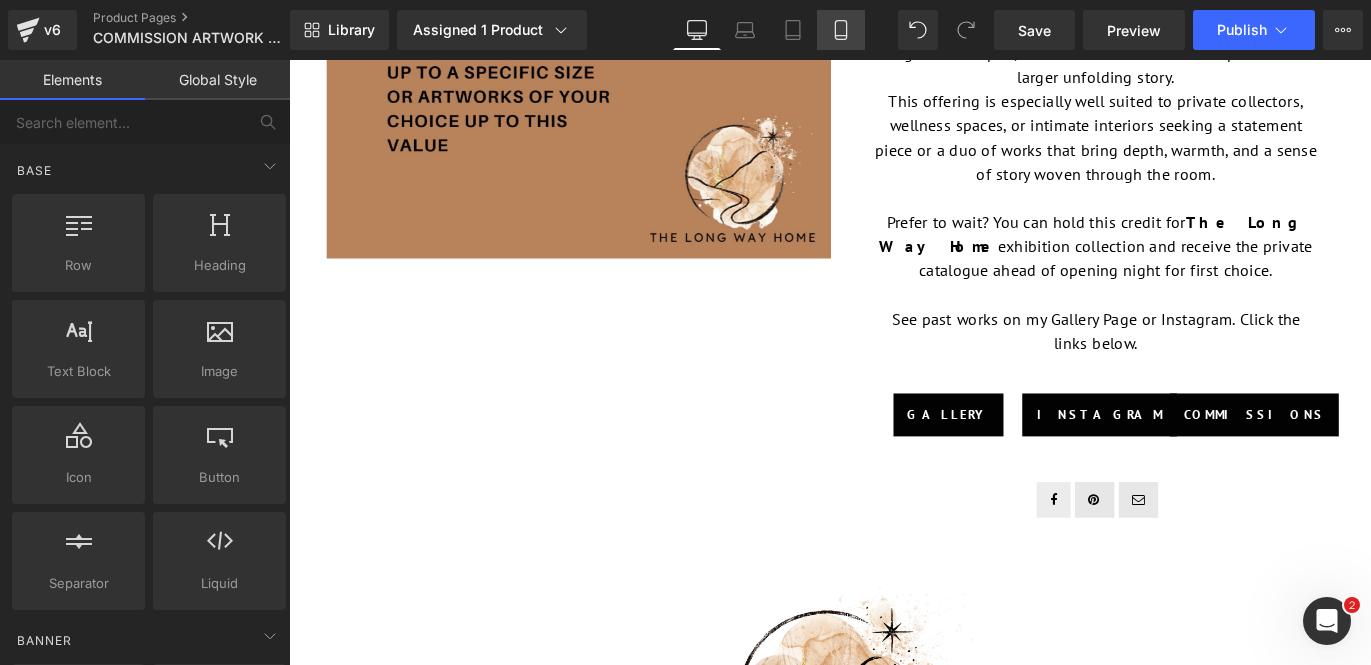 click 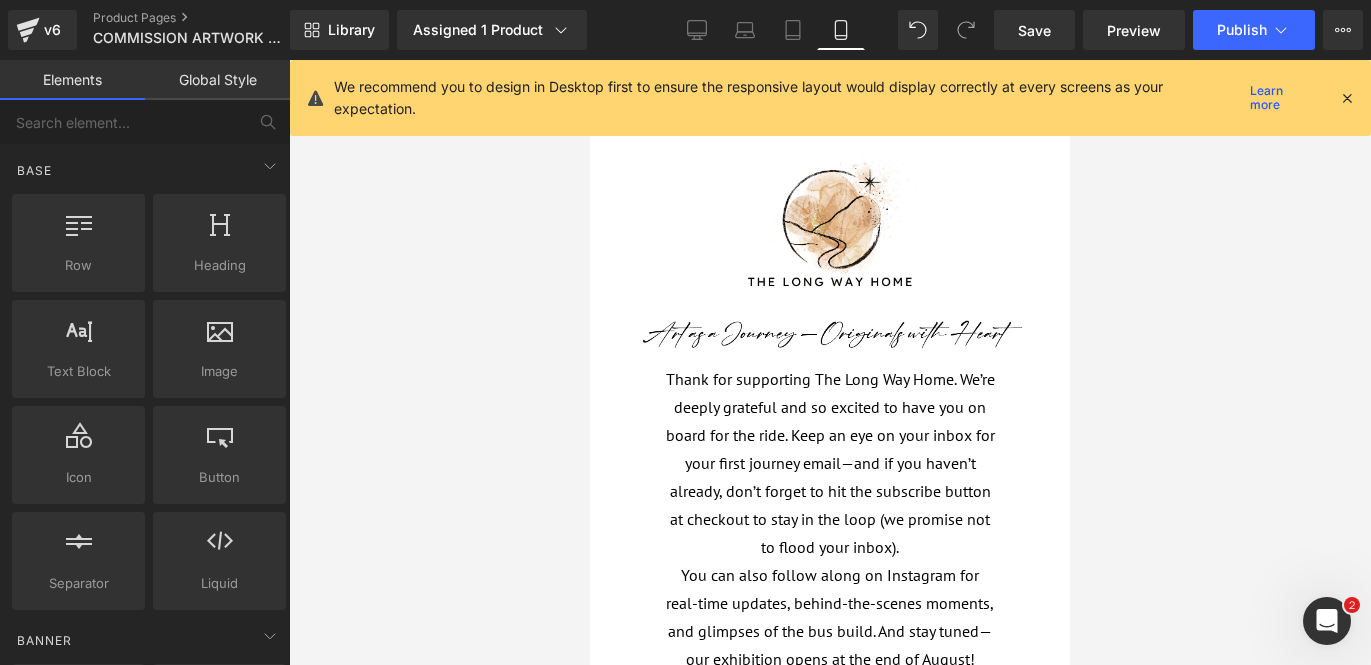 scroll, scrollTop: 1148, scrollLeft: 0, axis: vertical 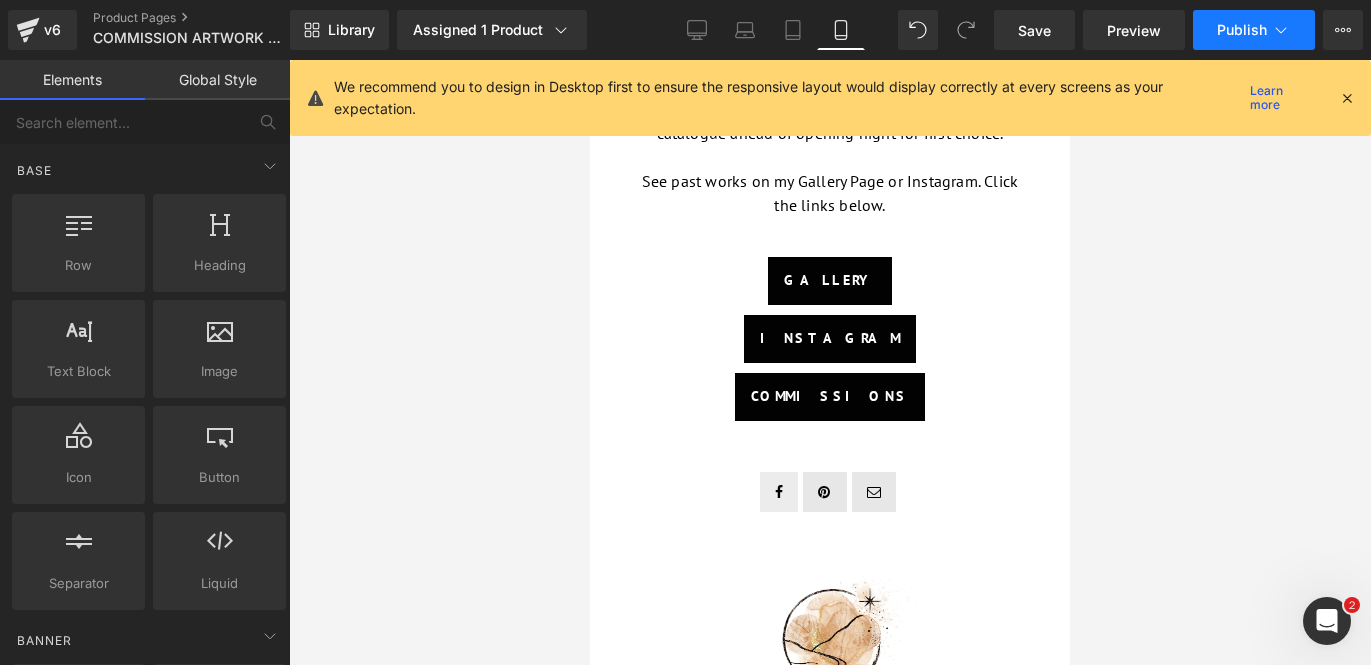 click on "Publish" at bounding box center [1242, 30] 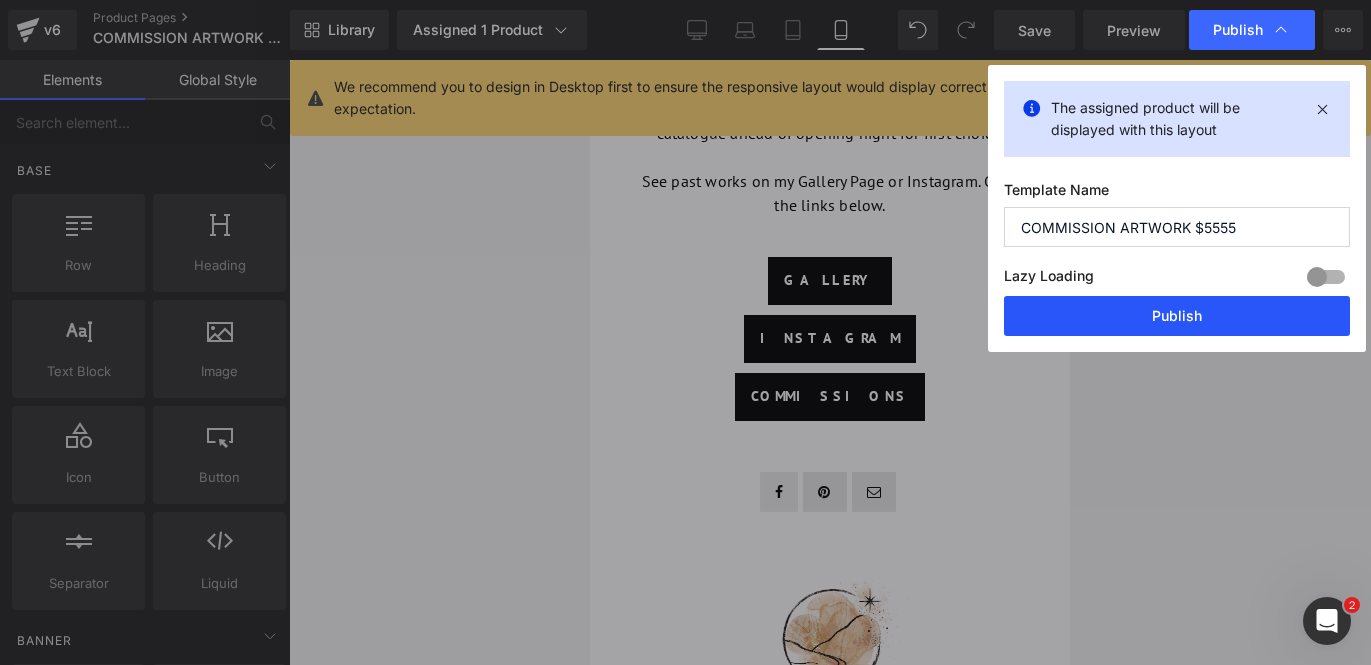 click on "Publish" at bounding box center [1177, 316] 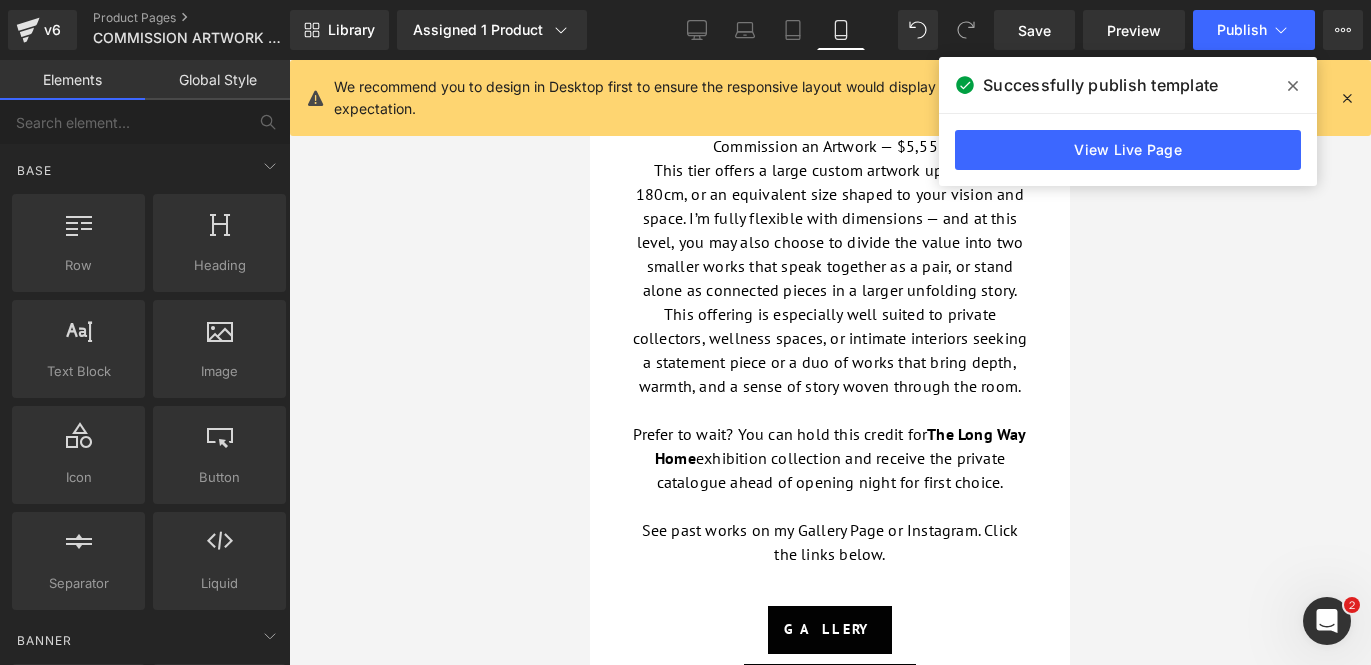 scroll, scrollTop: 663, scrollLeft: 0, axis: vertical 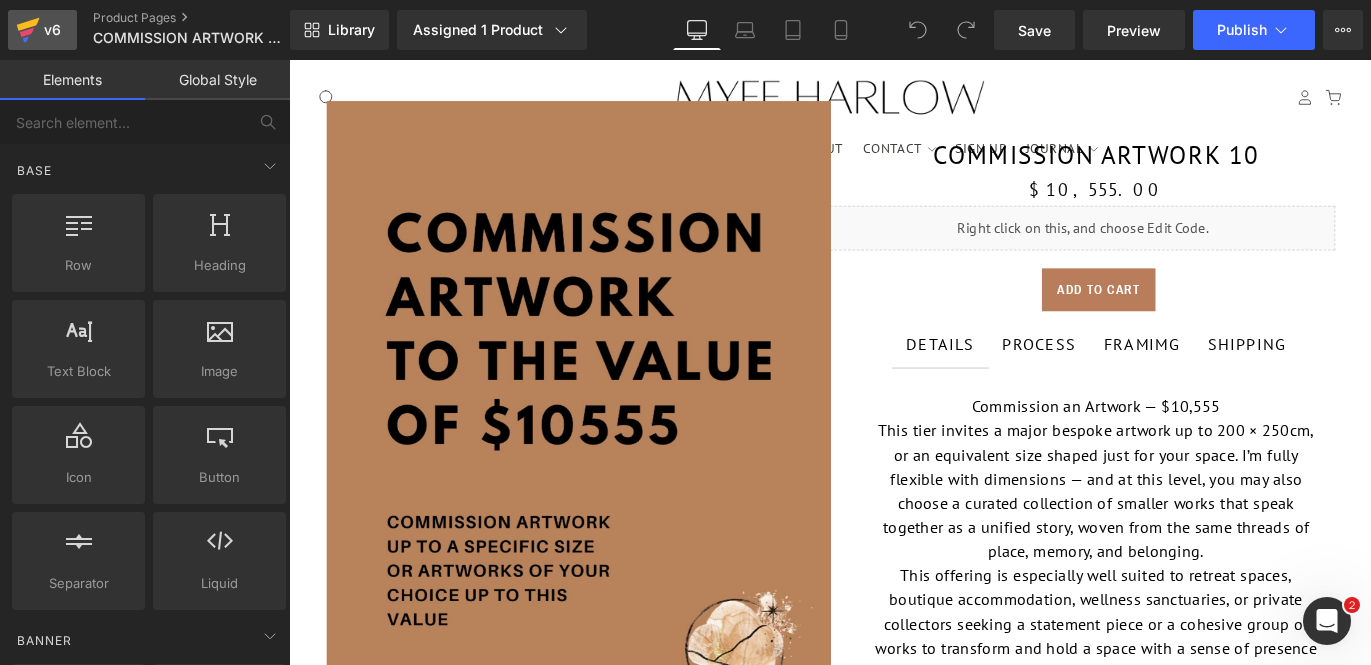 click 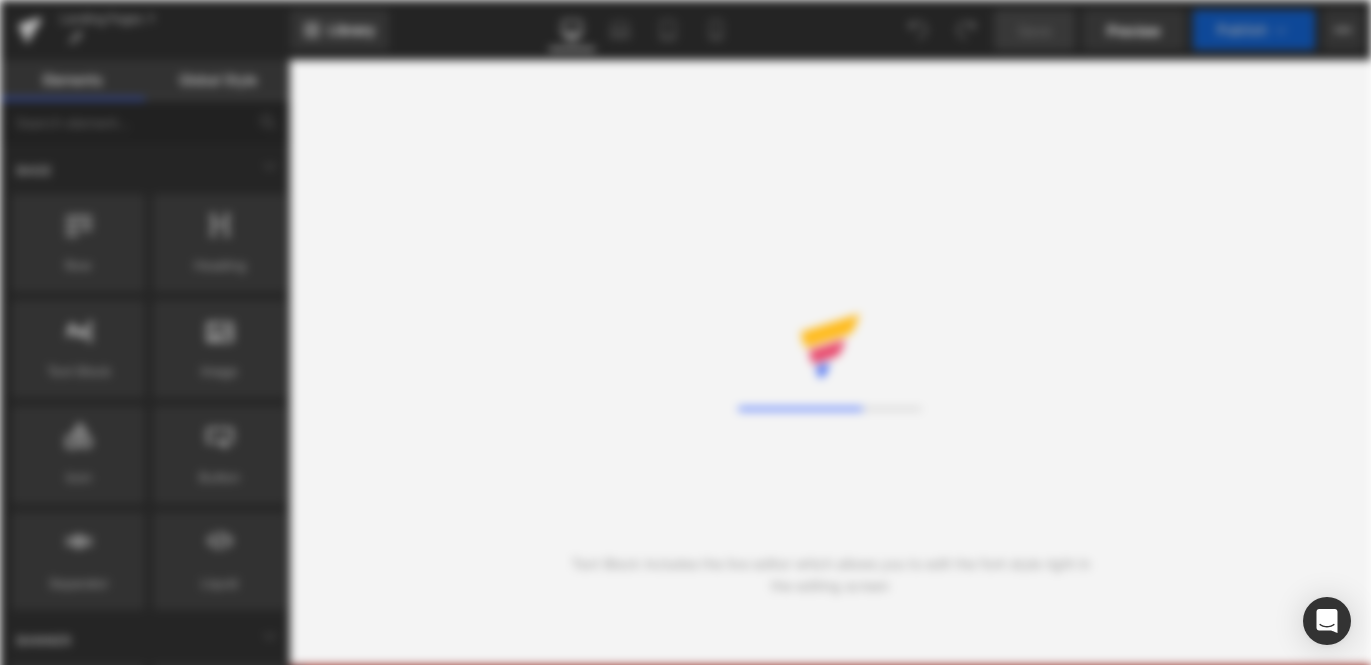 scroll, scrollTop: 0, scrollLeft: 0, axis: both 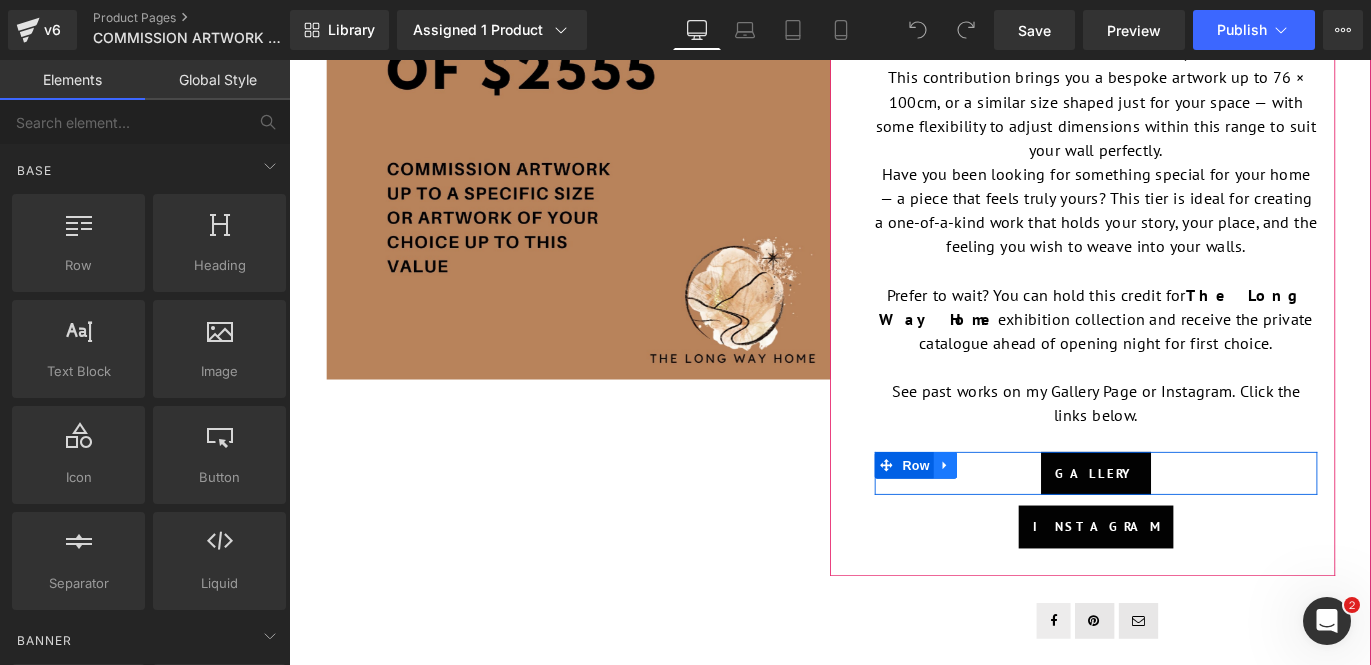 click 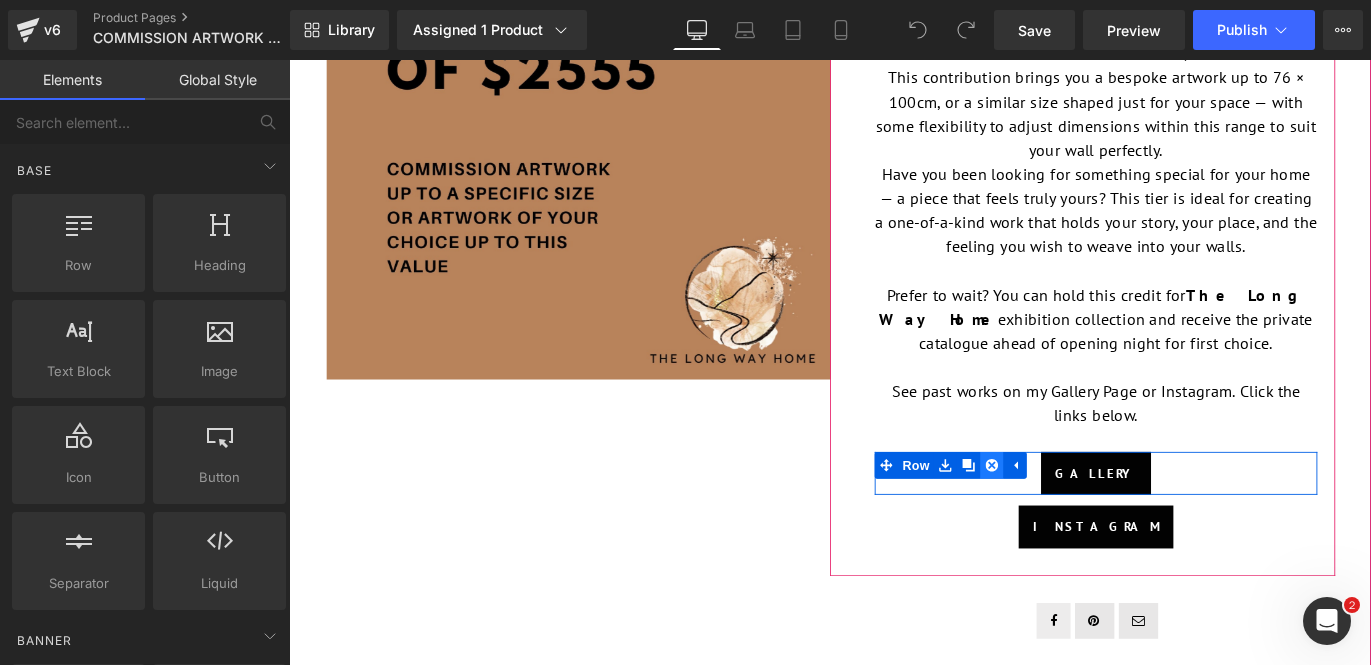 click 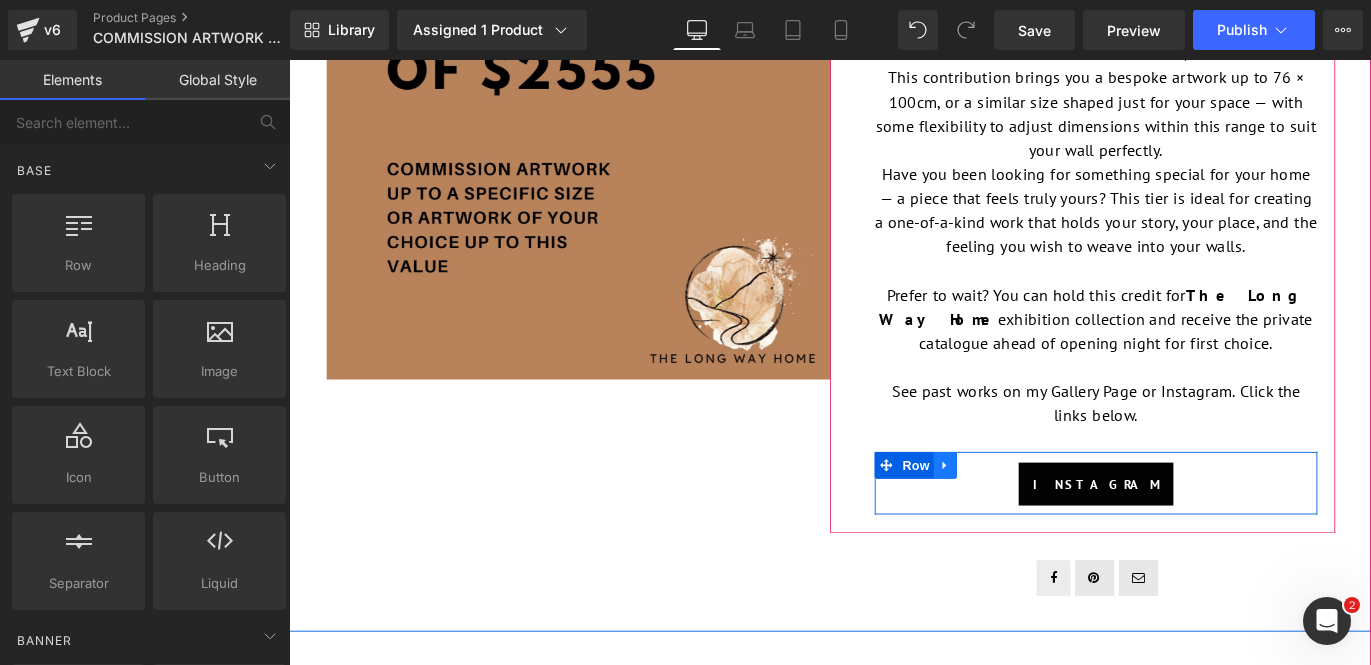 click 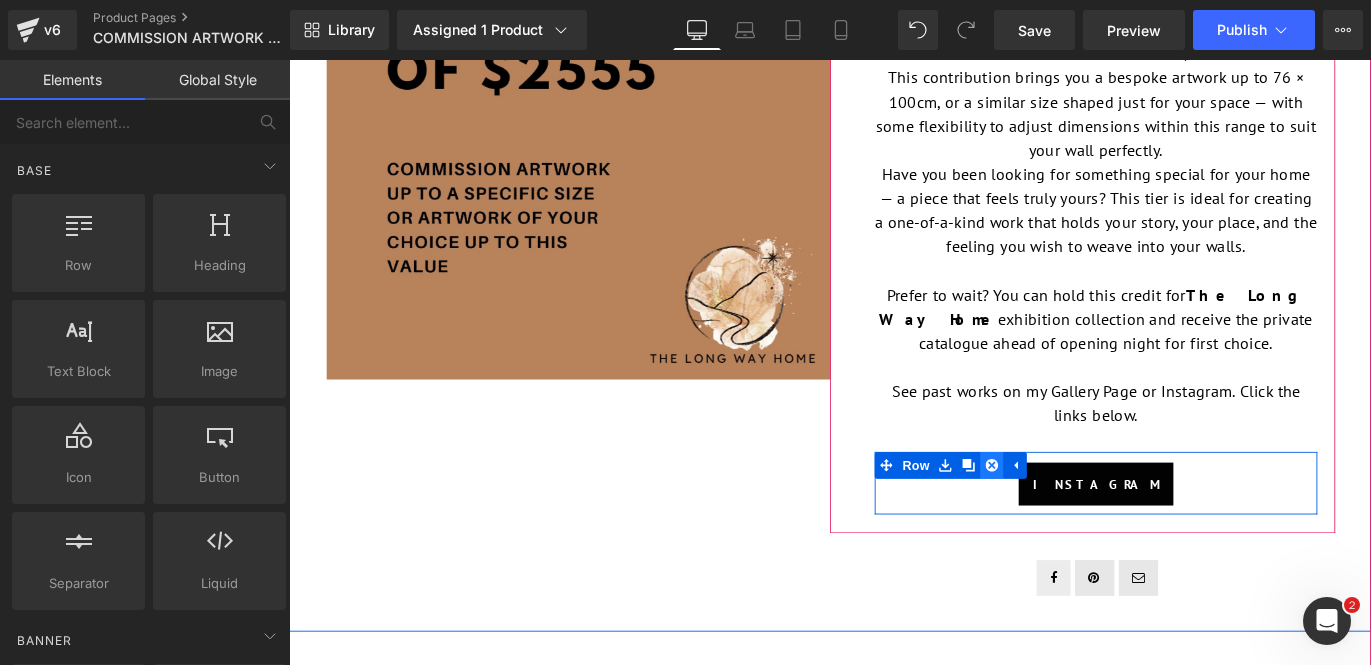 click 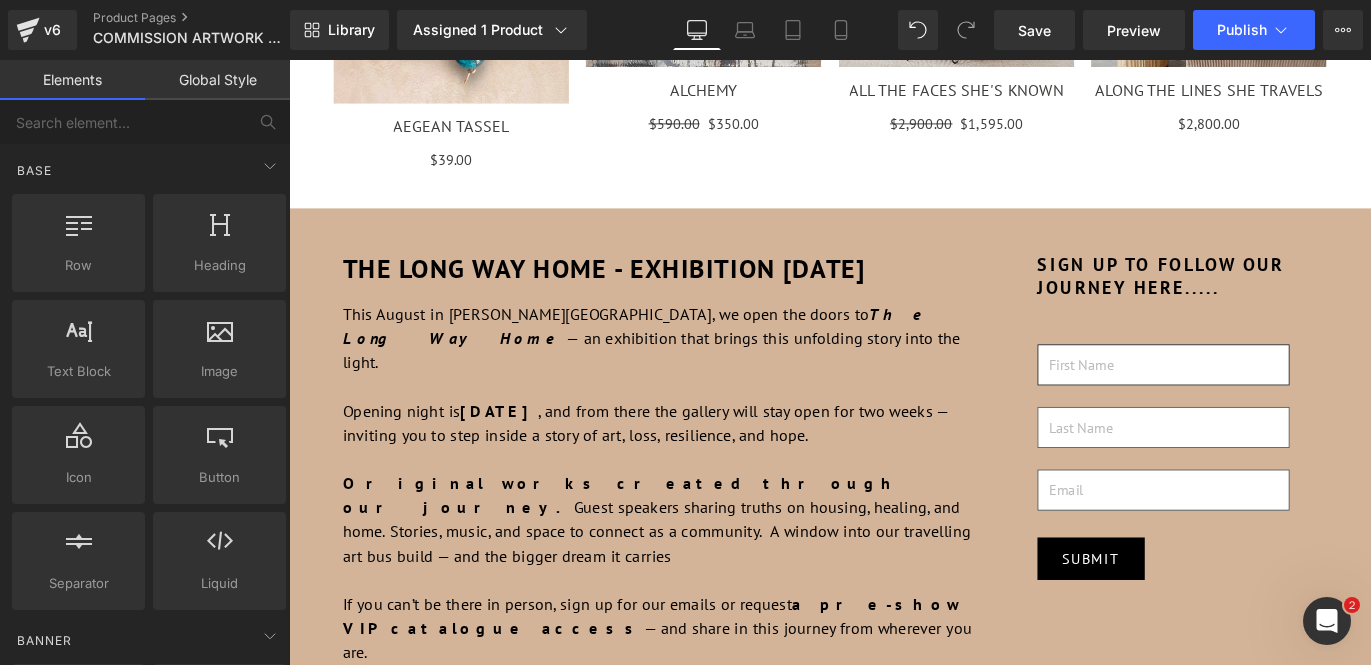scroll, scrollTop: 3214, scrollLeft: 0, axis: vertical 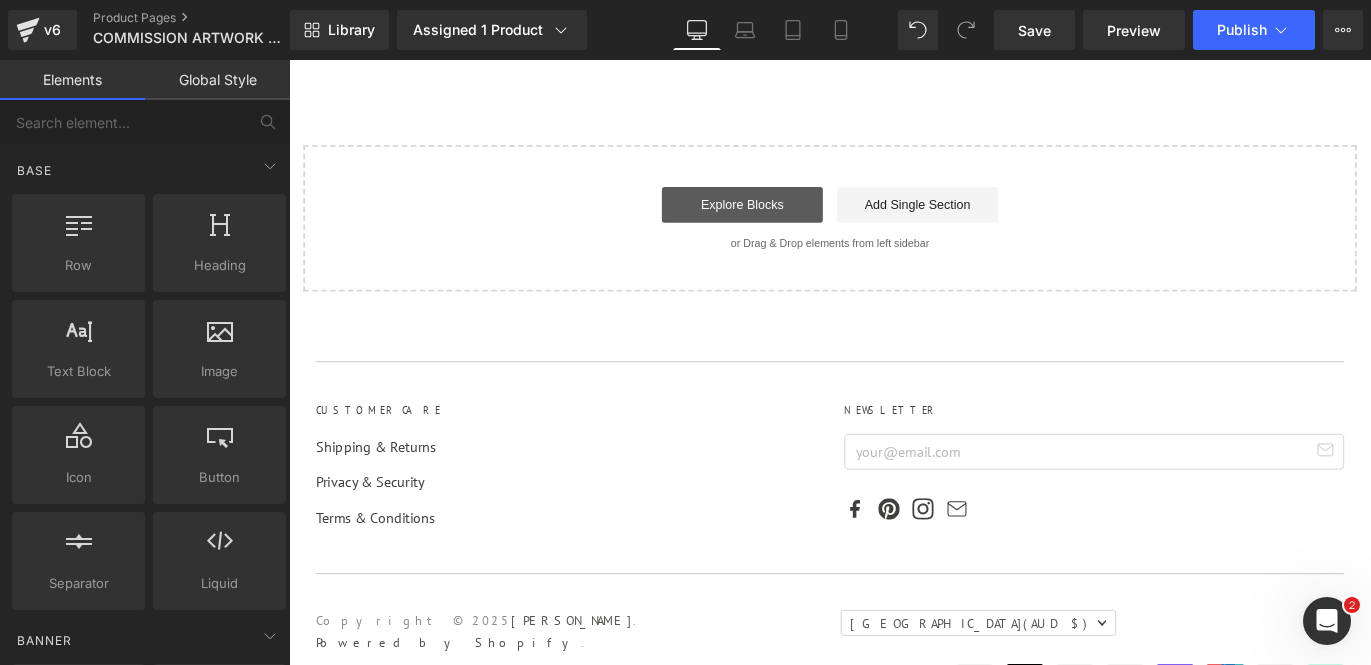 click on "Explore Blocks" at bounding box center [796, 222] 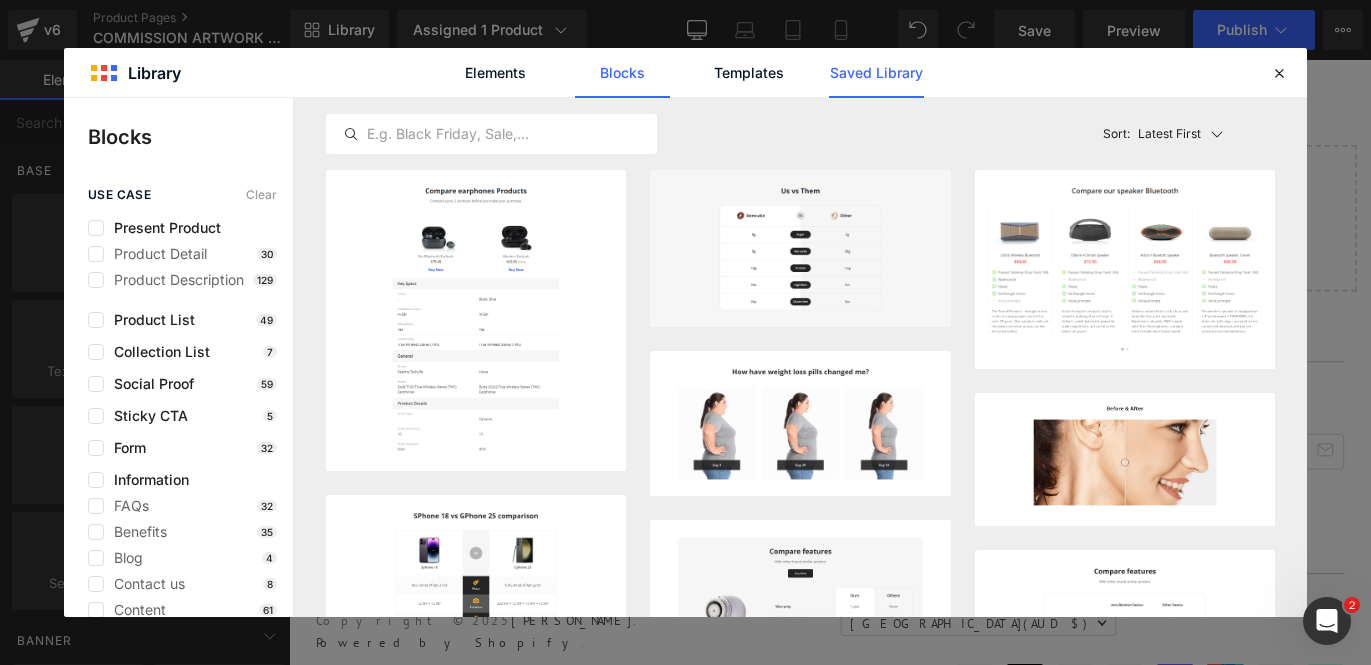 click on "Saved Library" 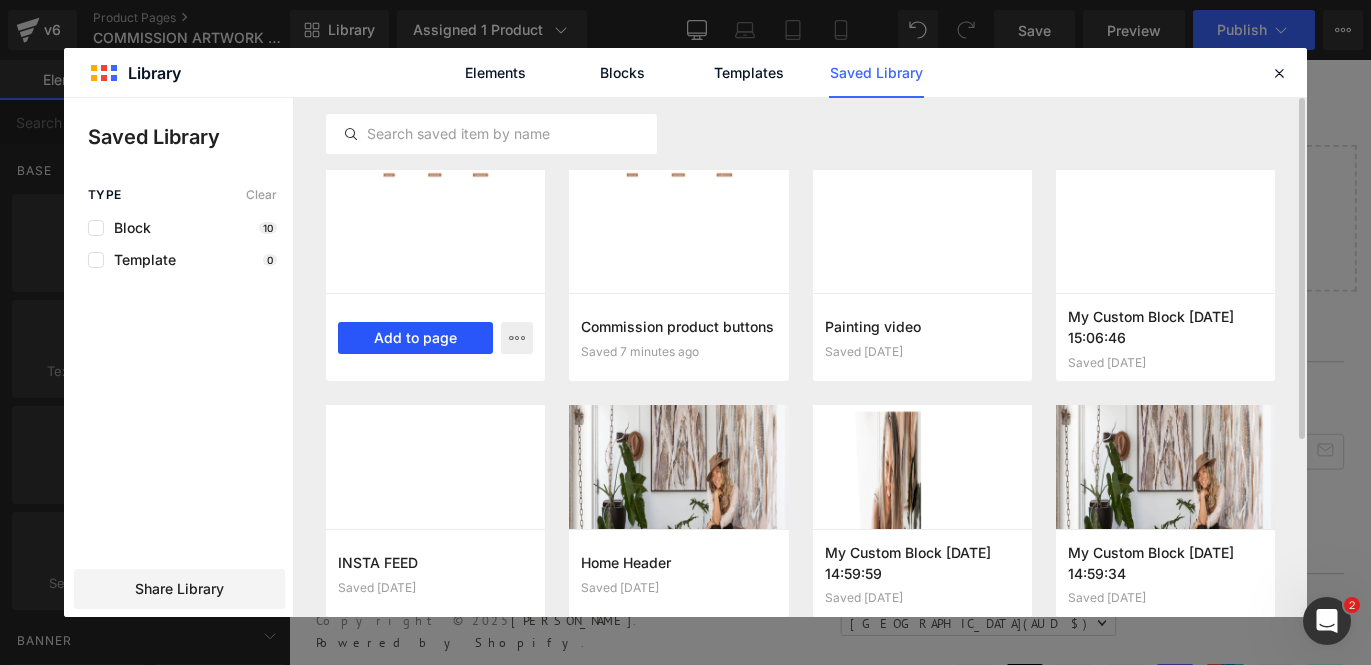click on "Add to page" at bounding box center [415, 338] 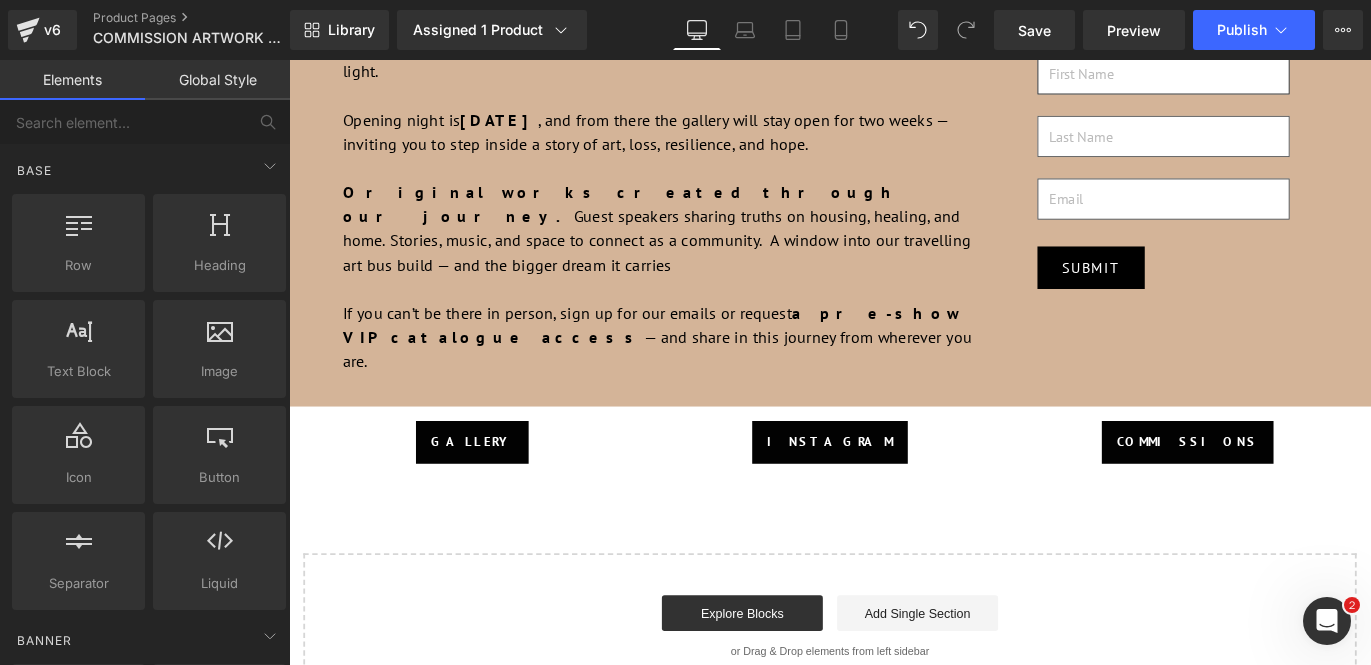 scroll, scrollTop: 2820, scrollLeft: 0, axis: vertical 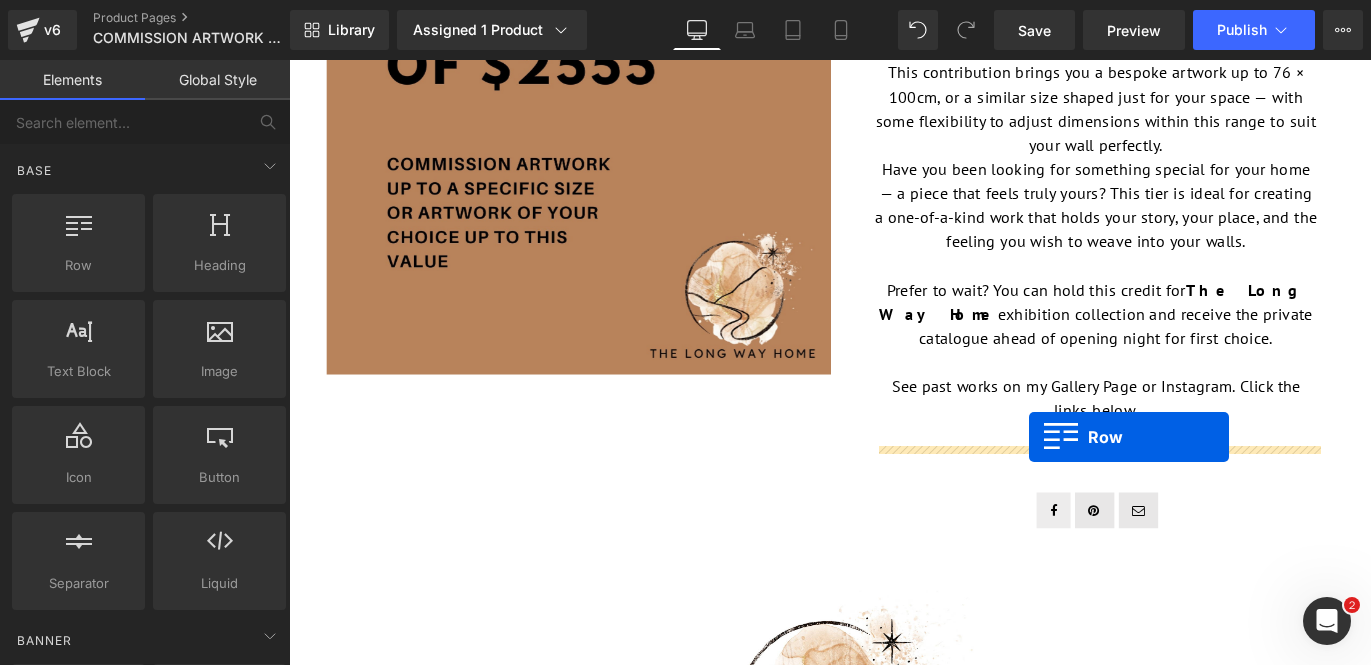 drag, startPoint x: 311, startPoint y: 380, endPoint x: 1116, endPoint y: 481, distance: 811.3113 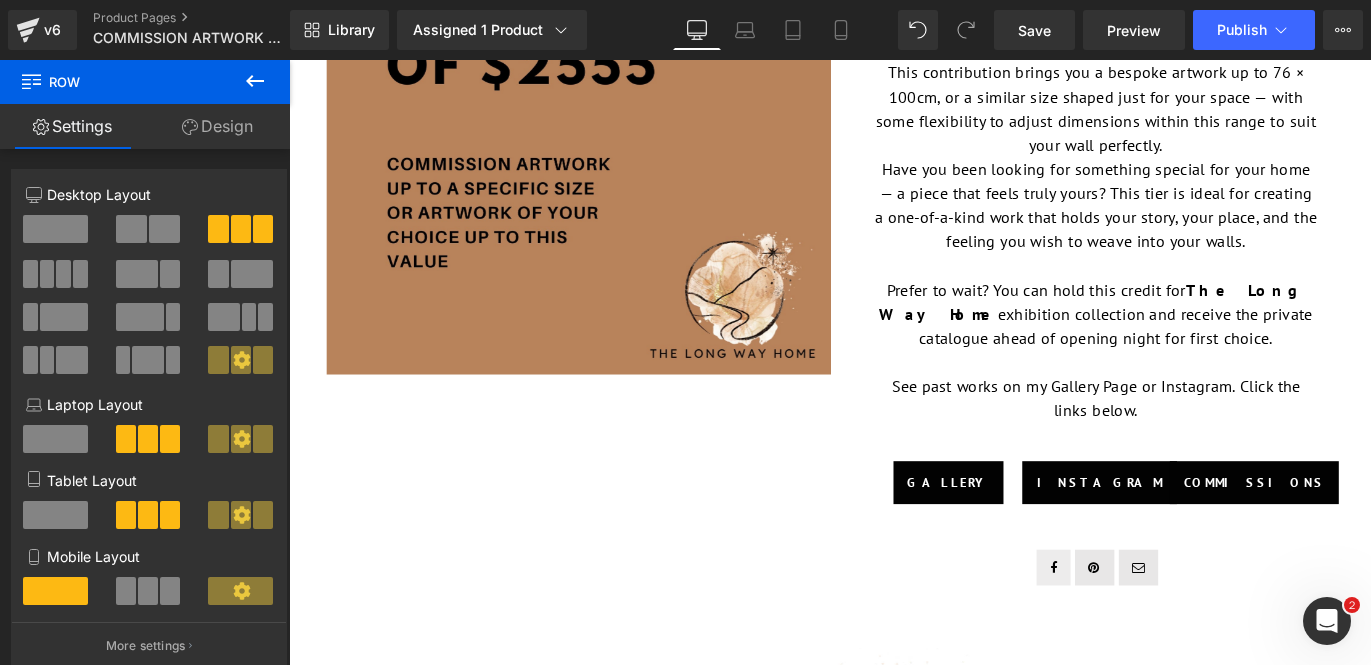 click on "See past works on my Gallery Page or  Instagram. Click the links below." at bounding box center (1191, 439) 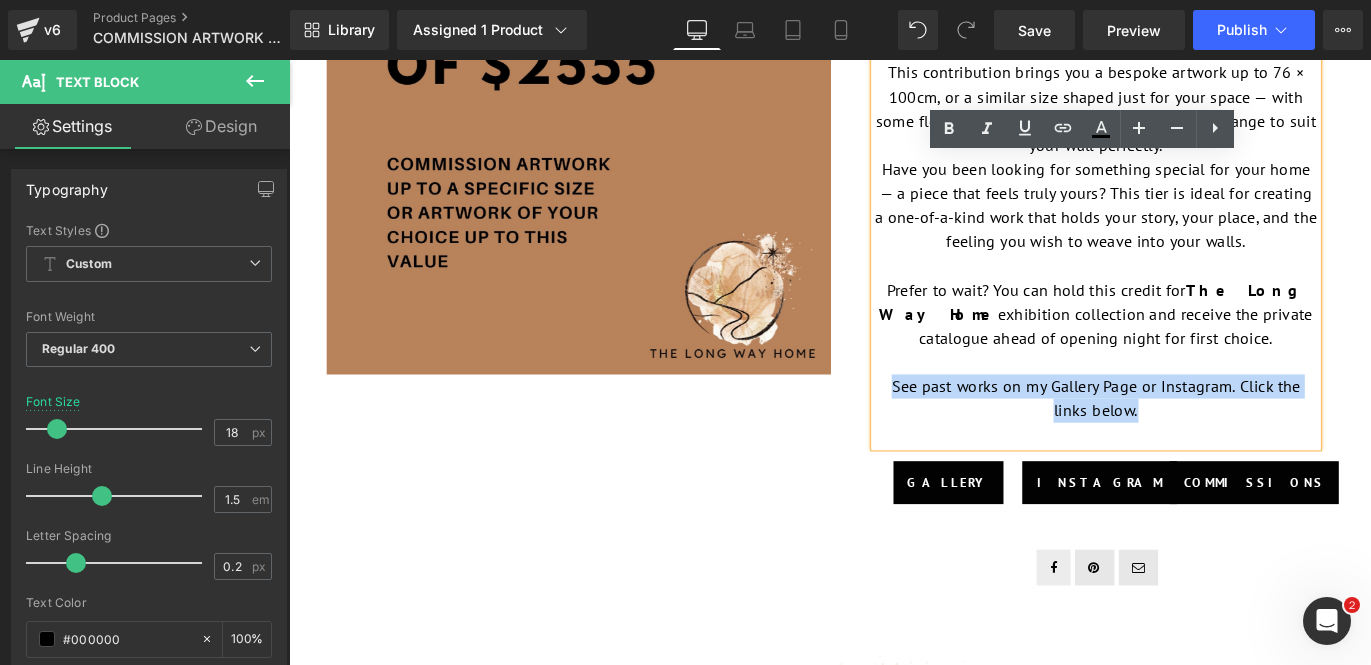 drag, startPoint x: 1252, startPoint y: 455, endPoint x: 964, endPoint y: 421, distance: 290 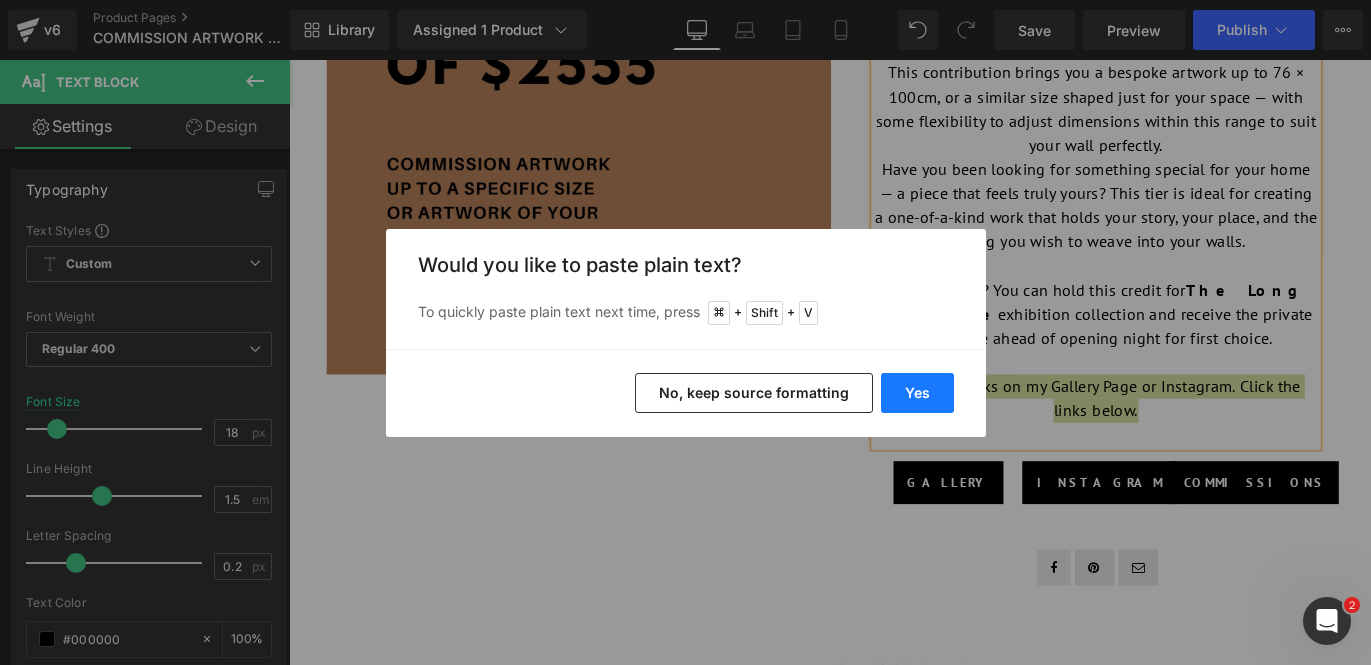 click on "Yes" at bounding box center (917, 393) 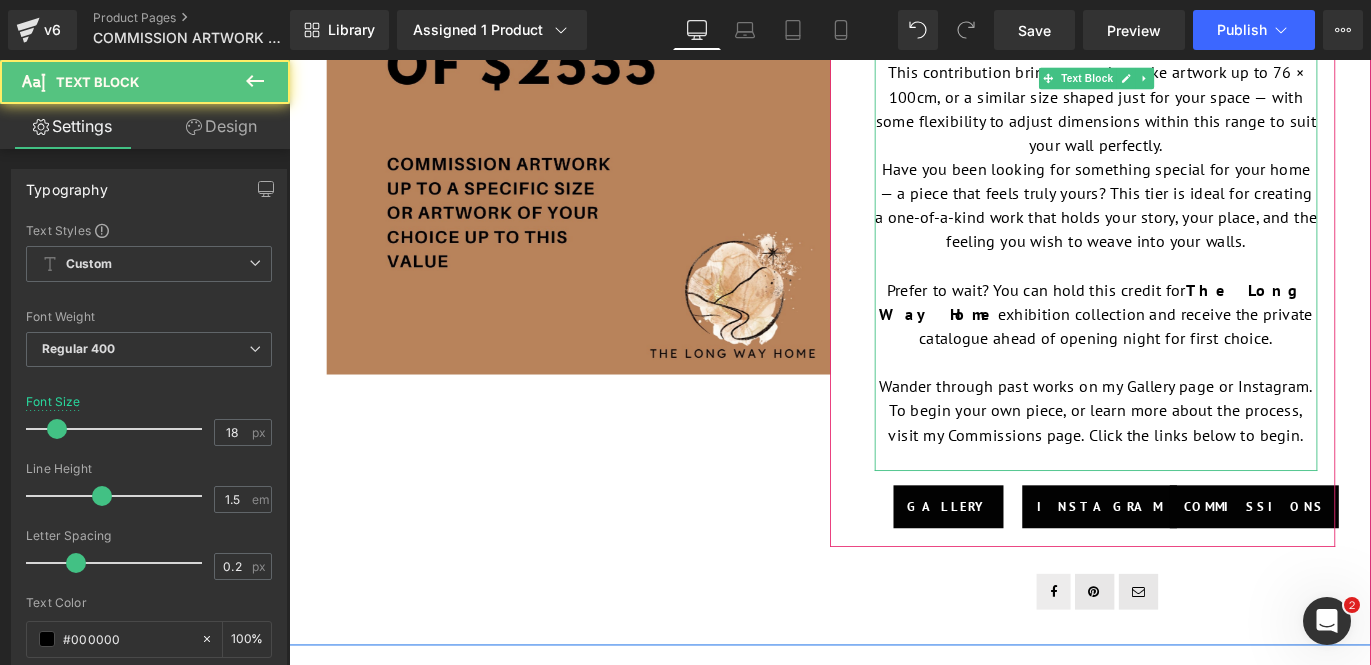 click at bounding box center (1191, 506) 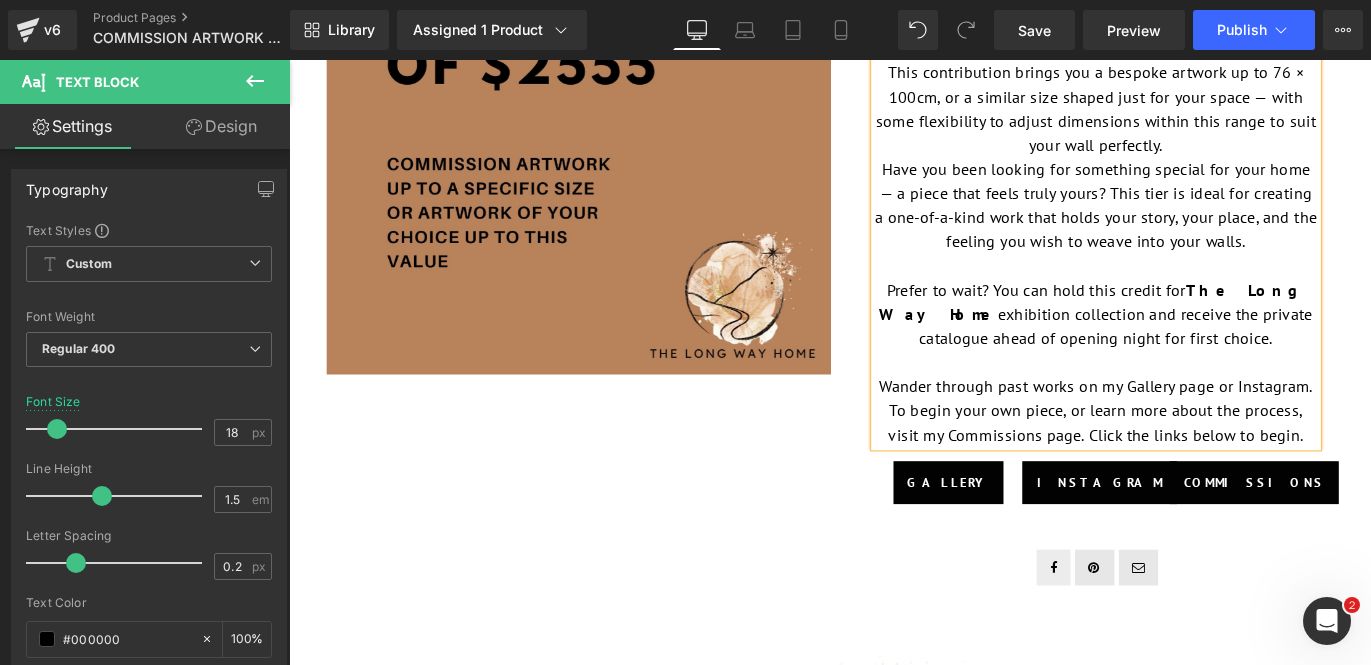 click on "‹ ›
(P) Image List
COMMISSION ARTWORK 2
(P) Title
$0
$2,555.00
(P) Price Liquid
Add To Cart
(P) Cart Button
DETAILS
Text Block
PROCESS Text Block
FRAMIMG Text Block
SHIPPING Text Block" at bounding box center (894, 188) 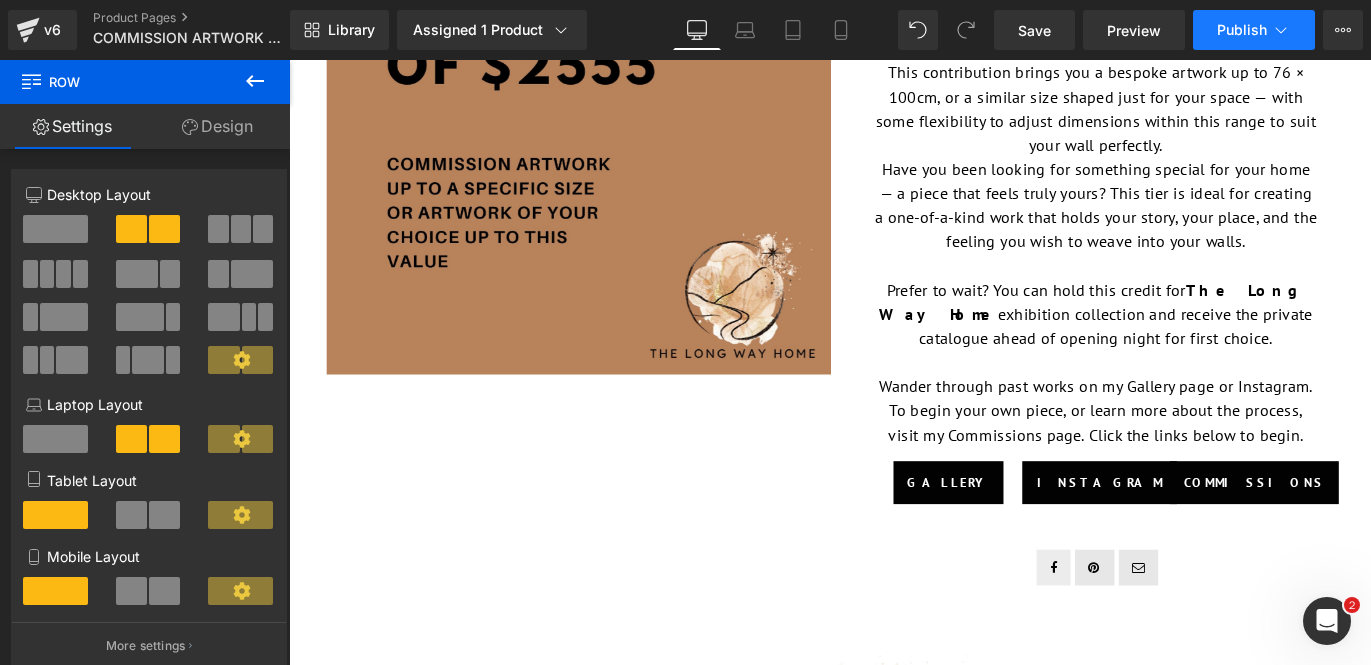 click 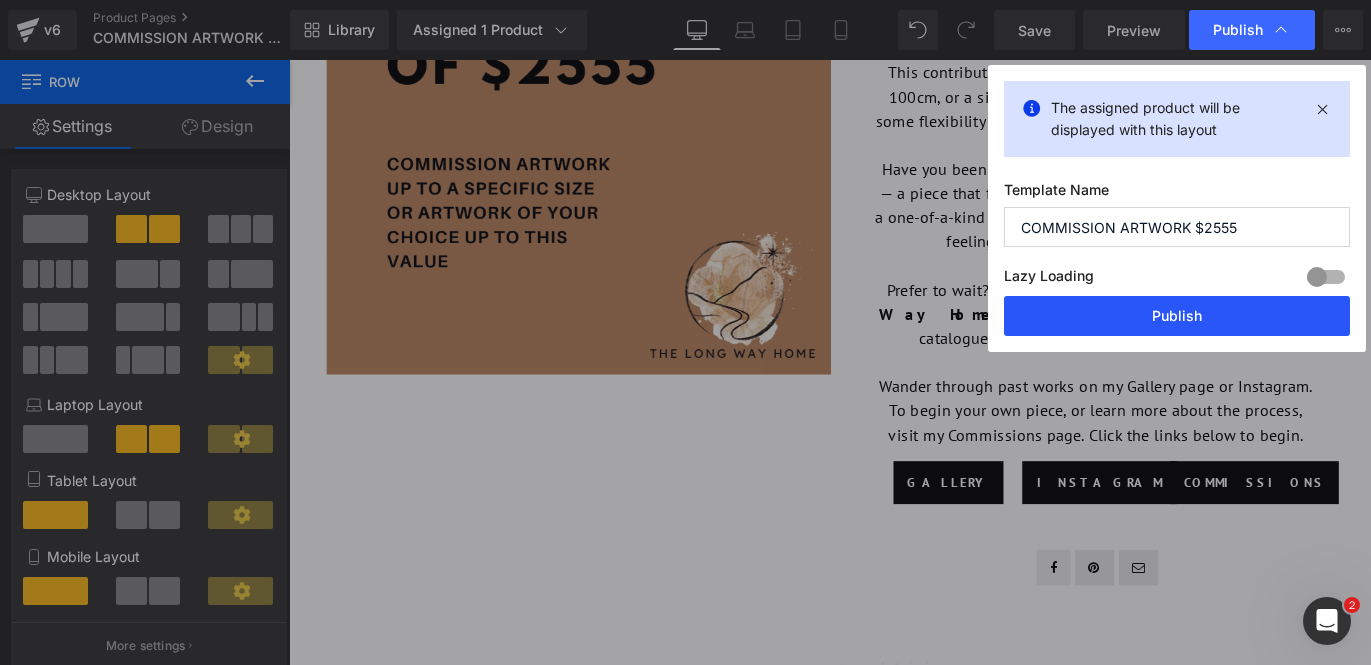 click on "Publish" at bounding box center (1177, 316) 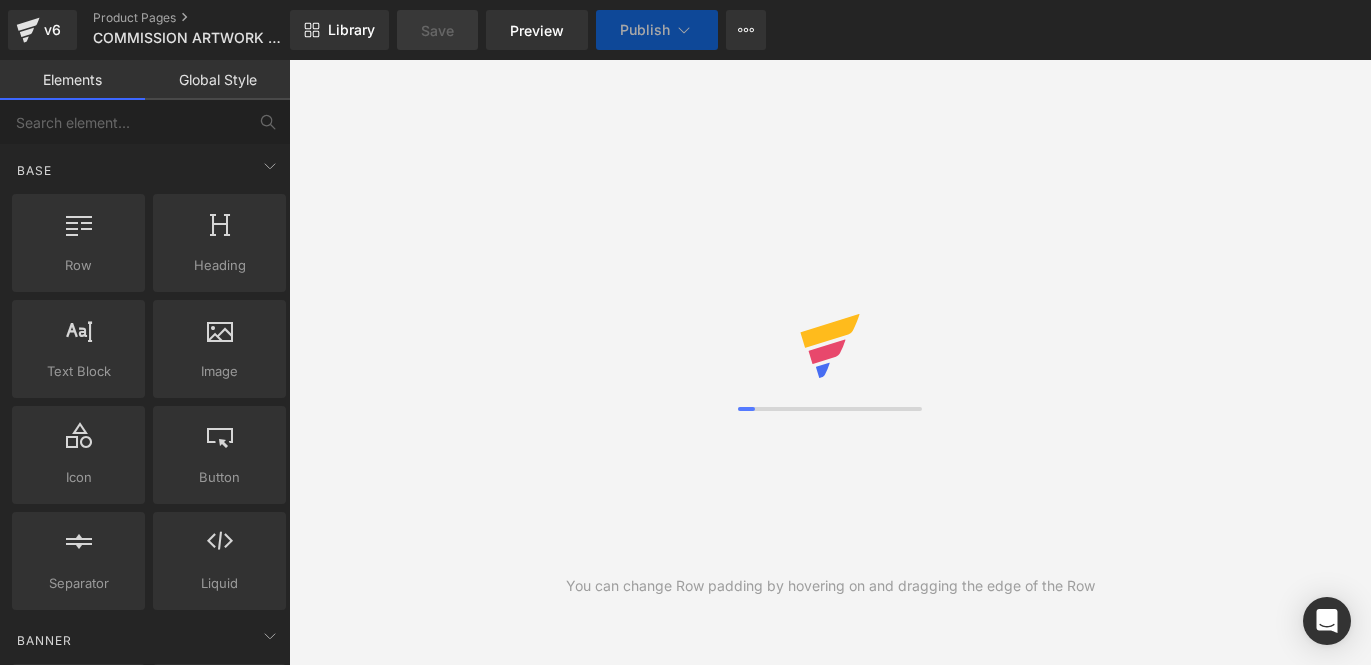 scroll, scrollTop: 0, scrollLeft: 0, axis: both 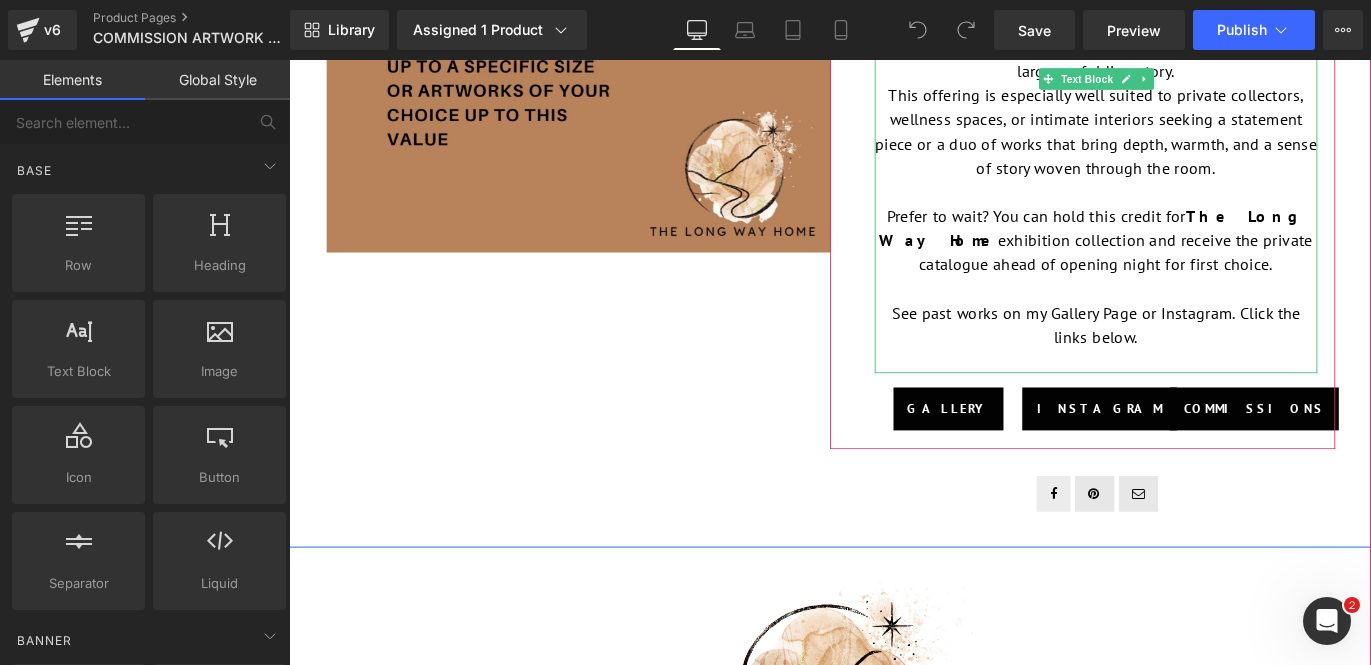 click on "See past works on my Gallery Page or  Instagram. Click the links below." at bounding box center (1191, 356) 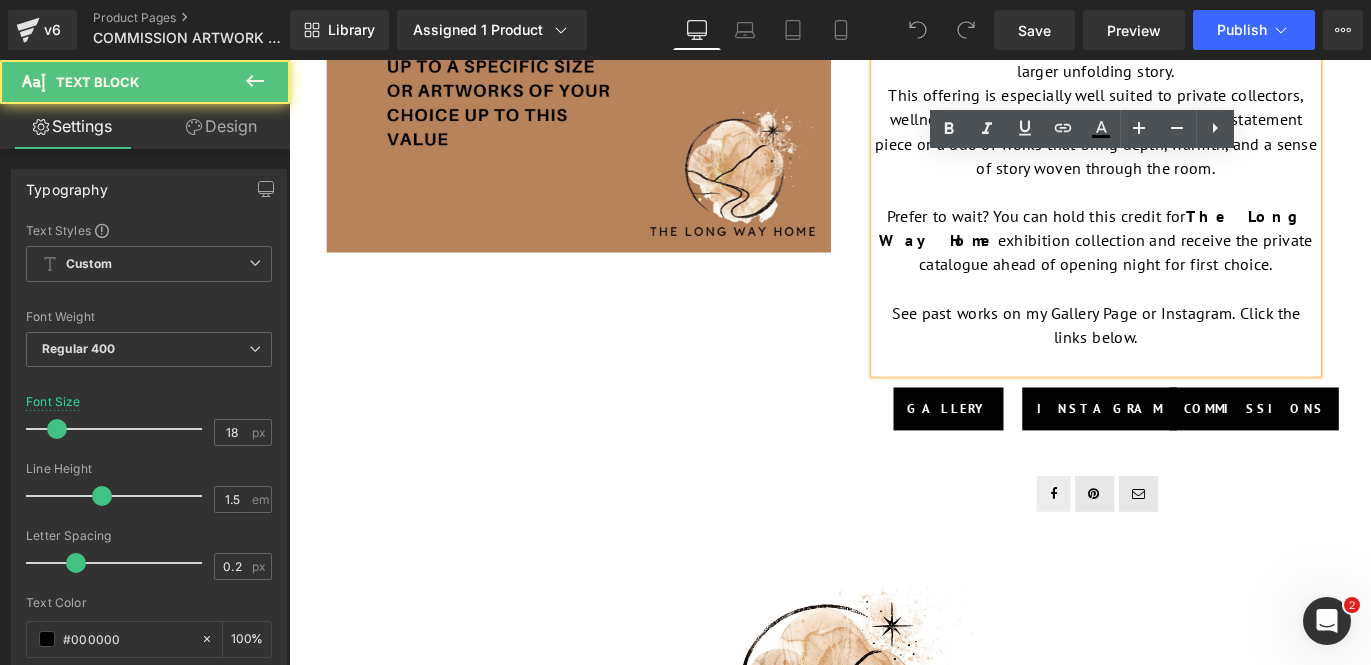 click on "See past works on my Gallery Page or  Instagram. Click the links below." at bounding box center [1191, 356] 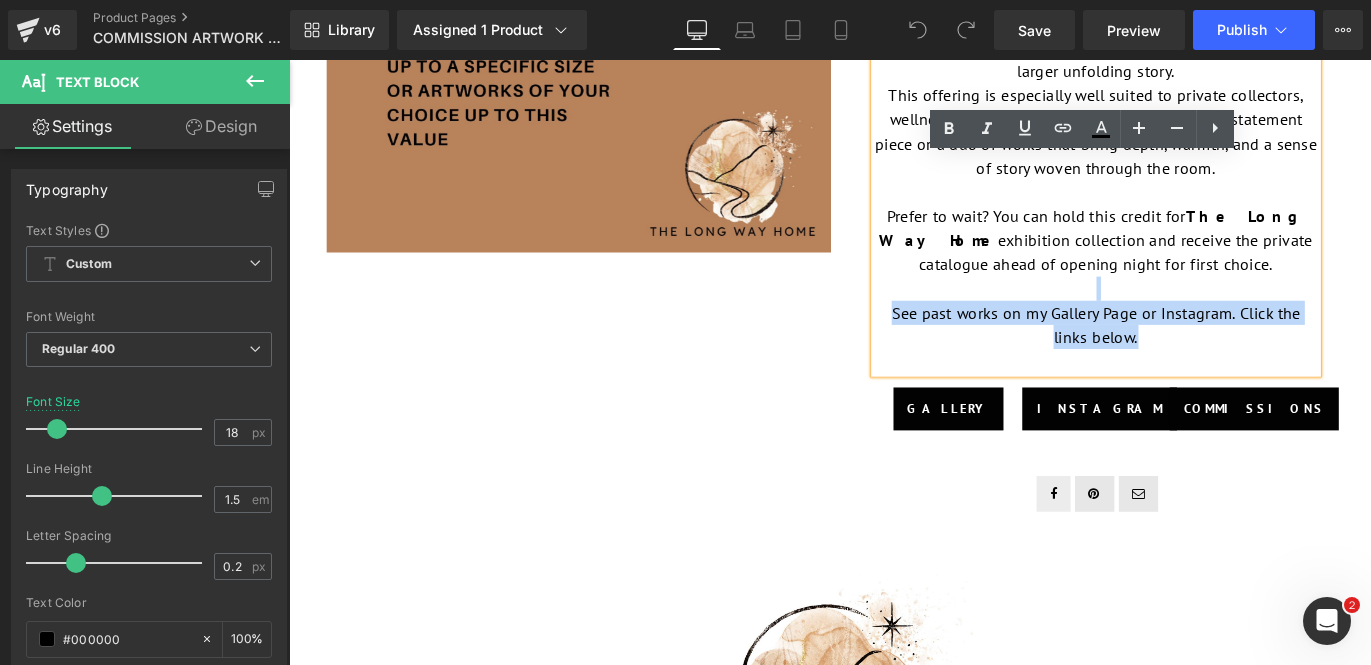 drag, startPoint x: 1267, startPoint y: 373, endPoint x: 950, endPoint y: 324, distance: 320.7647 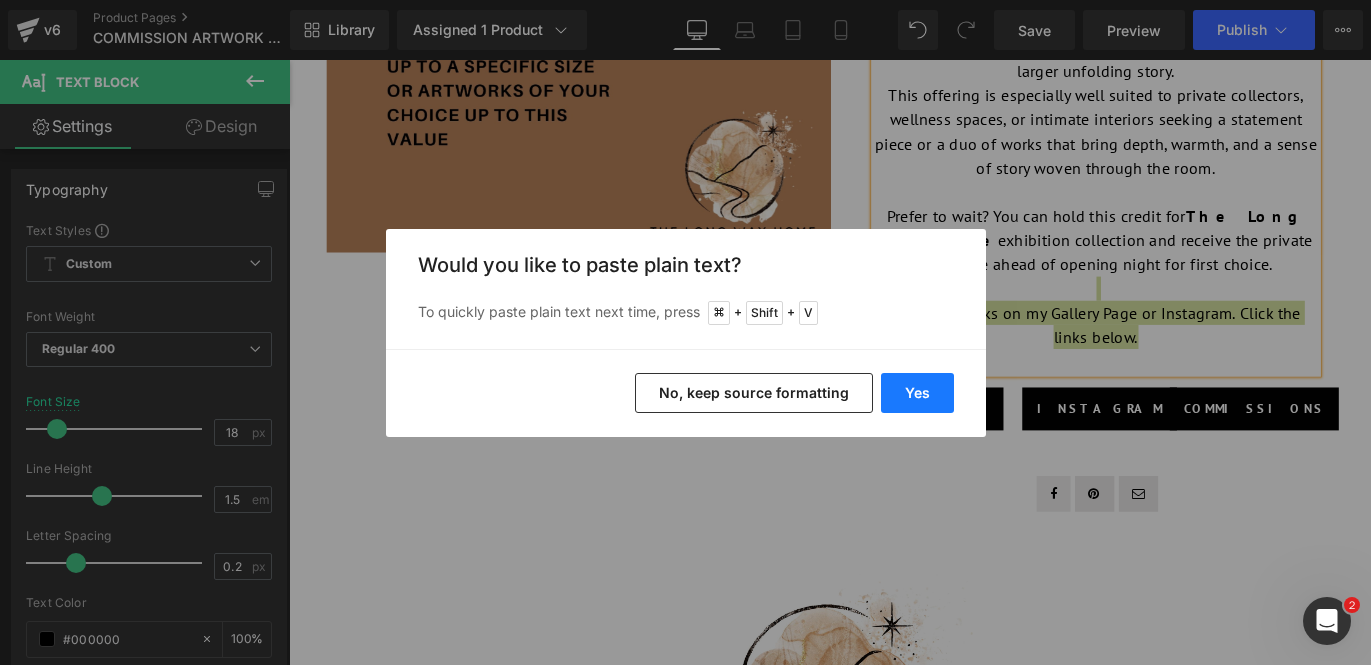 click on "Yes" at bounding box center (917, 393) 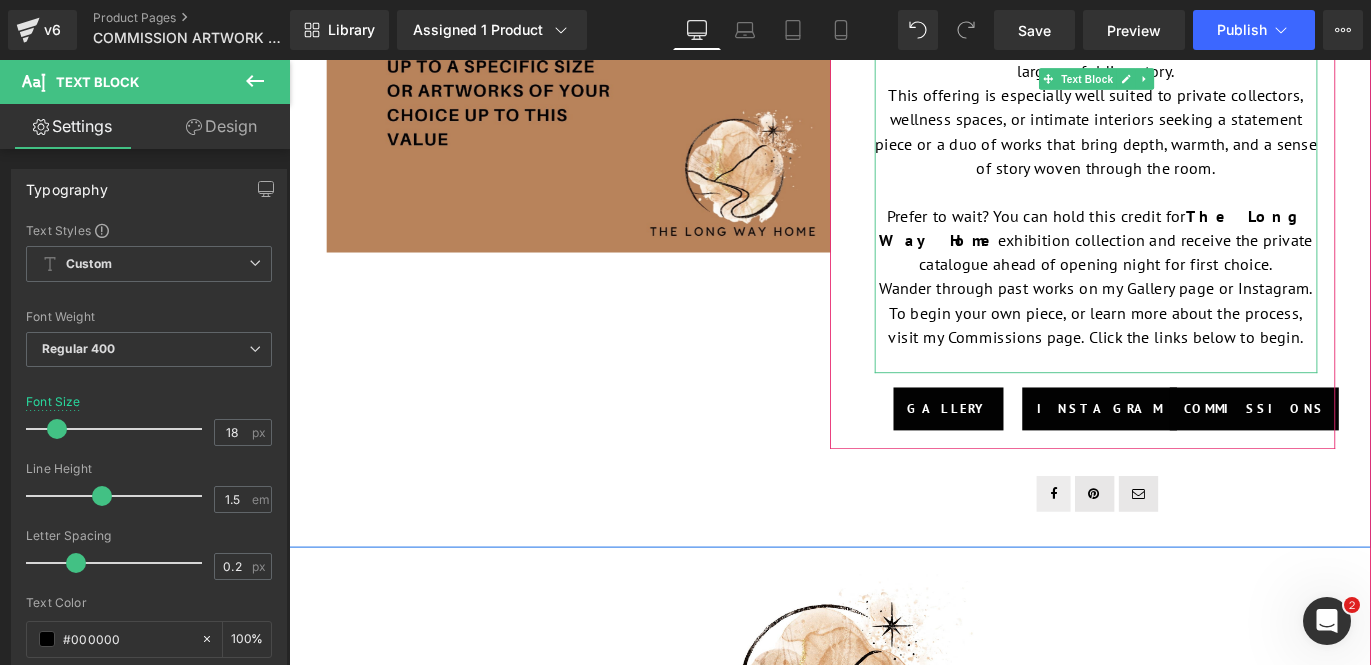 click at bounding box center [1191, 396] 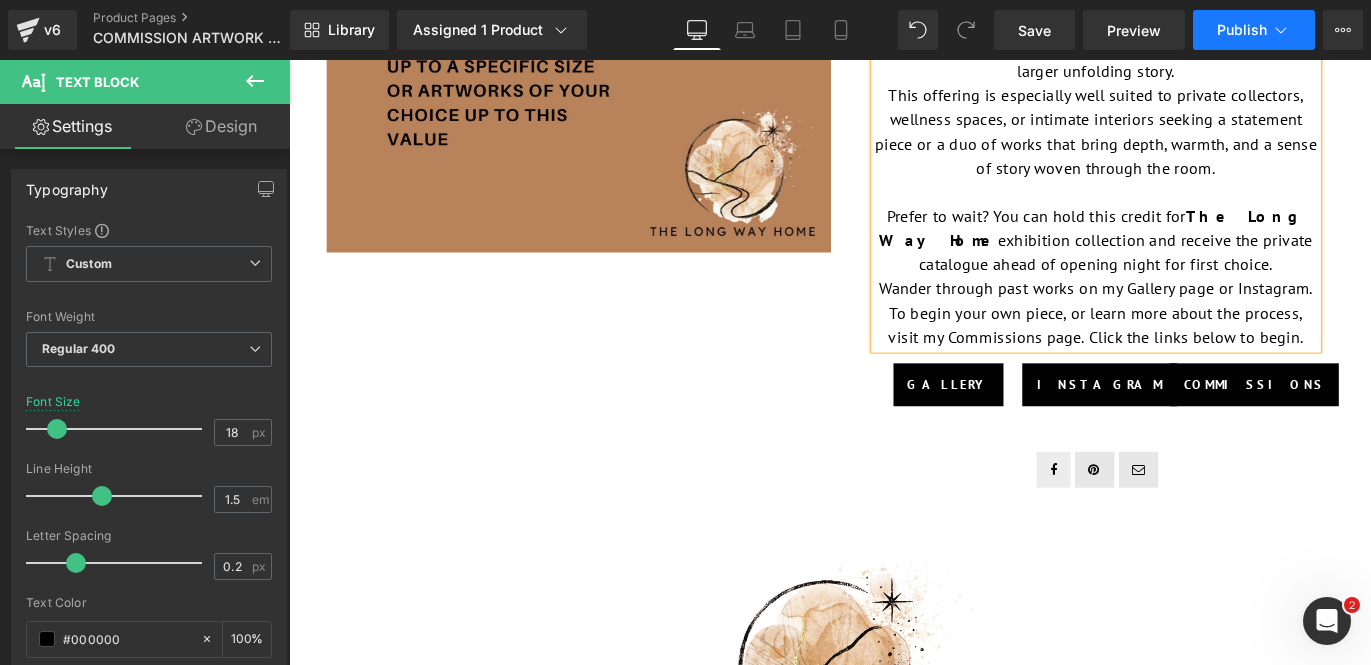 click on "Publish" at bounding box center [1242, 30] 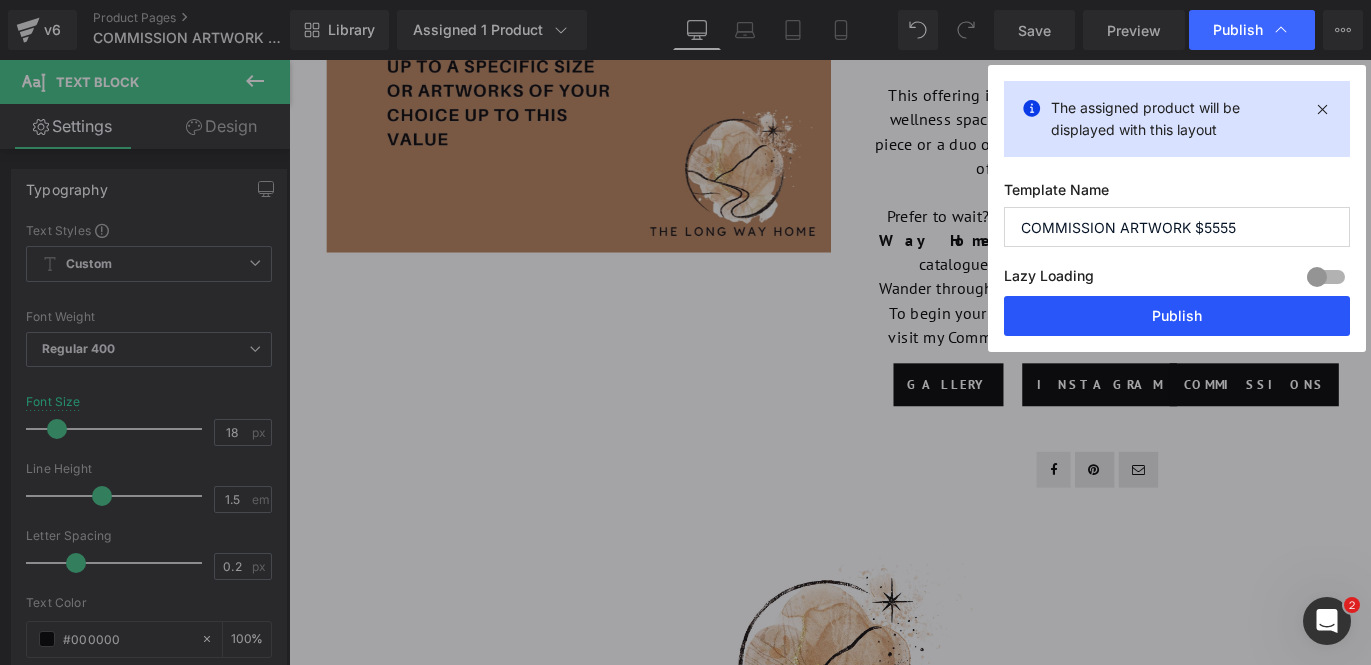 click on "Publish" at bounding box center (1177, 316) 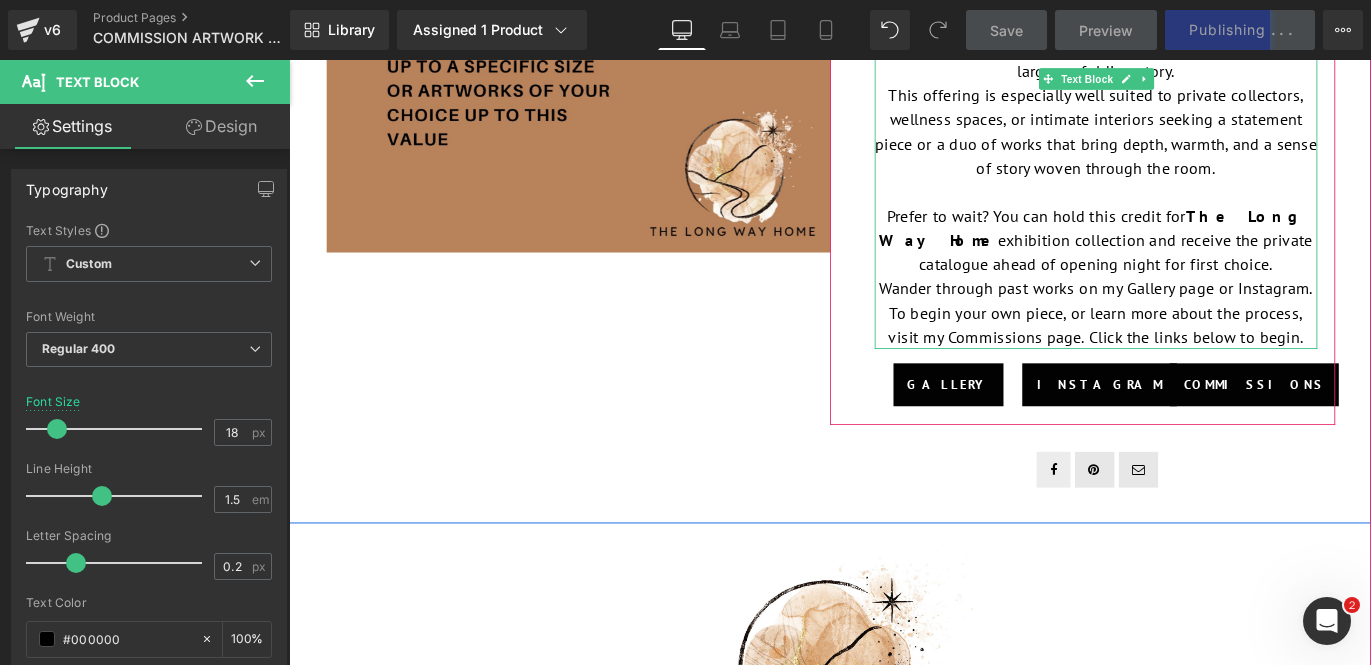 click on "Prefer to wait? You can hold this credit for  The Long Way Home  exhibition collection and receive the private catalogue ahead of opening night for first choice." at bounding box center (1191, 248) 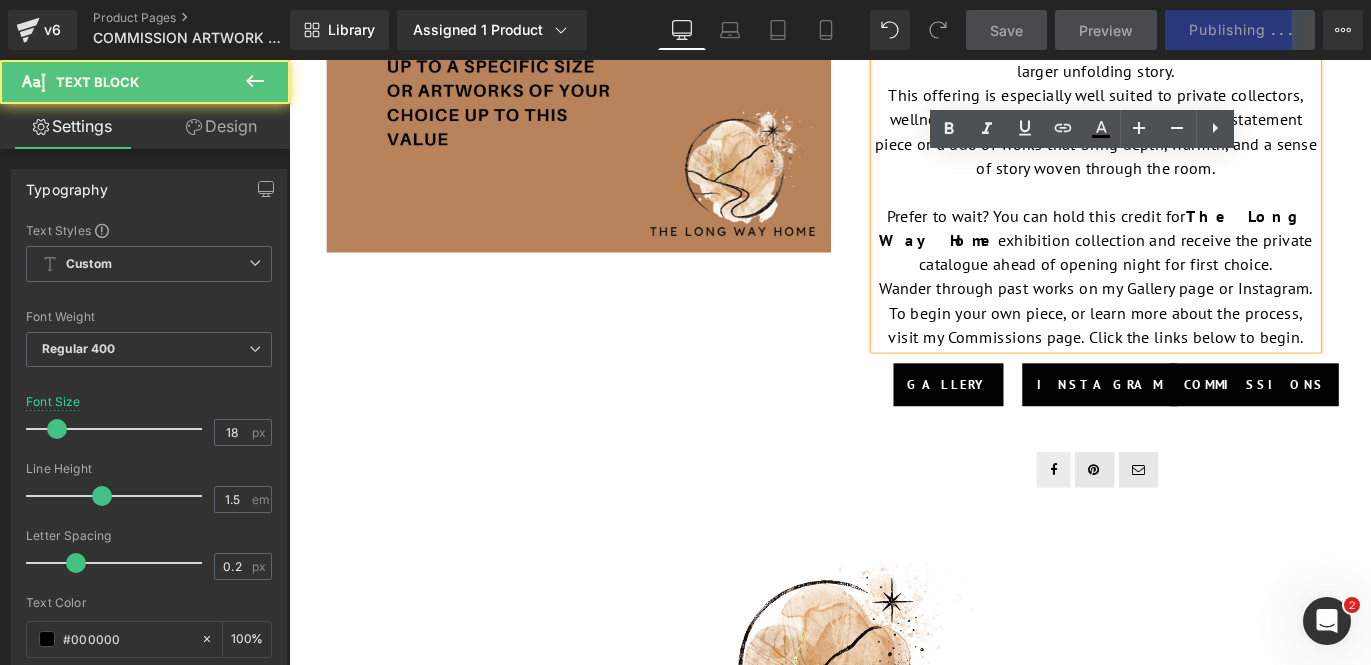 type 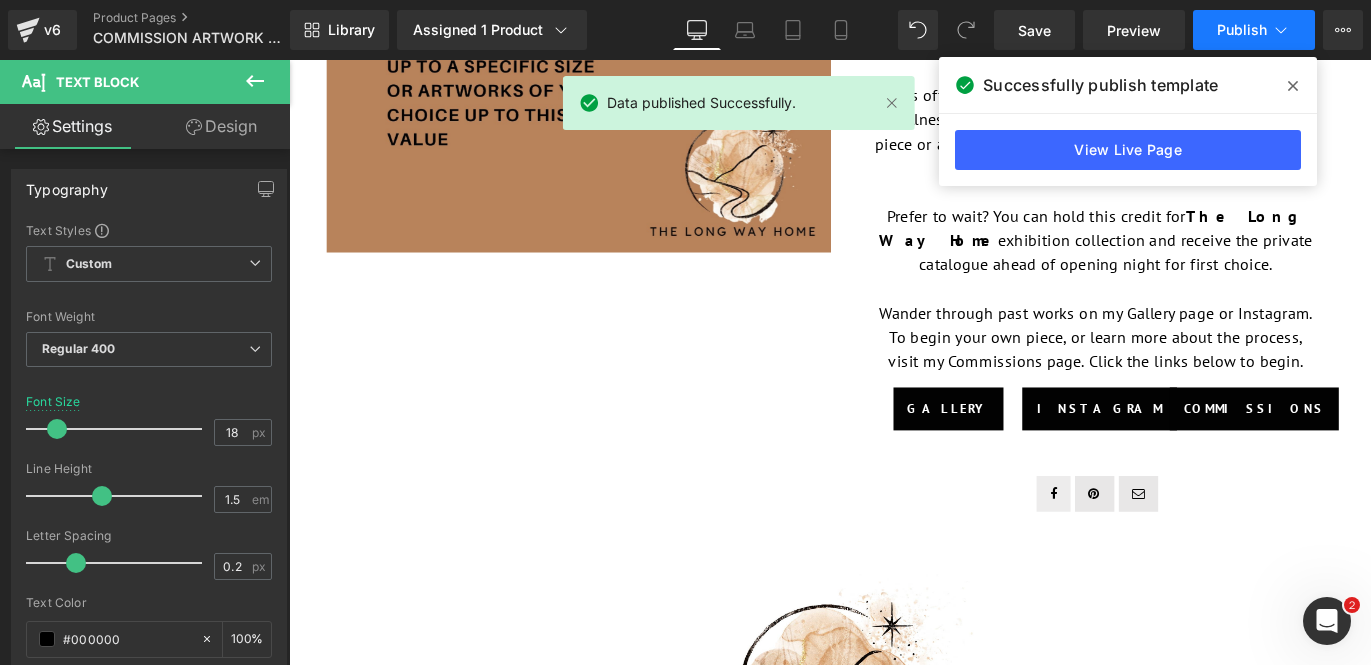 click on "Publish" at bounding box center [1242, 30] 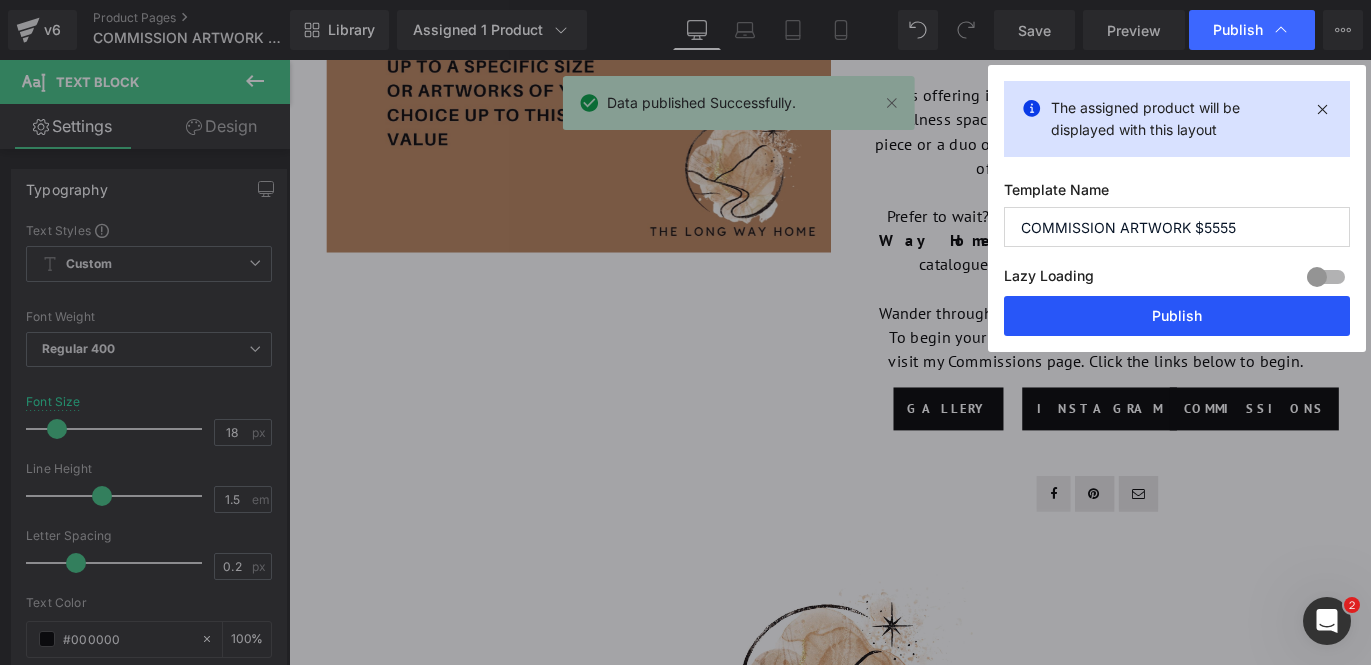 click on "Publish" at bounding box center [1177, 316] 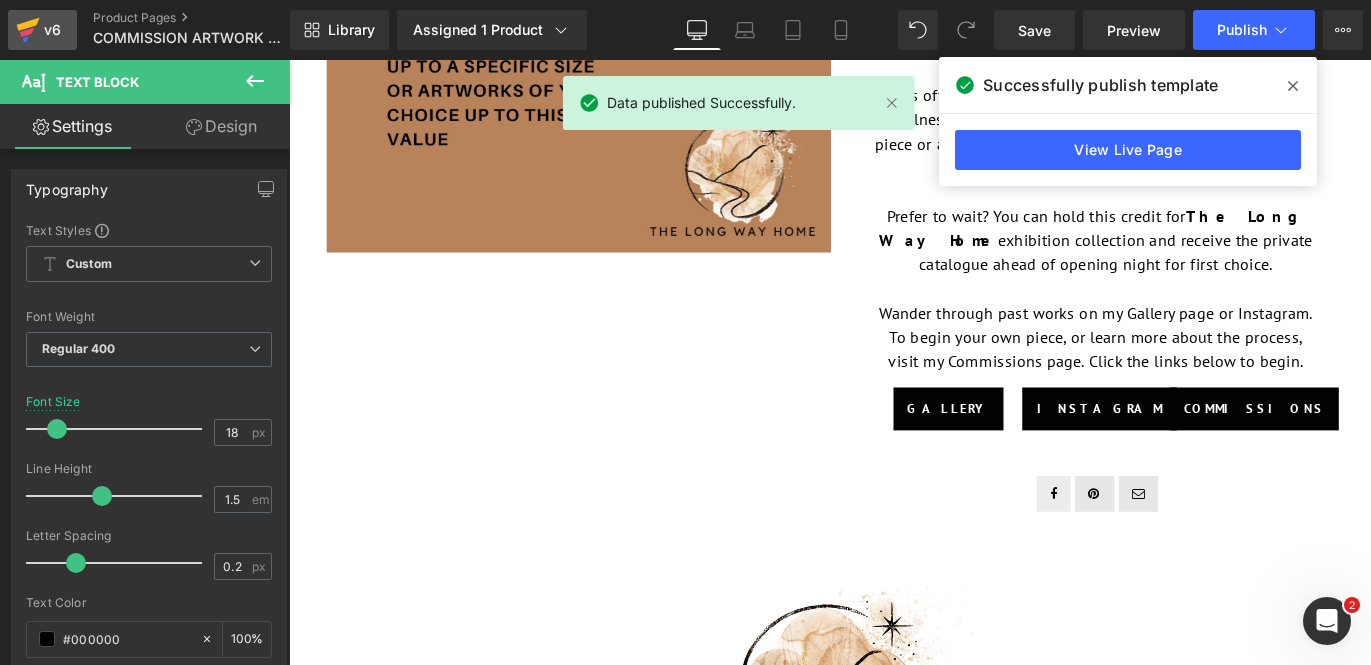 click 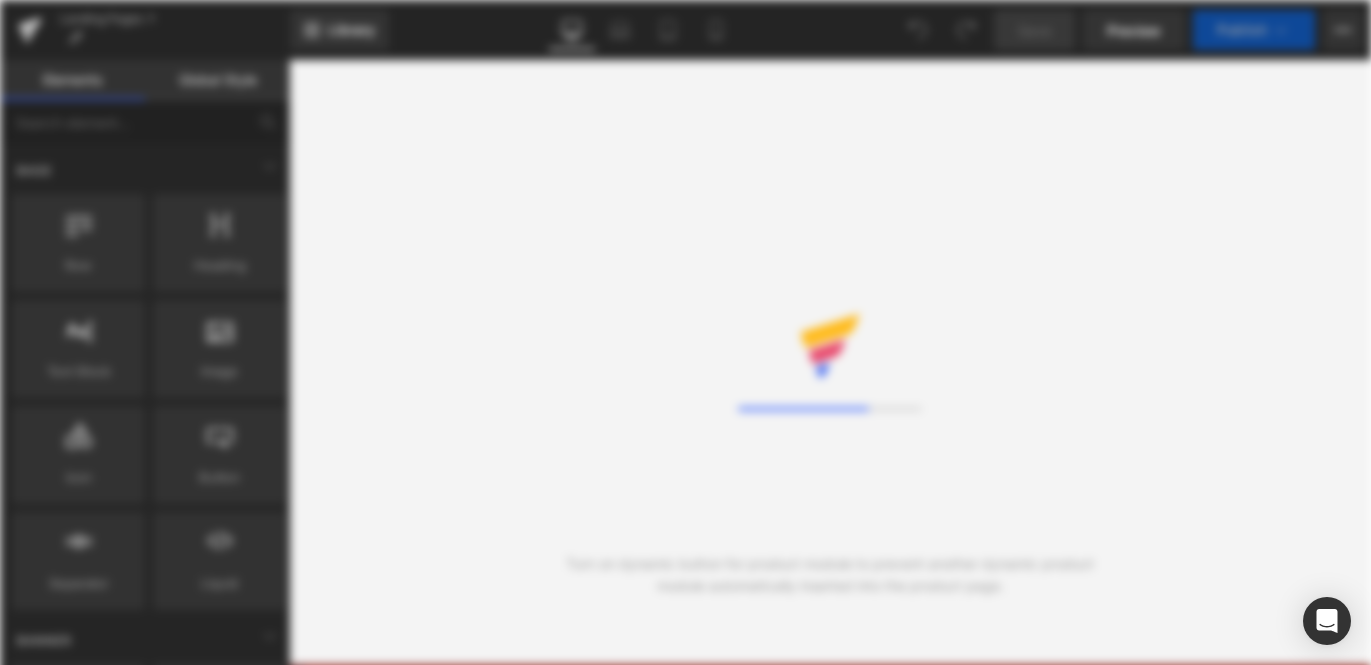 scroll, scrollTop: 0, scrollLeft: 0, axis: both 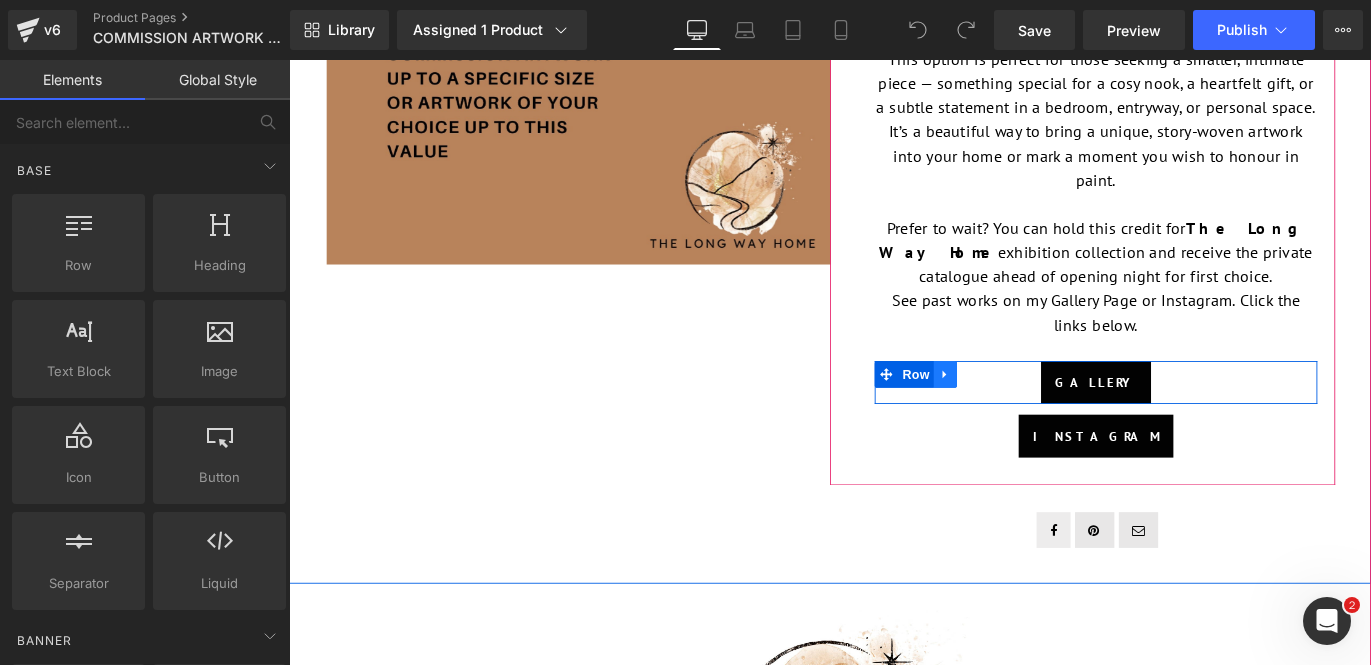 click 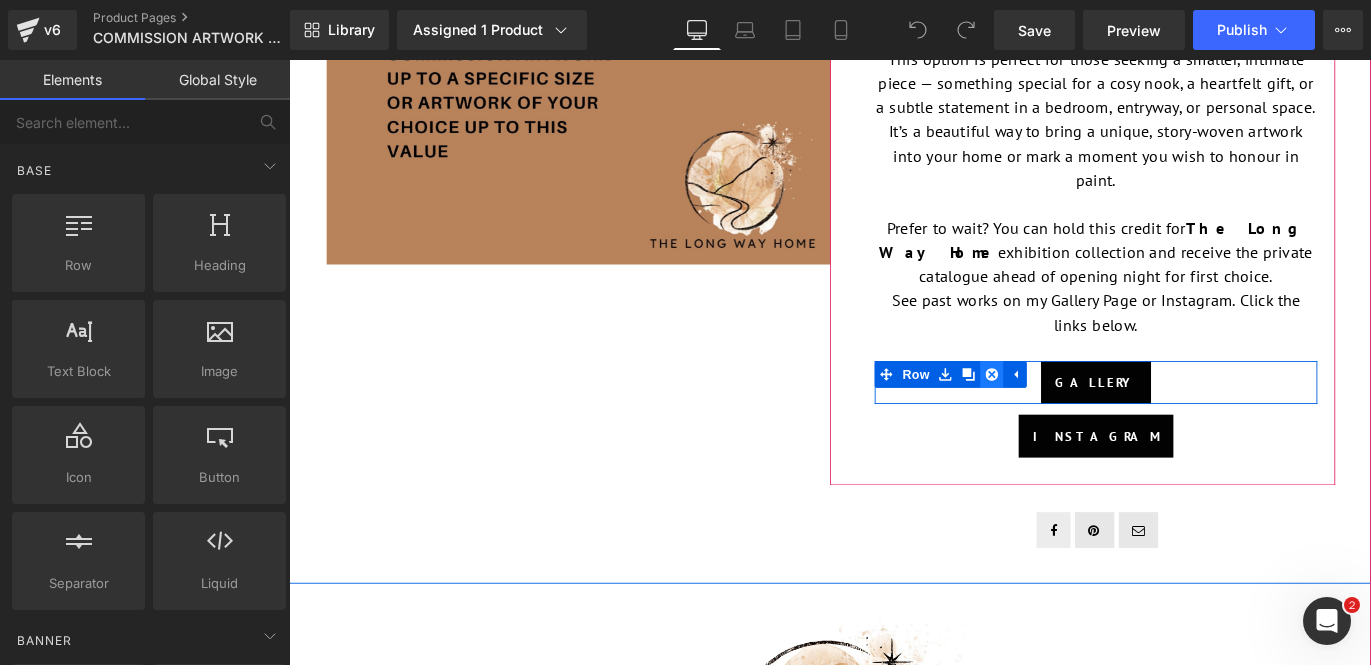 click 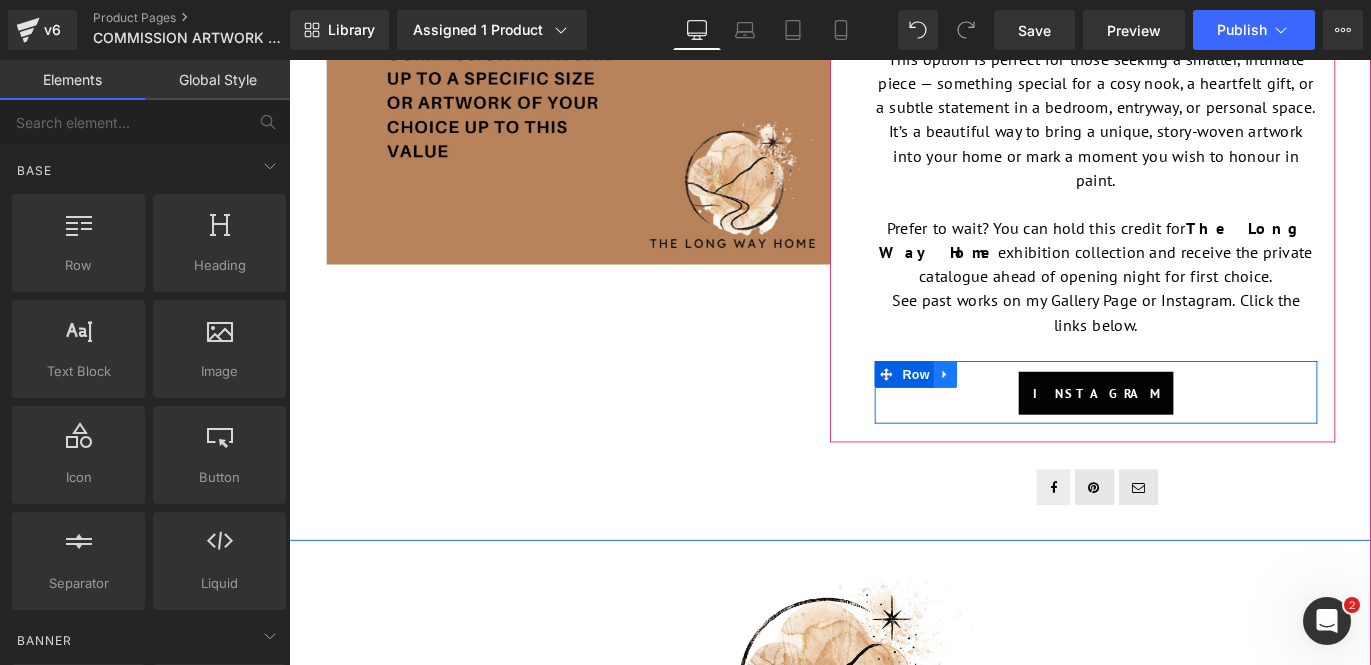 click at bounding box center (1023, 412) 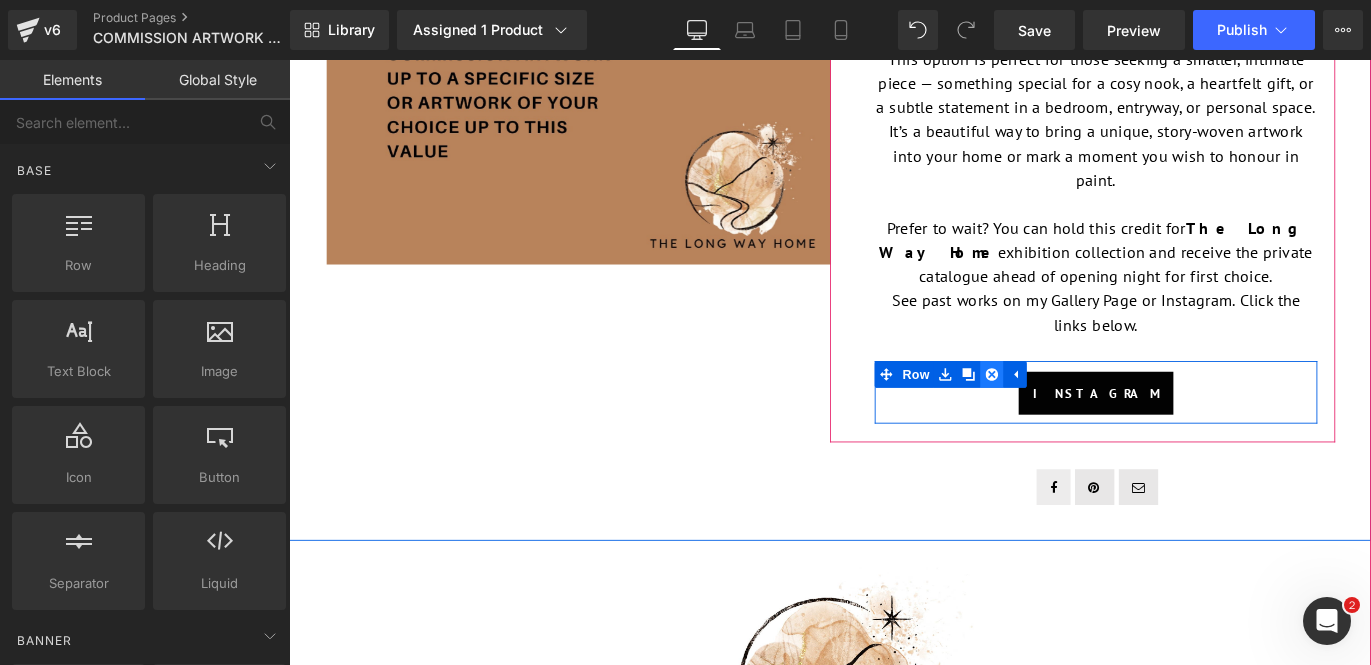 click 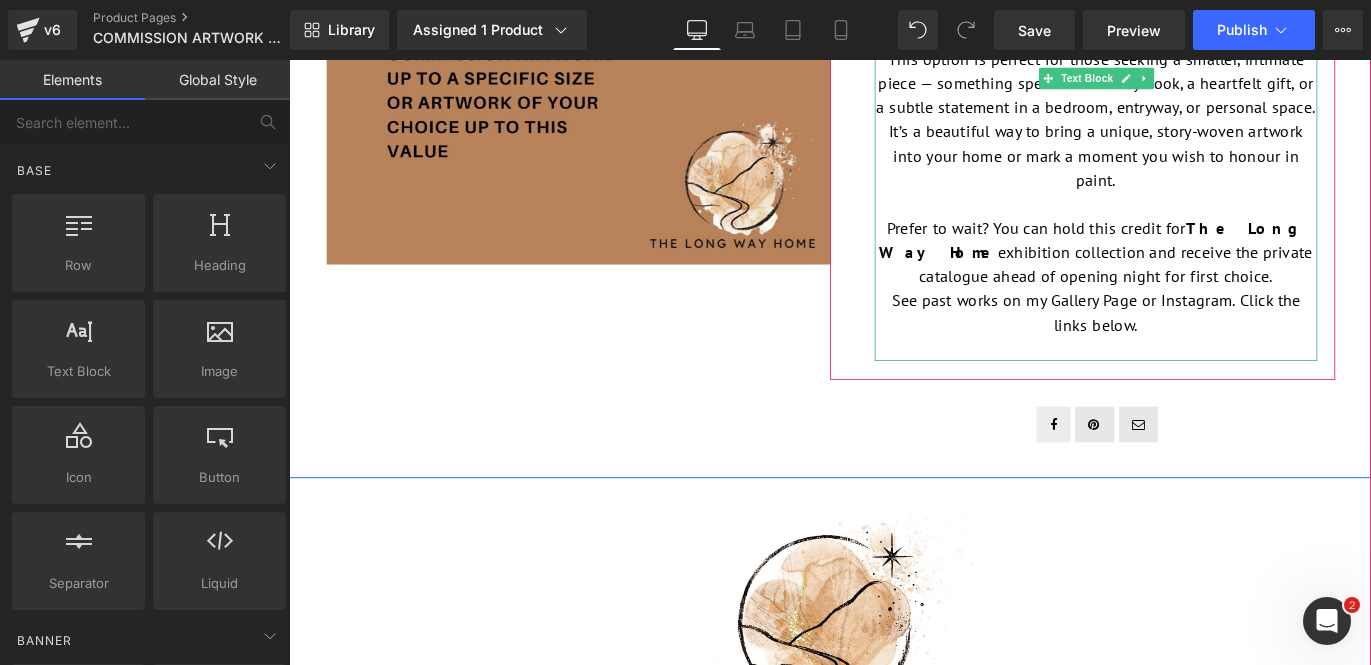 click on "Prefer to wait? You can hold this credit for  The Long Way Home  exhibition collection and receive the private catalogue ahead of opening night for first choice." at bounding box center [1191, 275] 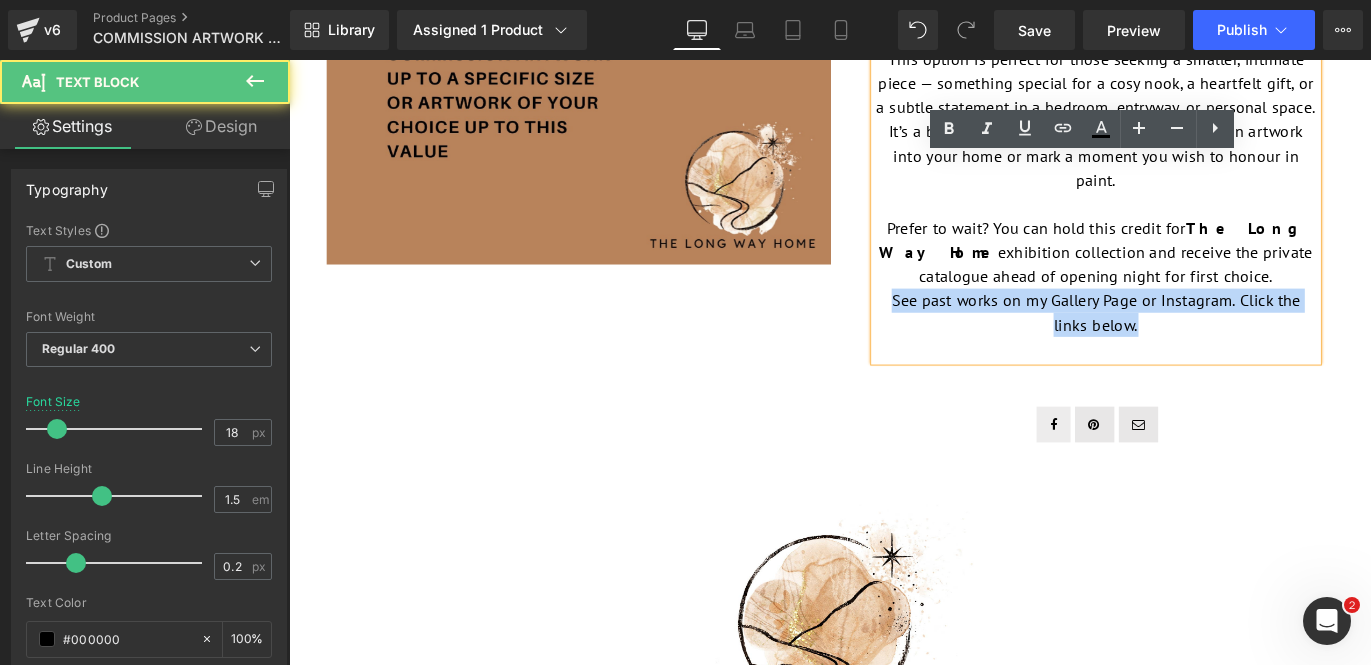 drag, startPoint x: 965, startPoint y: 303, endPoint x: 1312, endPoint y: 334, distance: 348.382 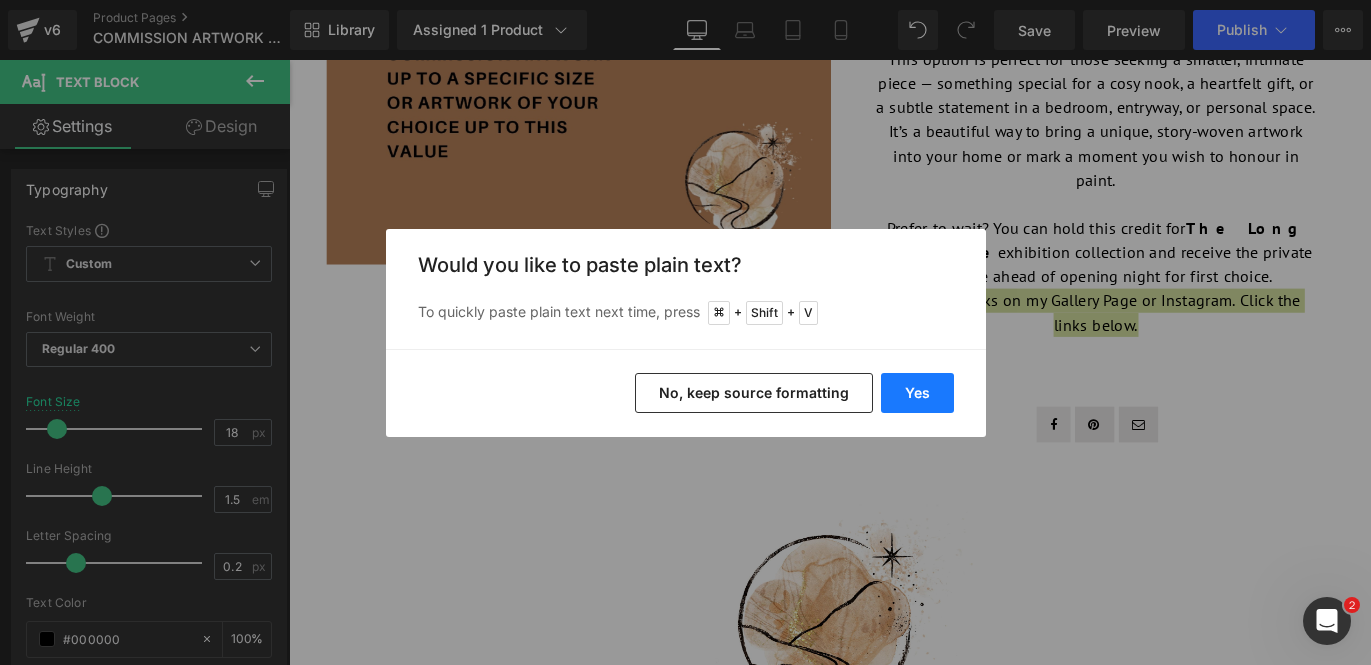 click on "Yes" at bounding box center (917, 393) 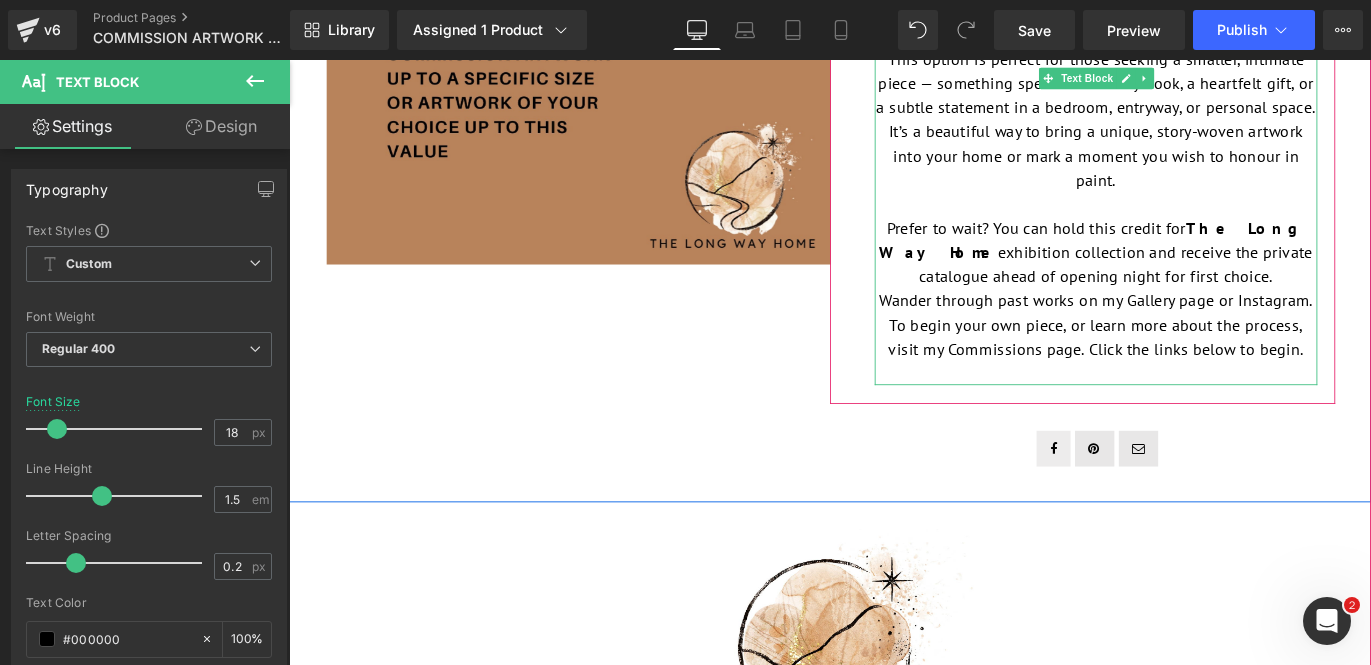 click on "Prefer to wait? You can hold this credit for  The Long Way Home  exhibition collection and receive the private catalogue ahead of opening night for first choice." at bounding box center [1191, 275] 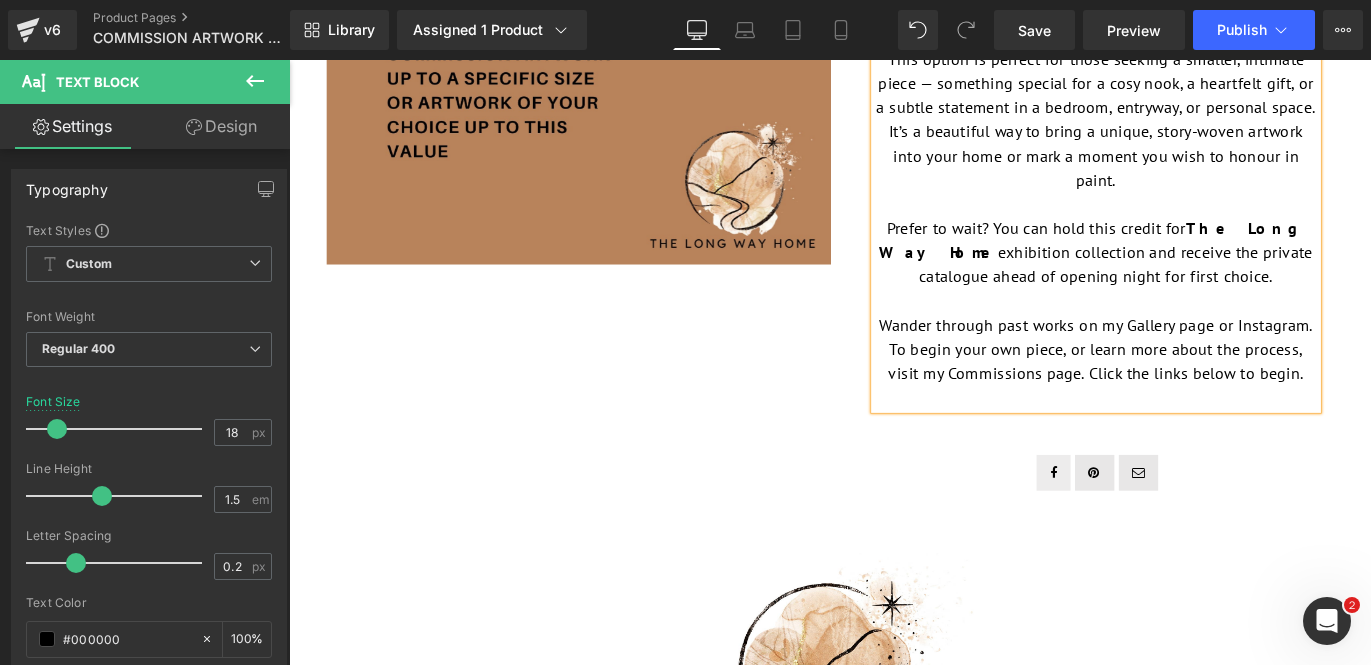 click at bounding box center [1191, 437] 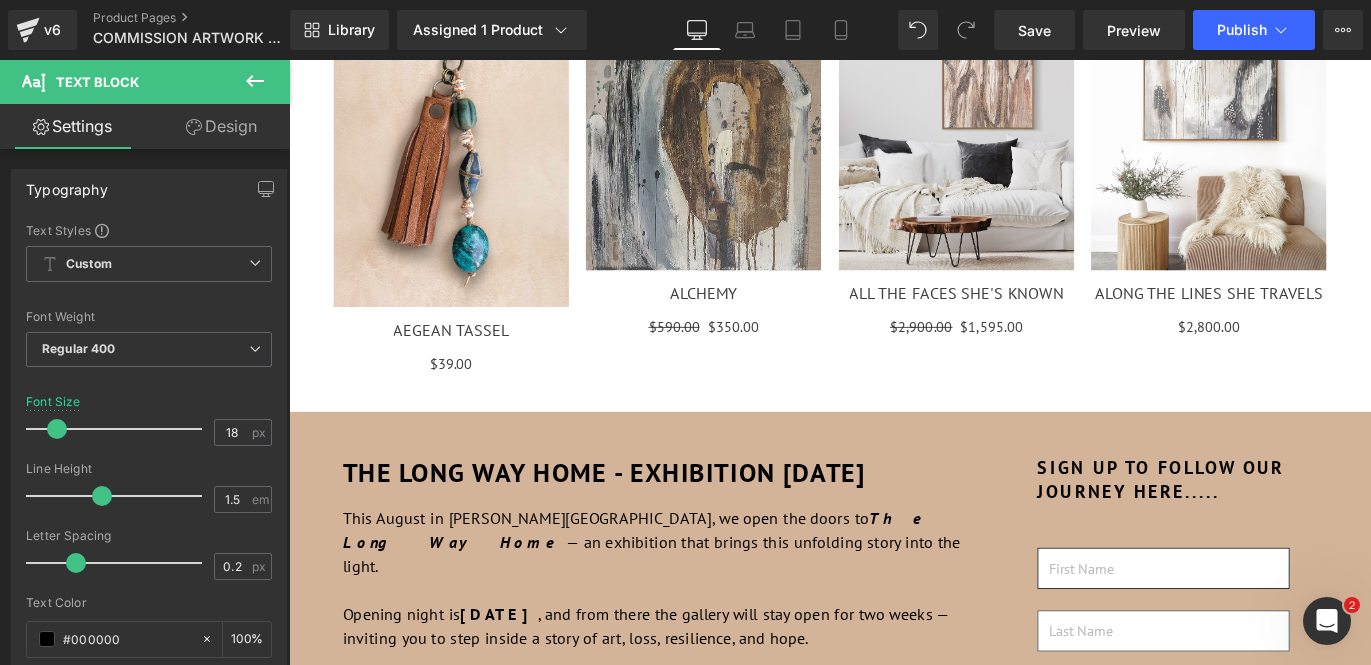 scroll, scrollTop: 3268, scrollLeft: 0, axis: vertical 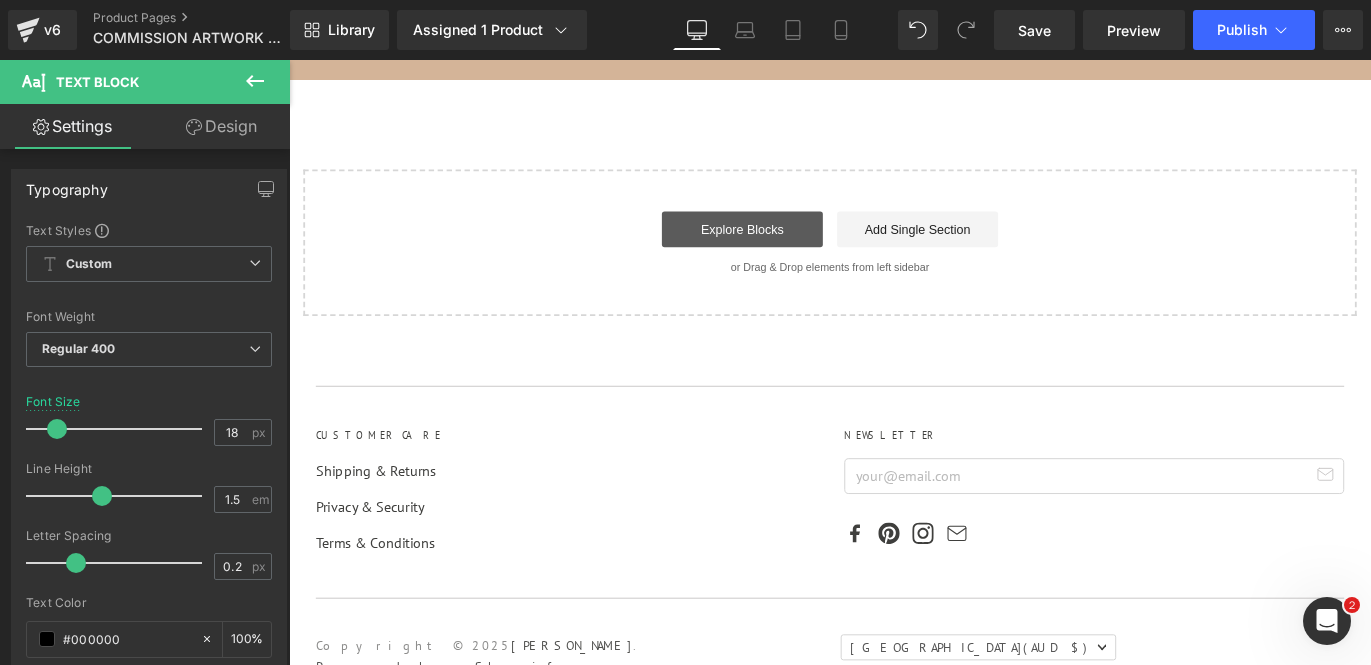 click on "Explore Blocks" at bounding box center [796, 249] 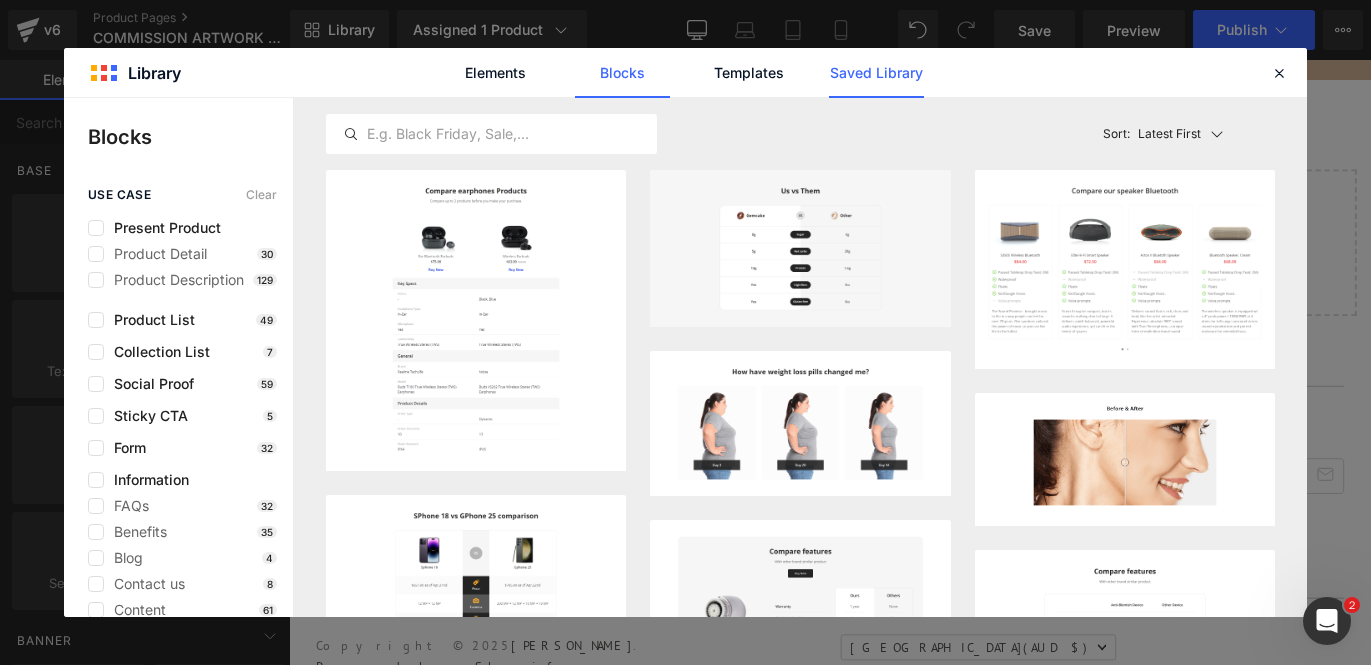 click on "Saved Library" 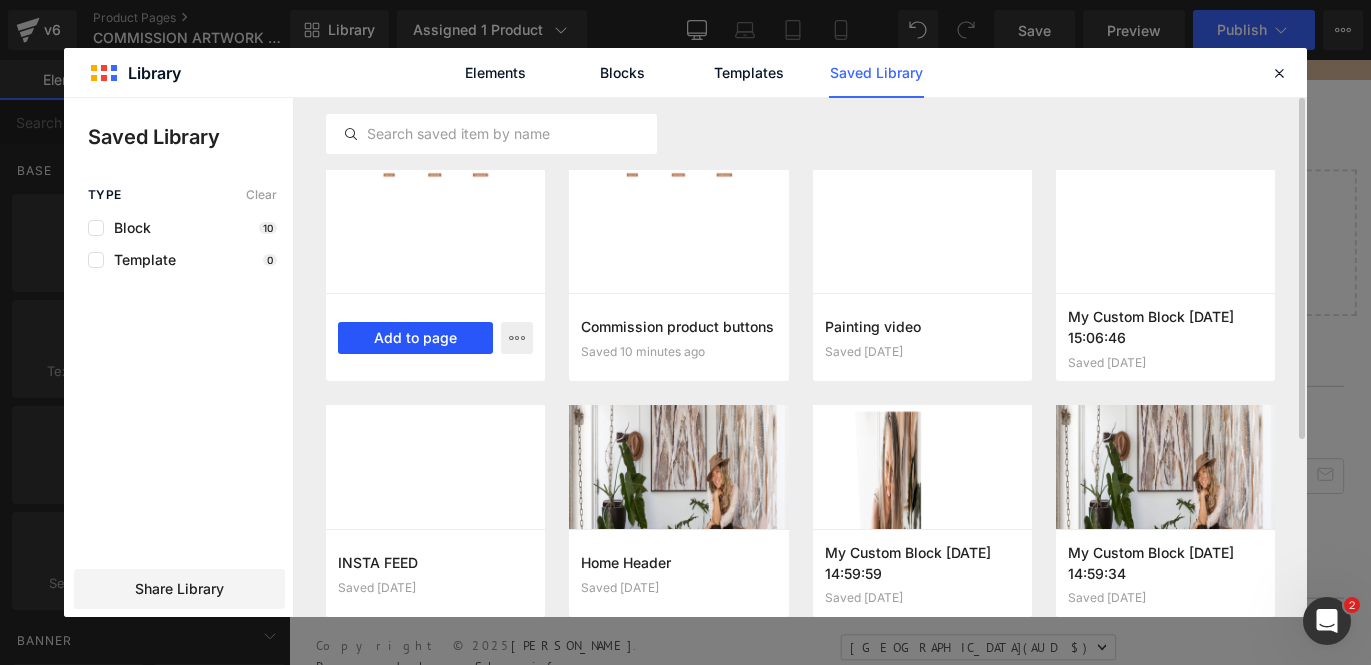 click on "Add to page" at bounding box center [415, 338] 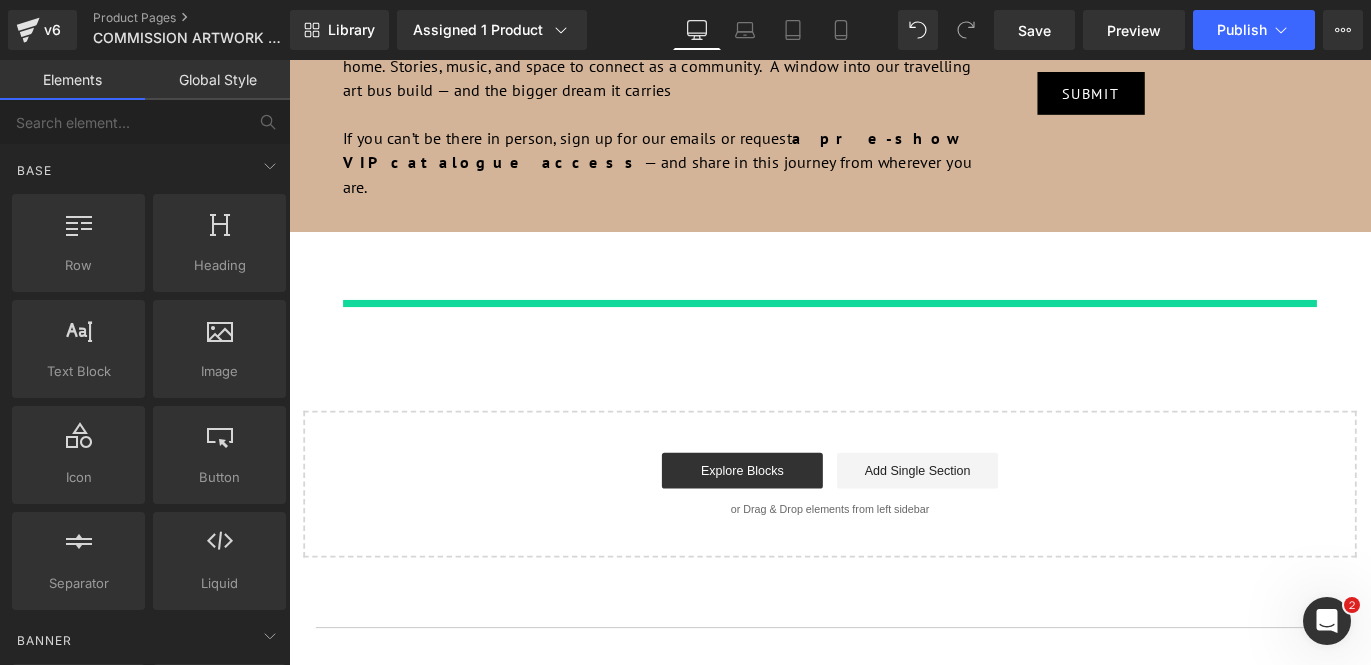scroll, scrollTop: 3080, scrollLeft: 0, axis: vertical 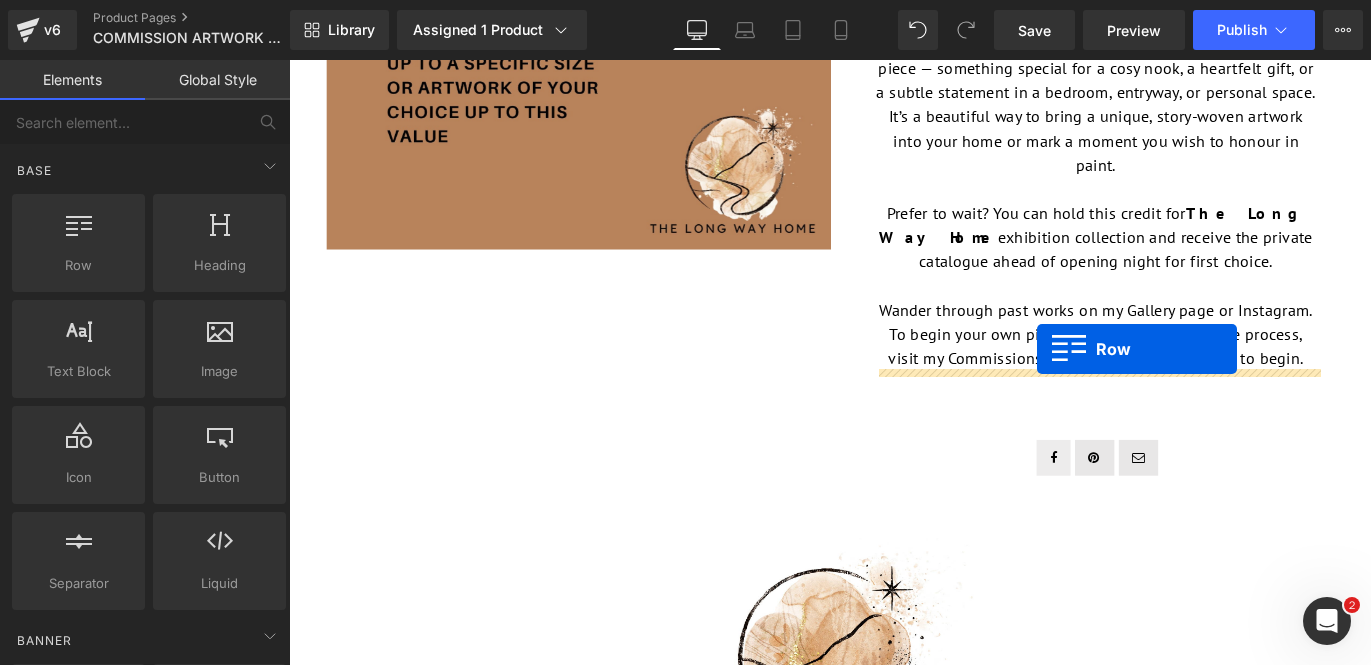 drag, startPoint x: 312, startPoint y: 181, endPoint x: 1125, endPoint y: 383, distance: 837.71893 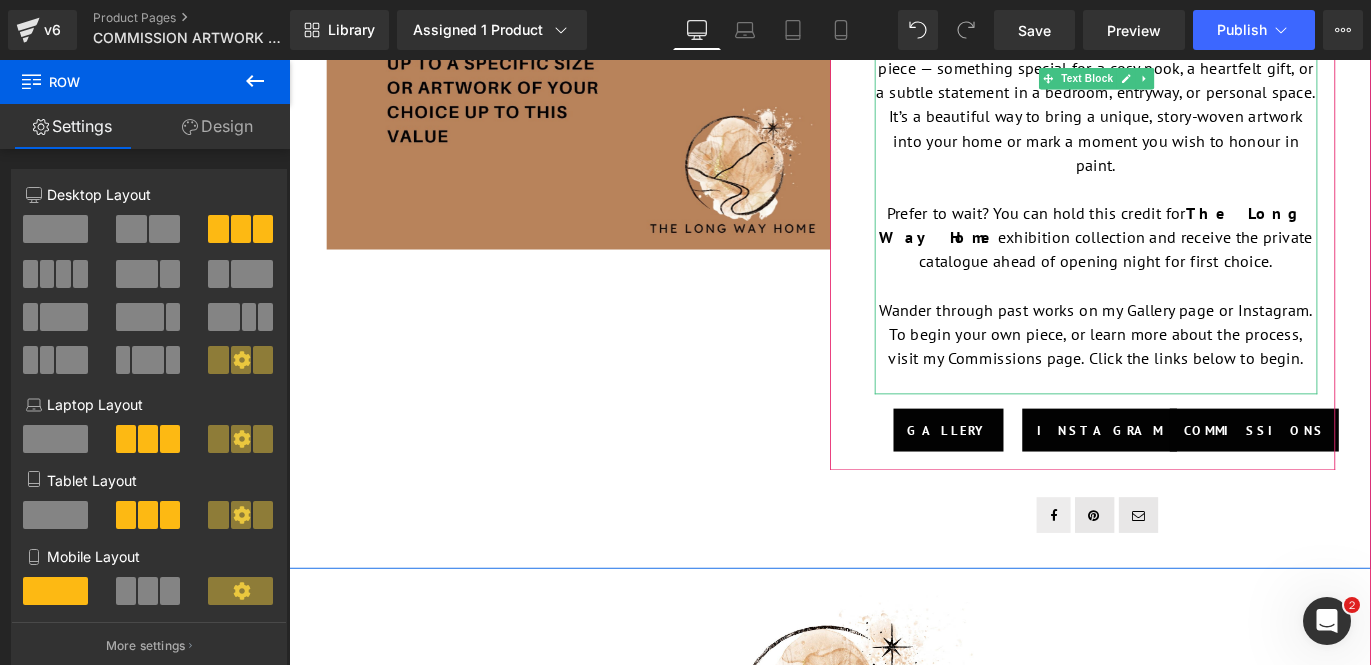 click at bounding box center [1191, 420] 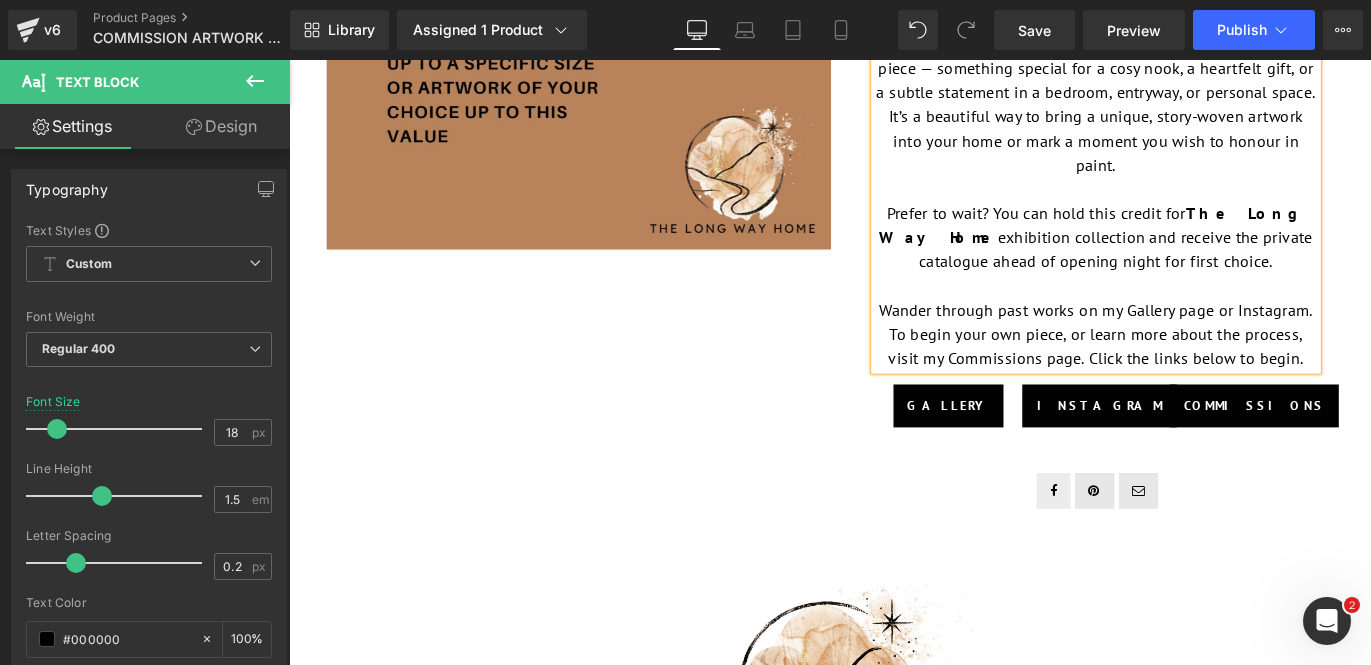 click on "‹ ›
(P) Image List
COMMISSION ARTWORK 1
(P) Title
$0
$1,555.00
(P) Price Liquid
Add To Cart
(P) Cart Button
DETAILS
Text Block
PROCESS Text Block
FRAMIMG Text Block
SHIPPING Text Block" at bounding box center (894, 75) 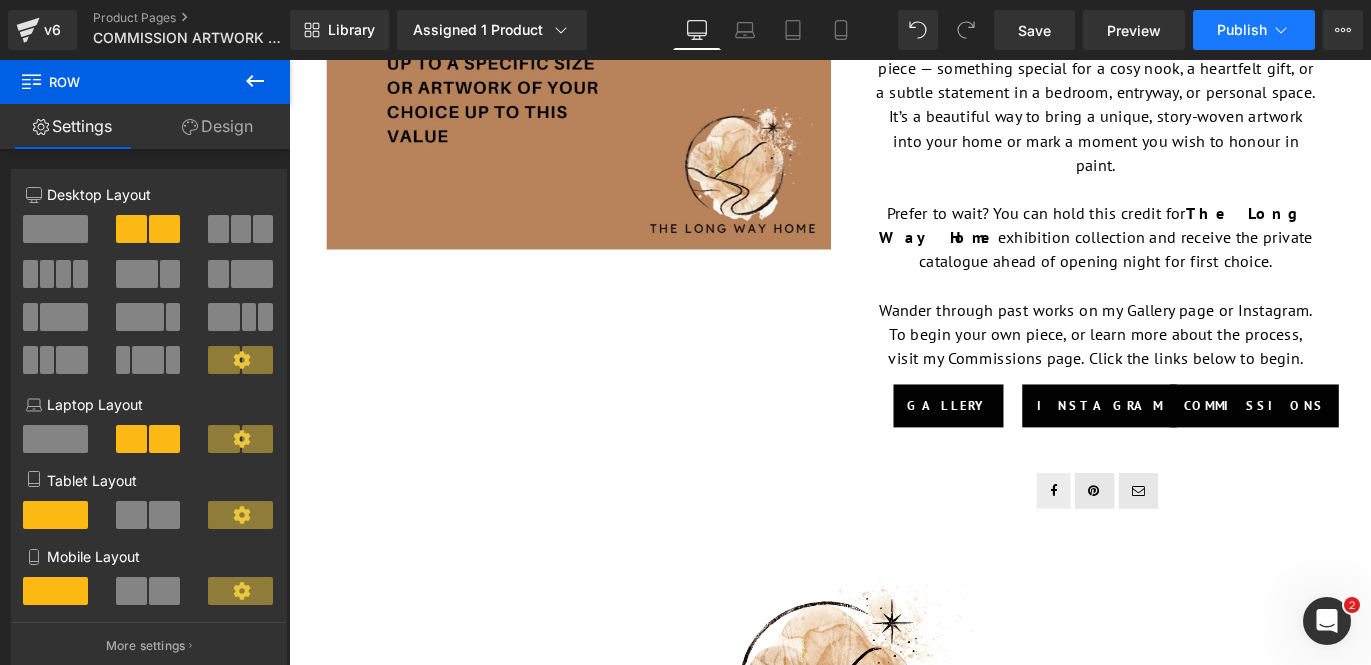 click on "Publish" at bounding box center (1242, 30) 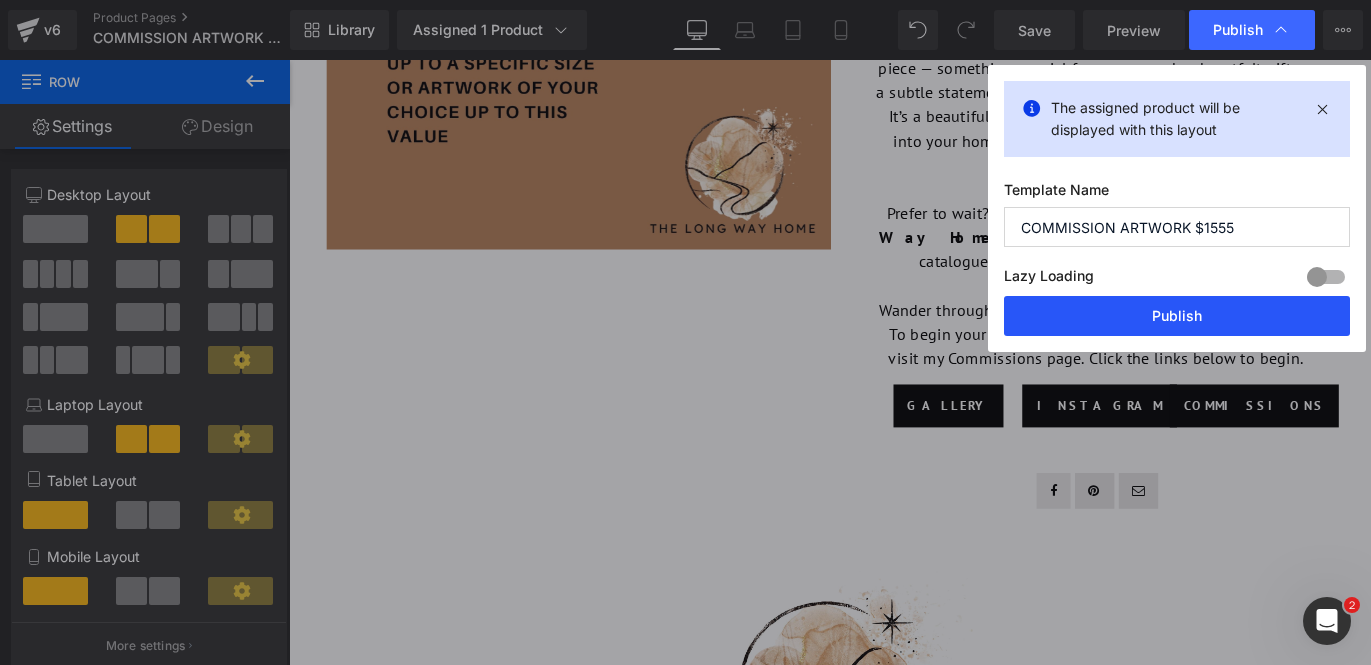 click on "Publish" at bounding box center (1177, 316) 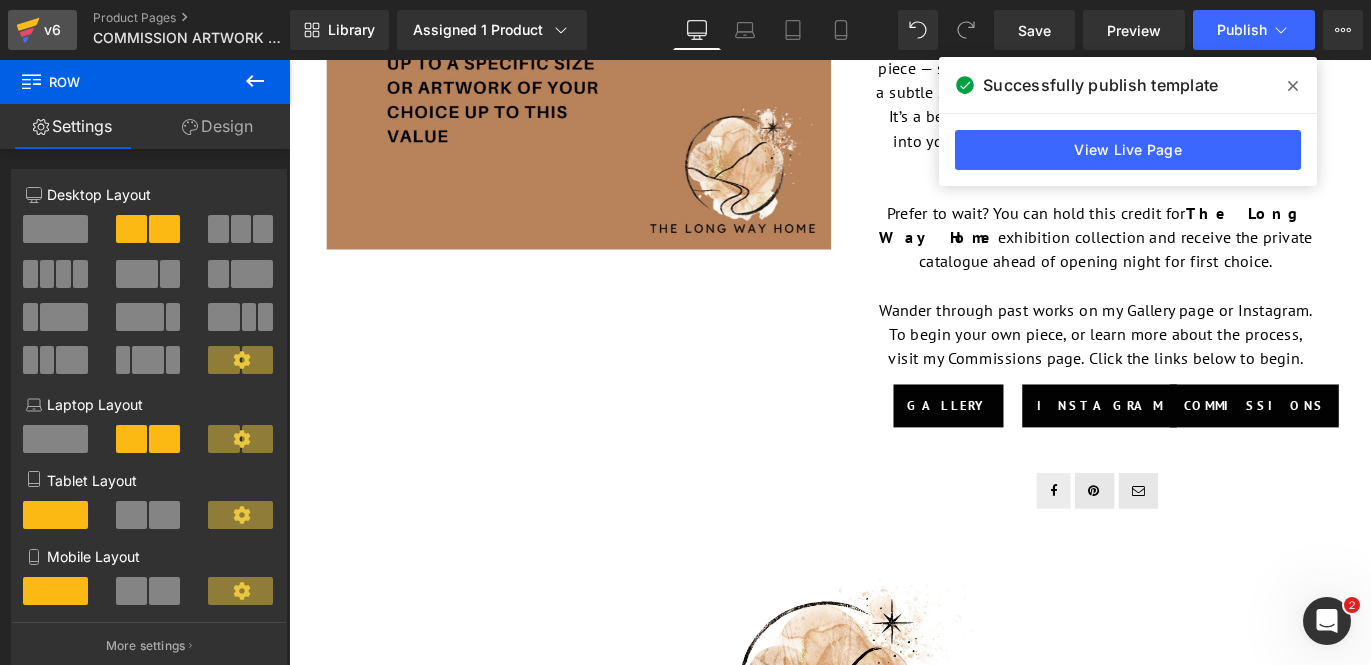 click 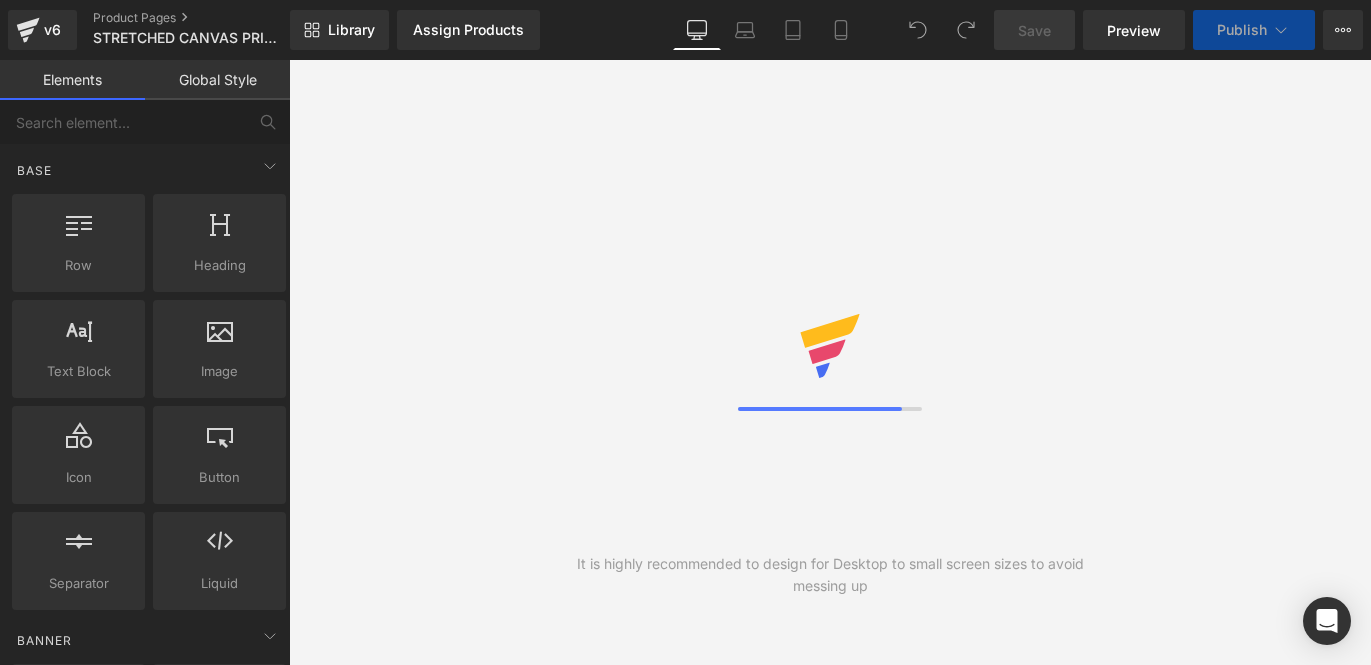 scroll, scrollTop: 0, scrollLeft: 0, axis: both 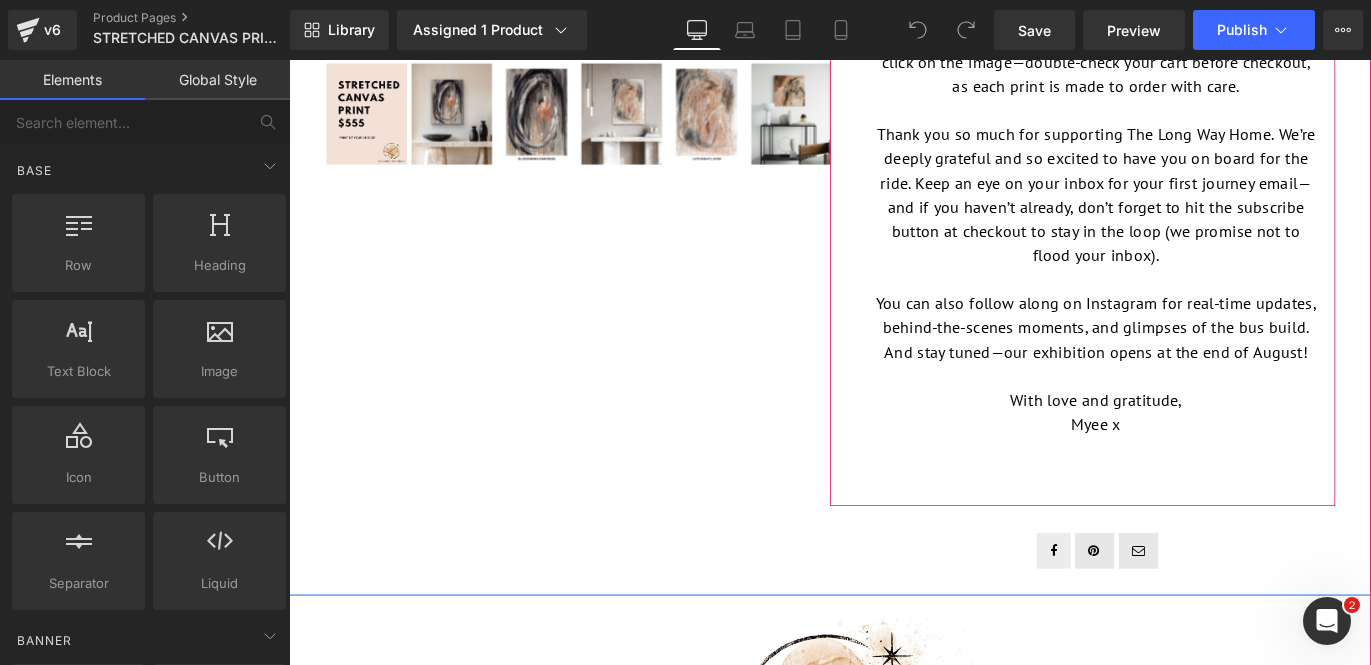 click on "Our stretched canvas artworks arrive ready to hang, printed on HP Premium Satin Canvas 381gsm using HP Latex inks—an archival pairing crafted to last lifetimes. The gentle satin sheen brings out every detail and hue, while the inks promise to keep their colour for over 200 years indoors, safe from direct sunlight. Each canvas is a story keeper—made to grow old with you, lasting through every season, every move, every chapter. Please select your chosen piece from the dropdown menu or click on the image—double-check your cart before checkout, as each print is made to order with care. Thank you so much for supporting The Long Way Home. We’re deeply grateful and so excited to have you on board for the ride. Keep an eye on your inbox for your first journey email—and if you haven’t already, don’t forget to hit the subscribe button at checkout to stay in the loop (we promise not to flood your inbox). Myee x" at bounding box center (1191, 125) 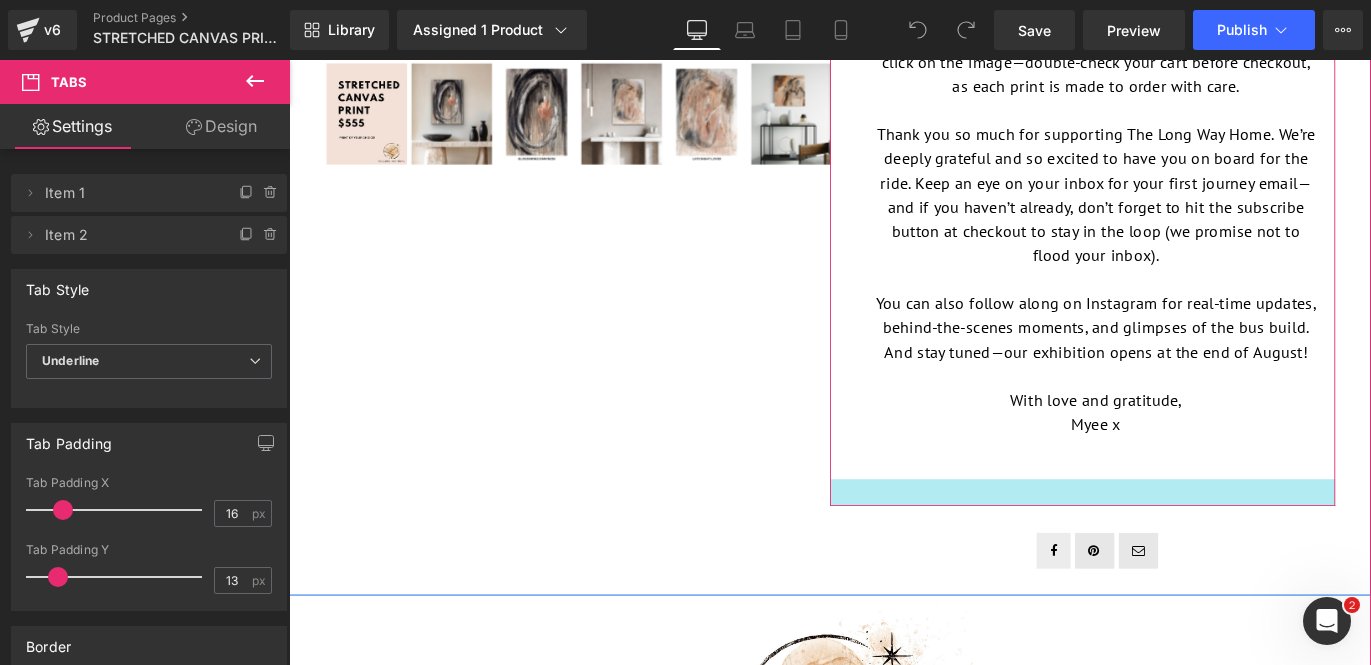 click at bounding box center (1176, 544) 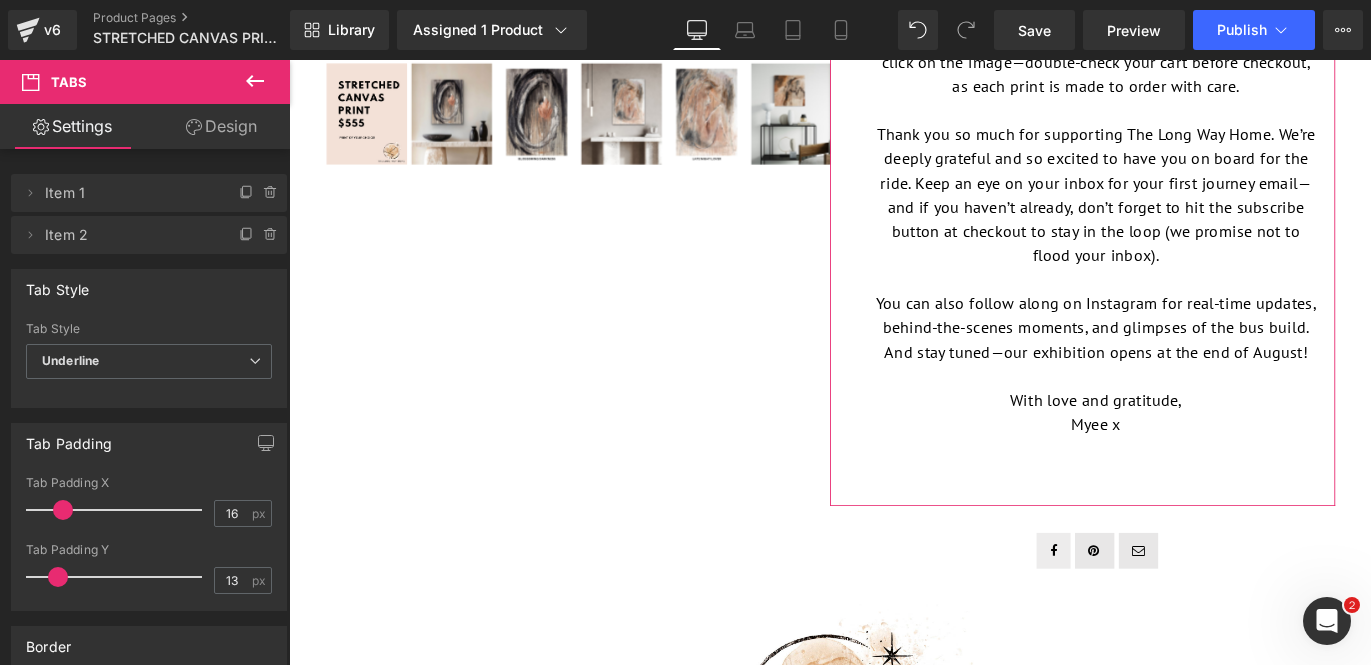 click on "Design" at bounding box center [221, 126] 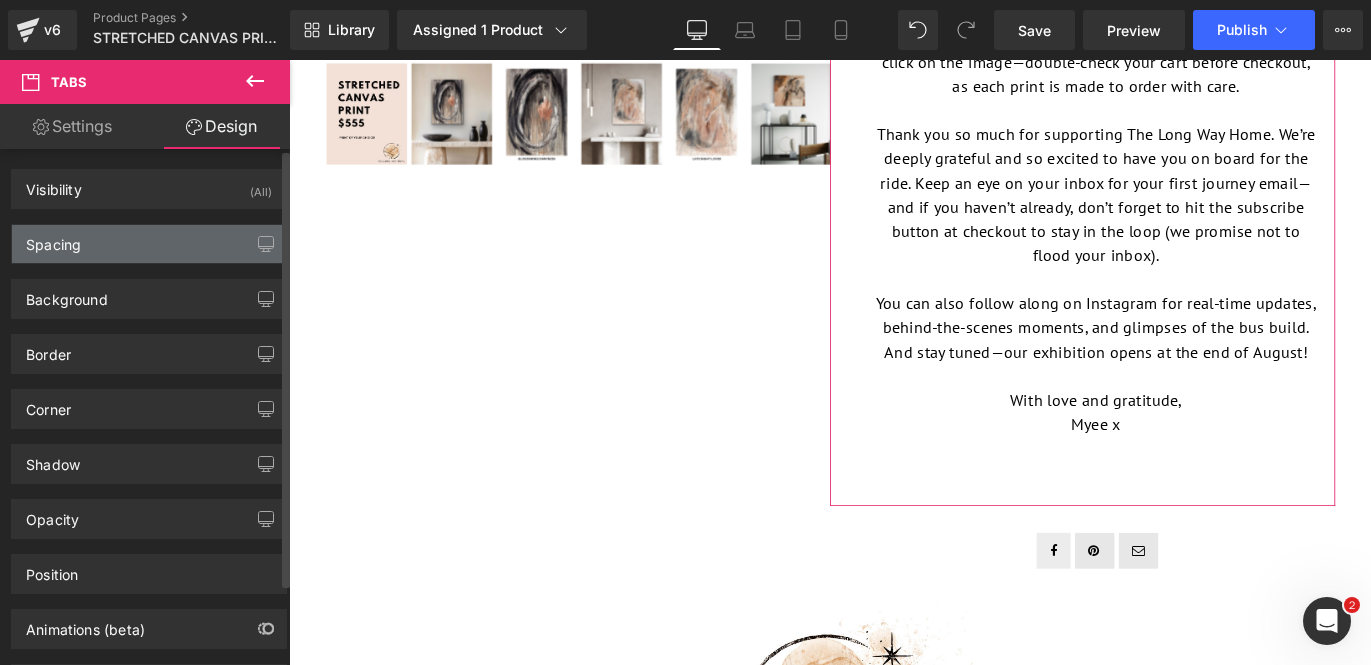 click on "Spacing" at bounding box center [149, 244] 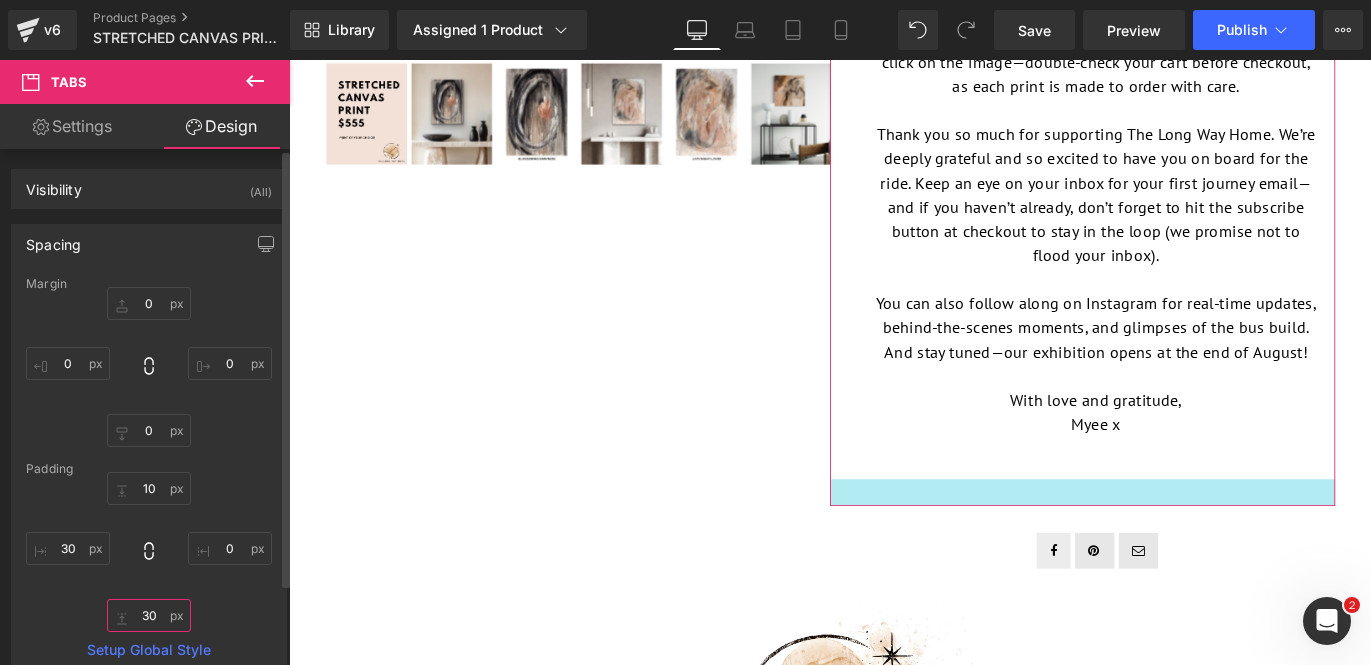 click on "30" at bounding box center (149, 615) 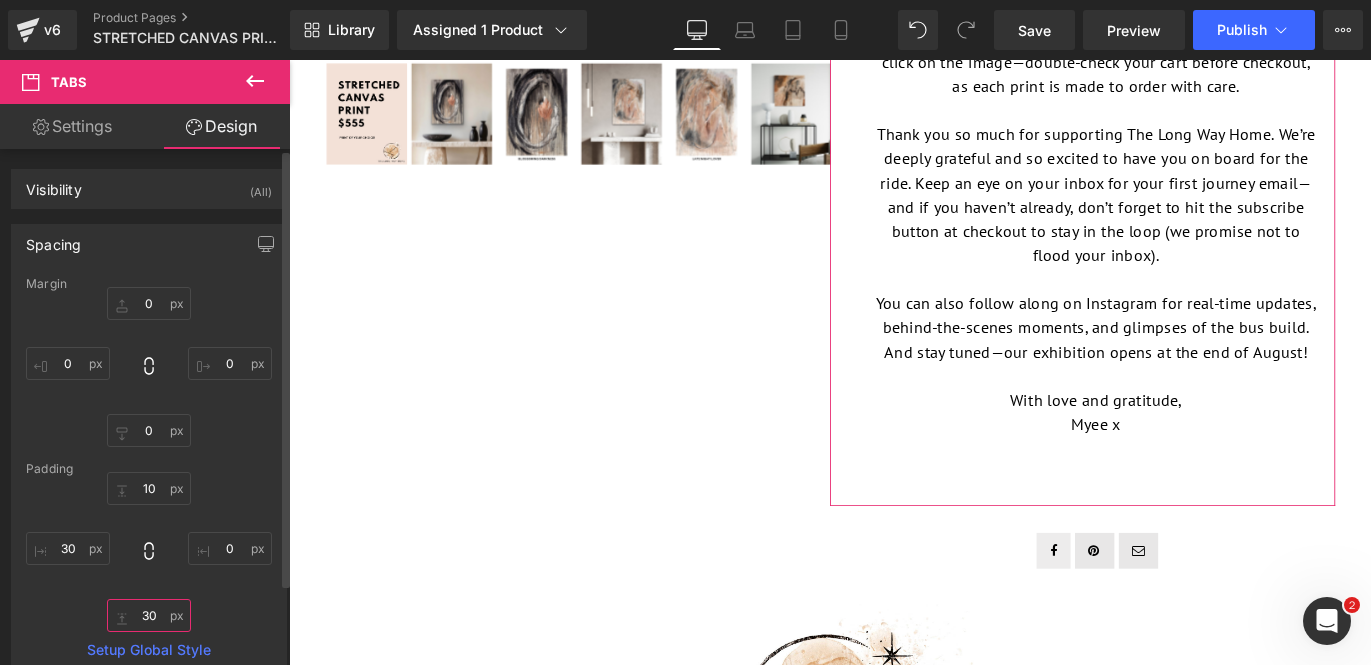 type on "0" 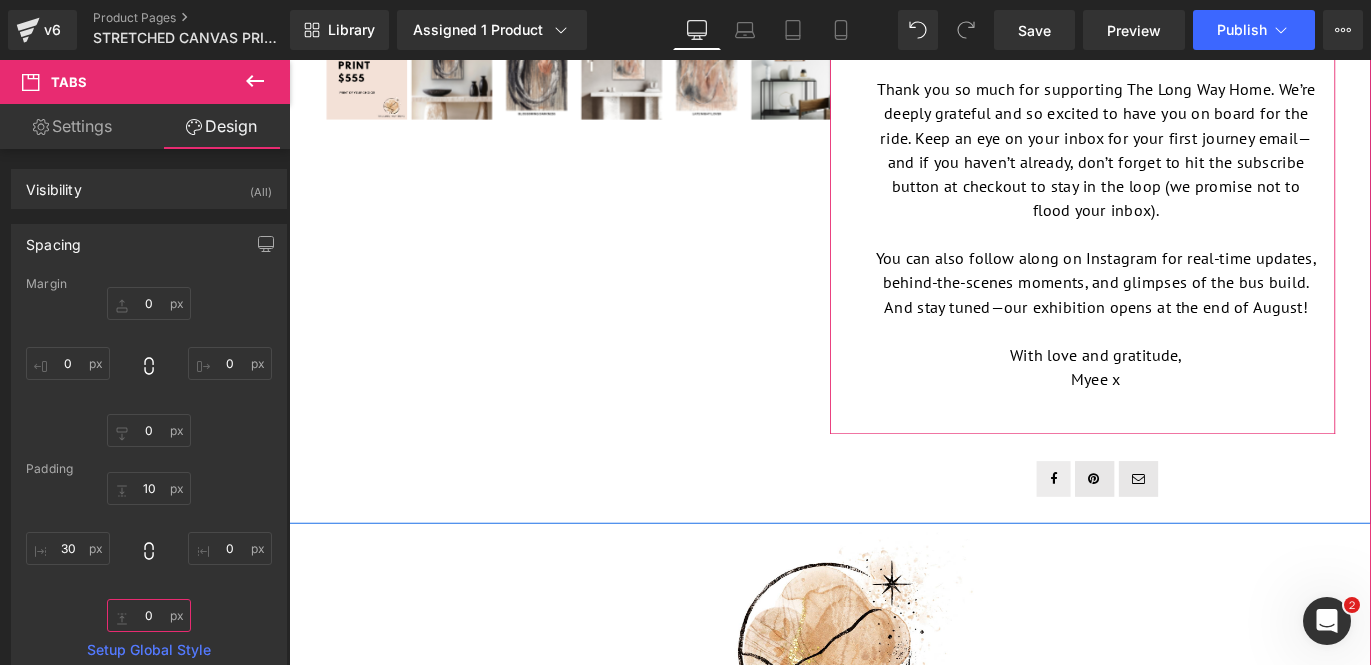 scroll, scrollTop: 819, scrollLeft: 0, axis: vertical 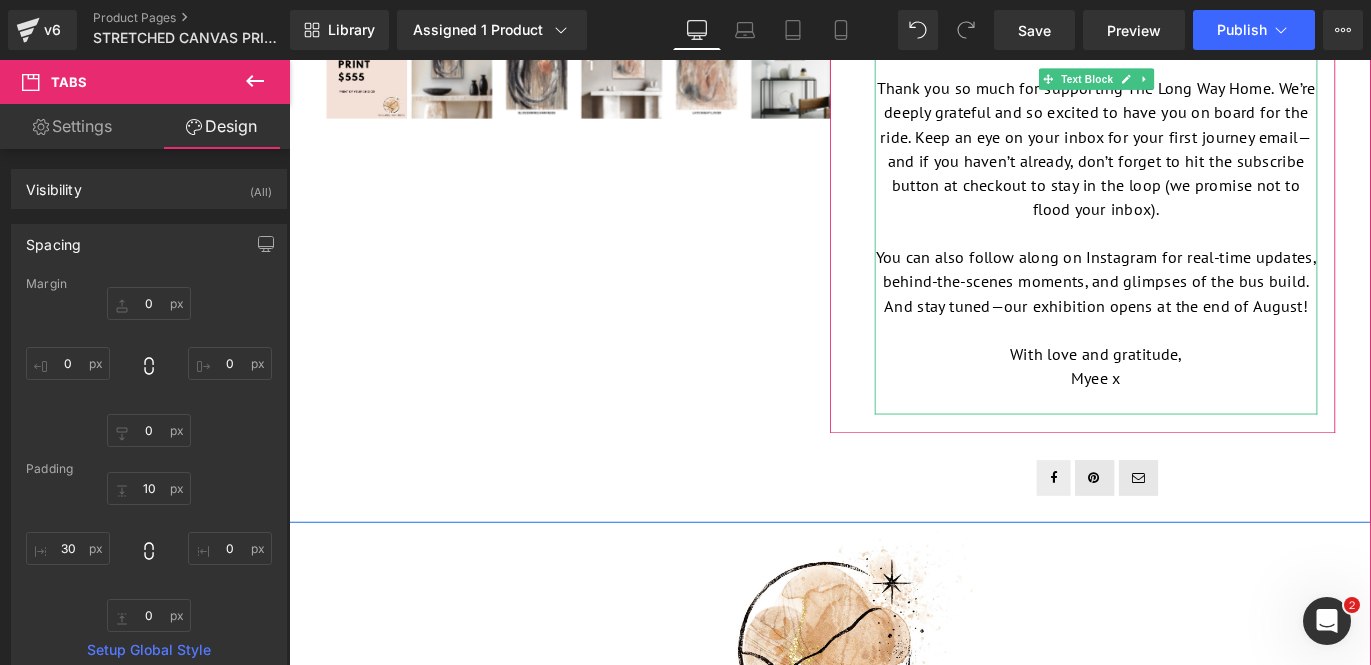 click at bounding box center [1191, 442] 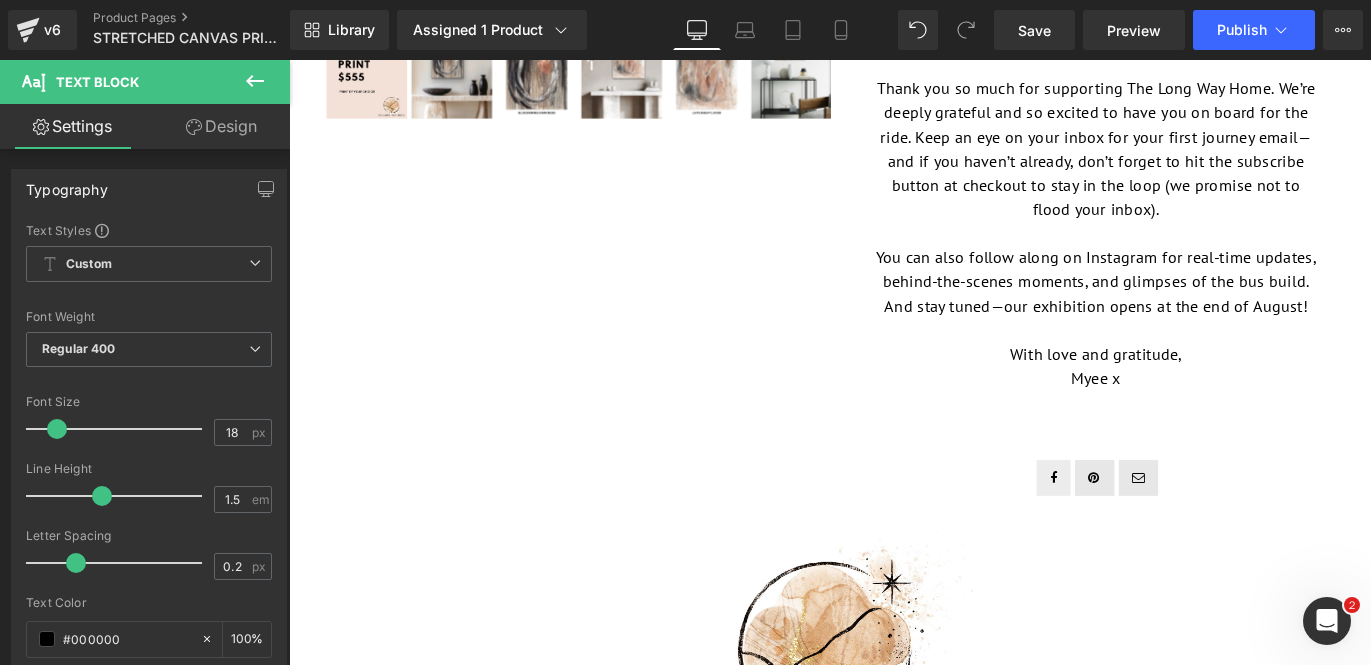 click on "Design" at bounding box center (221, 126) 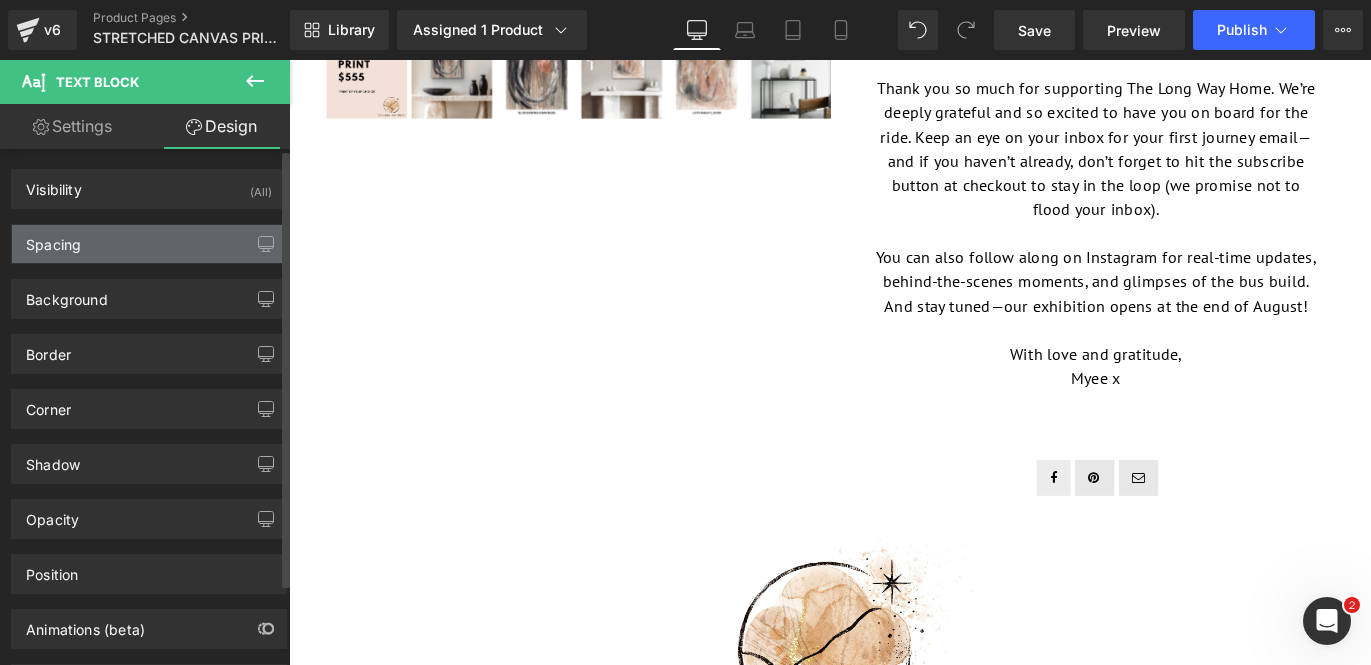 click on "Spacing" at bounding box center [149, 244] 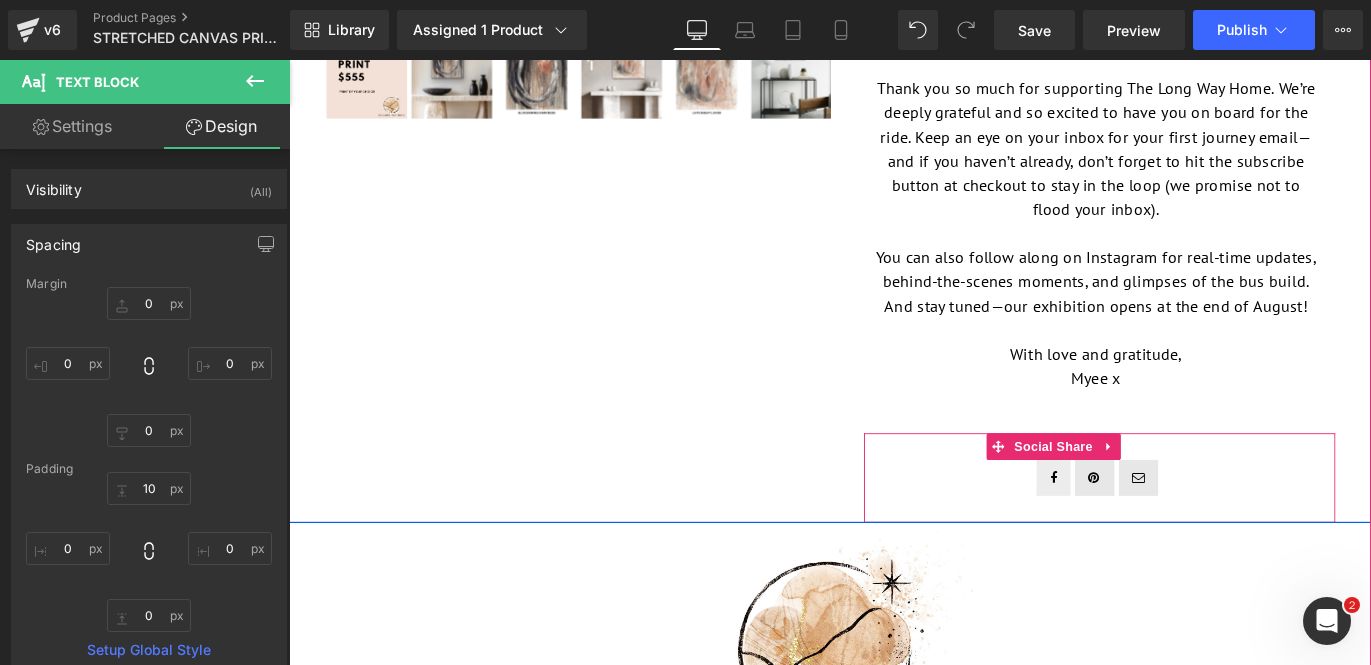 click at bounding box center (1195, 527) 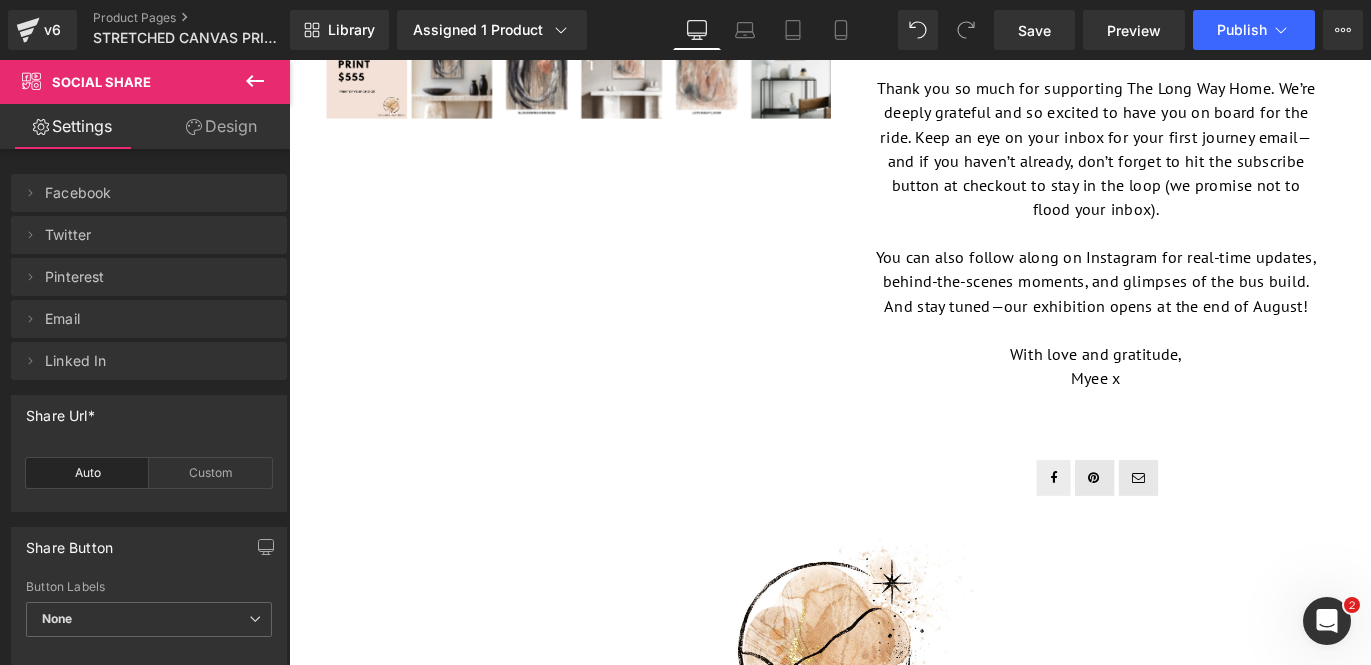 click on "Design" at bounding box center (221, 126) 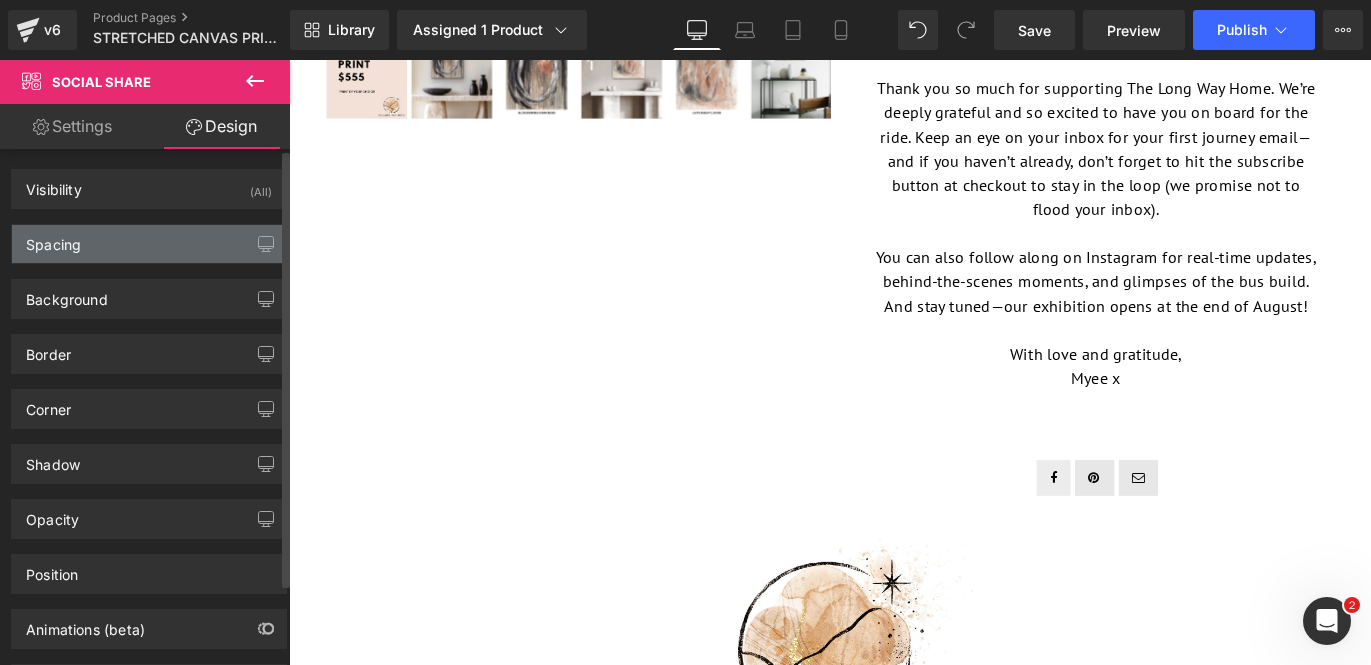 click on "Spacing" at bounding box center [149, 244] 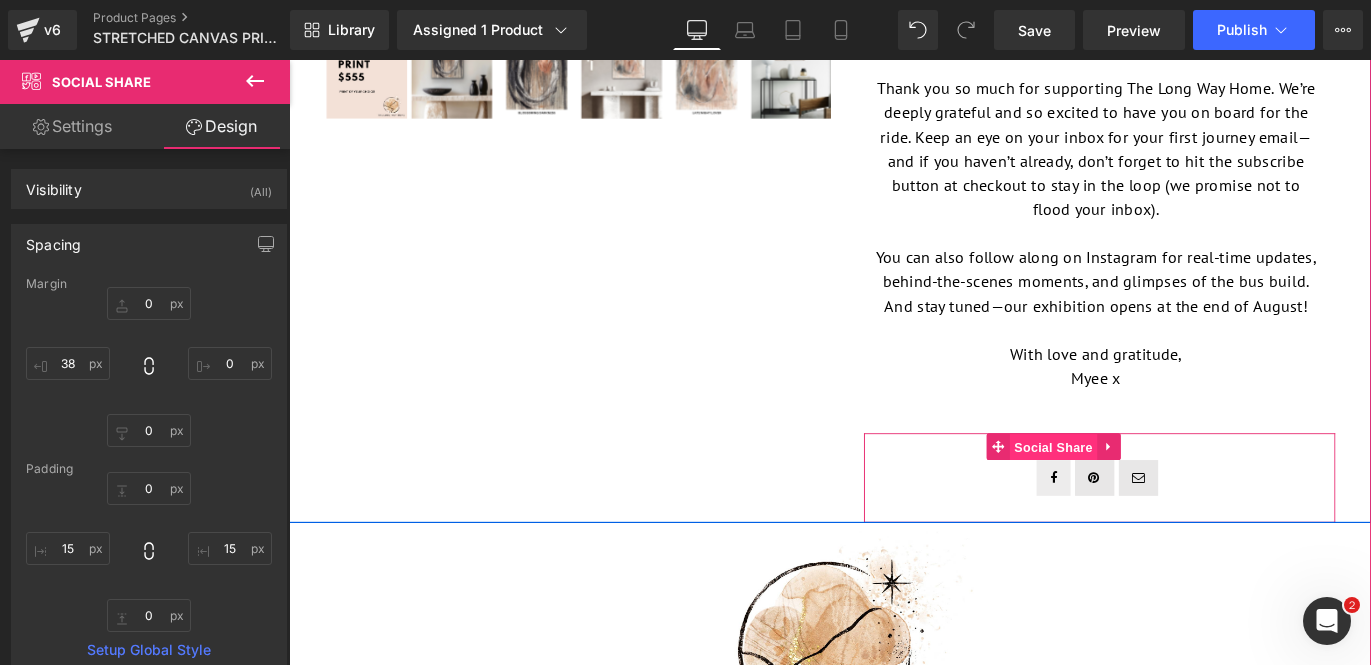 click on "Social Share" at bounding box center [1144, 493] 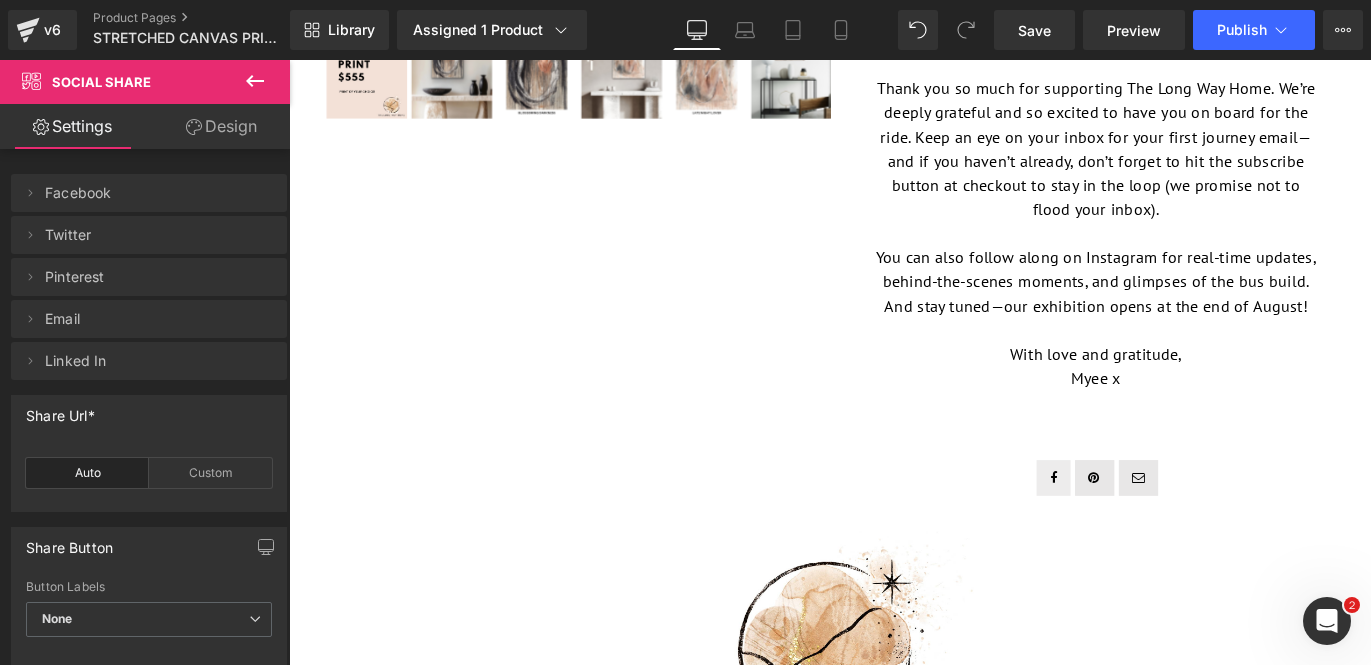 click on "Design" at bounding box center [221, 126] 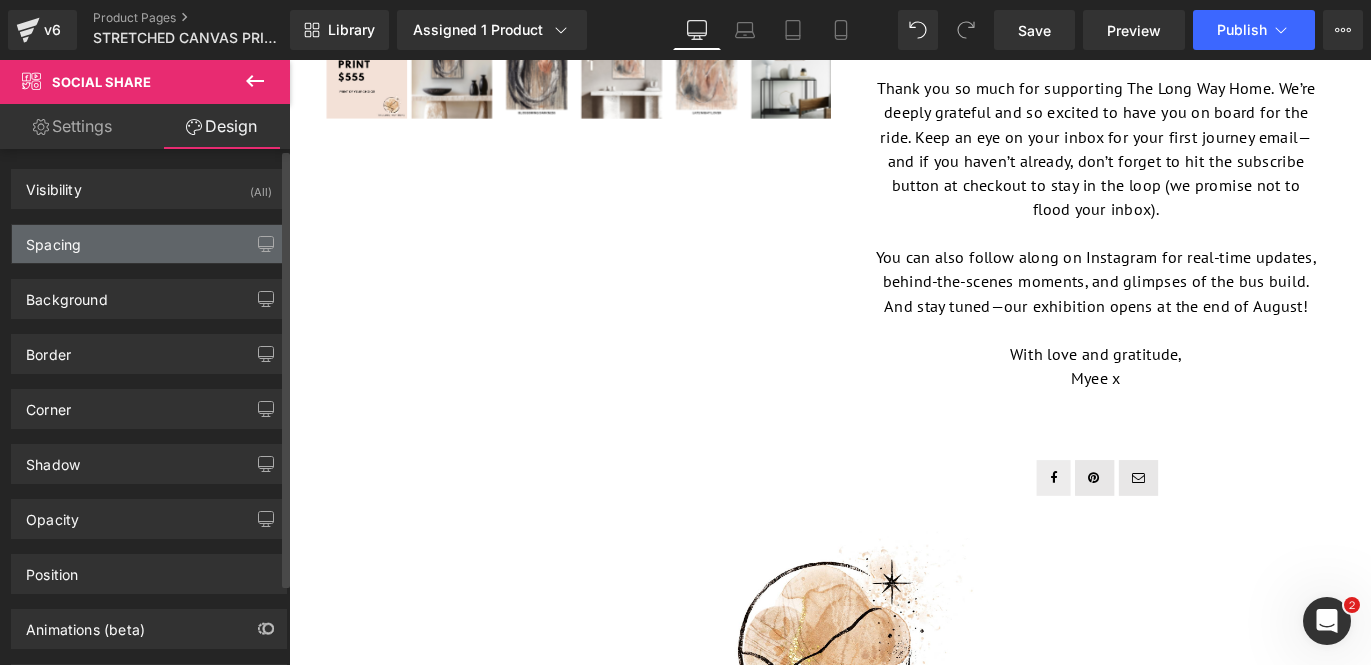 click on "Spacing" at bounding box center (149, 244) 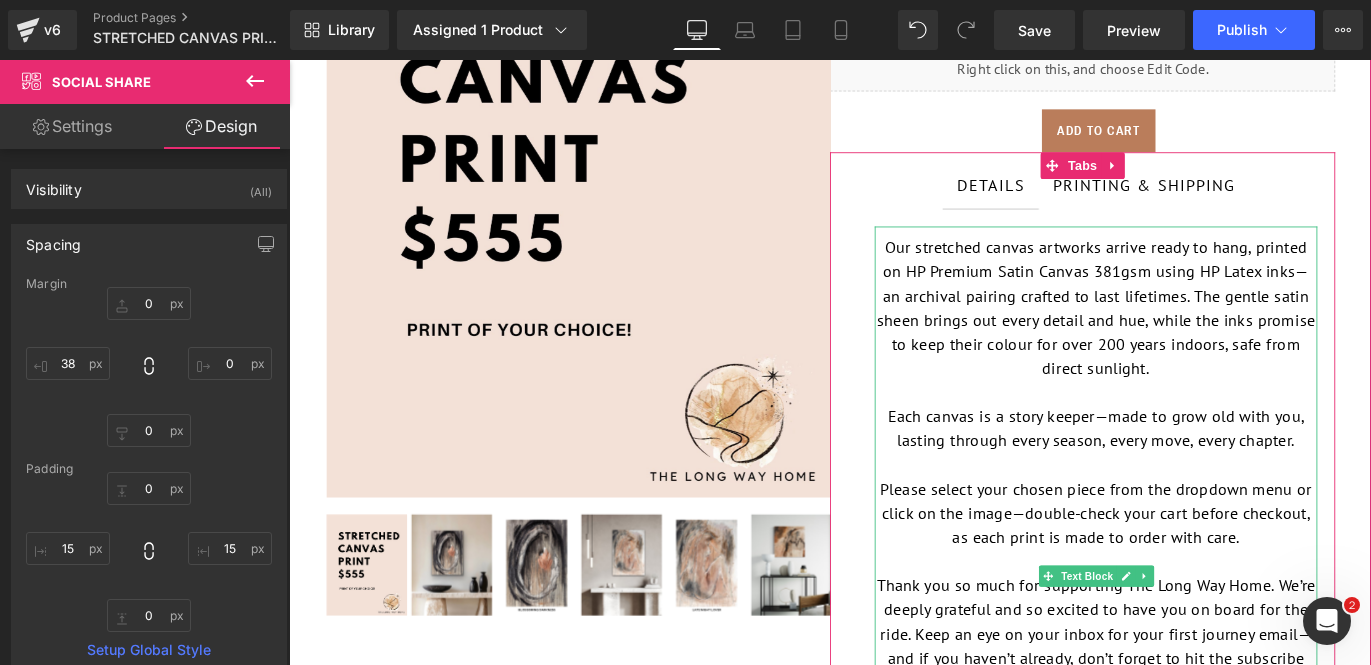 scroll, scrollTop: 261, scrollLeft: 0, axis: vertical 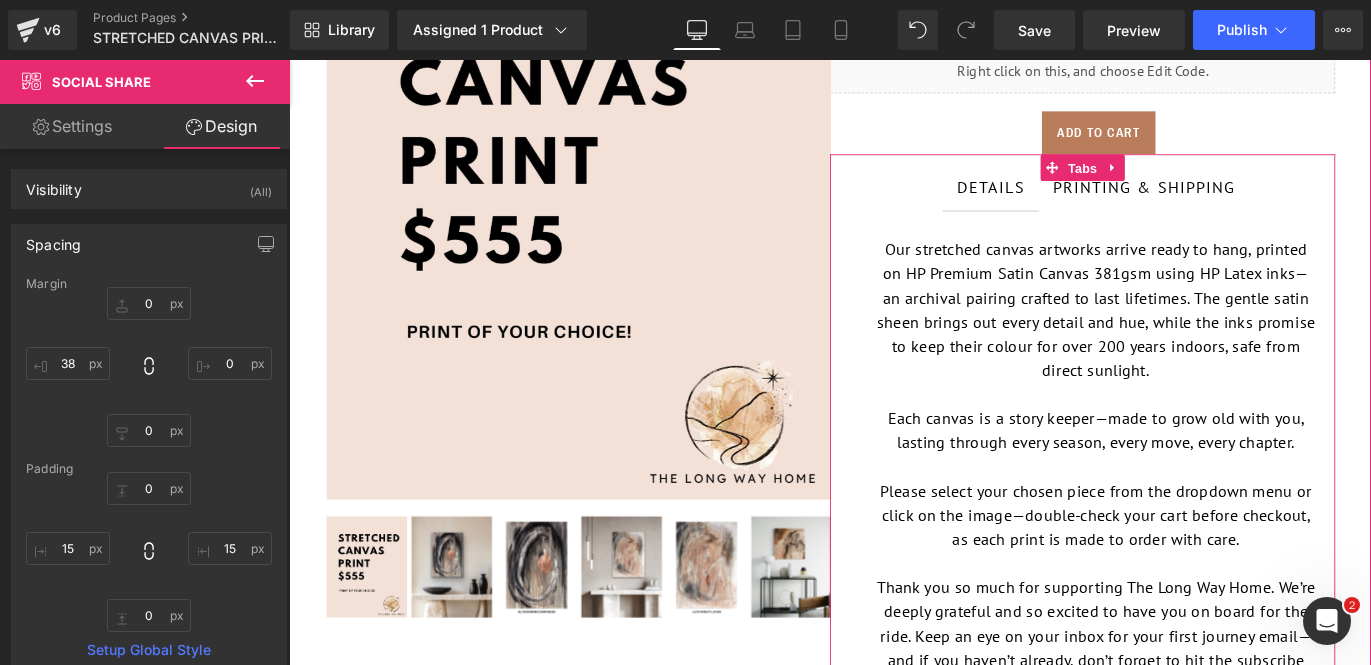 click on "Tabs" at bounding box center [1176, 181] 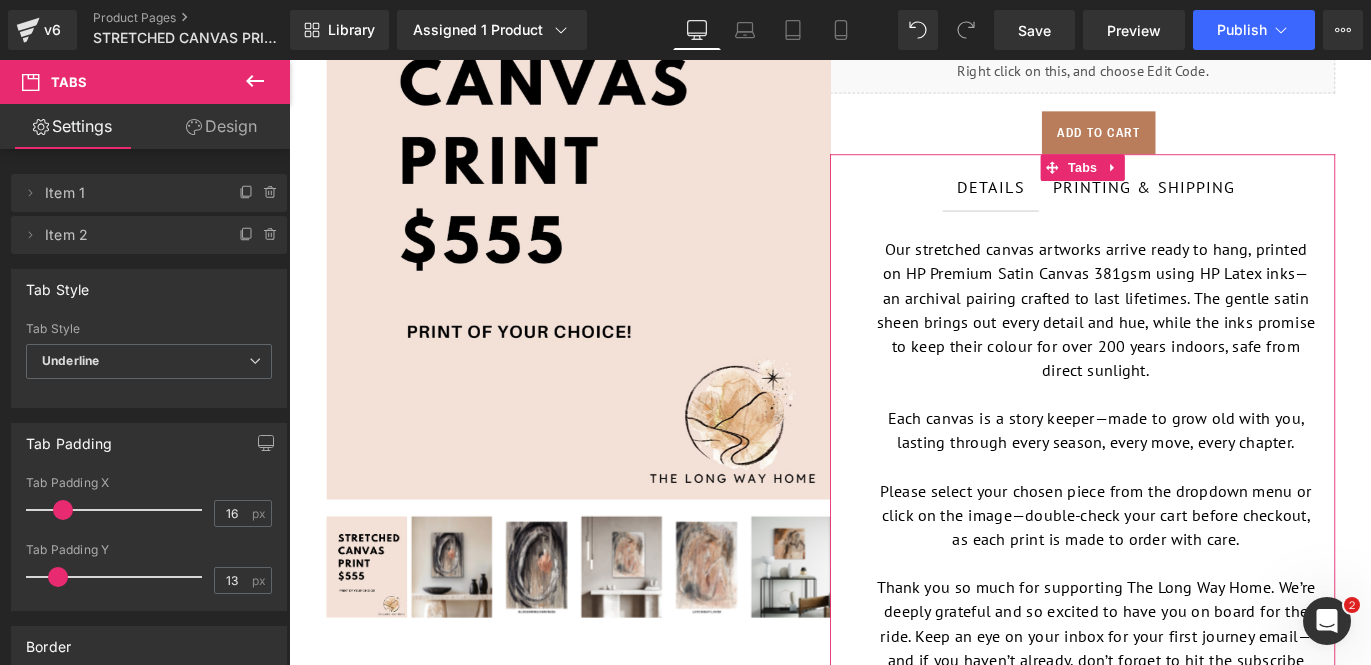 click on "Design" at bounding box center [221, 126] 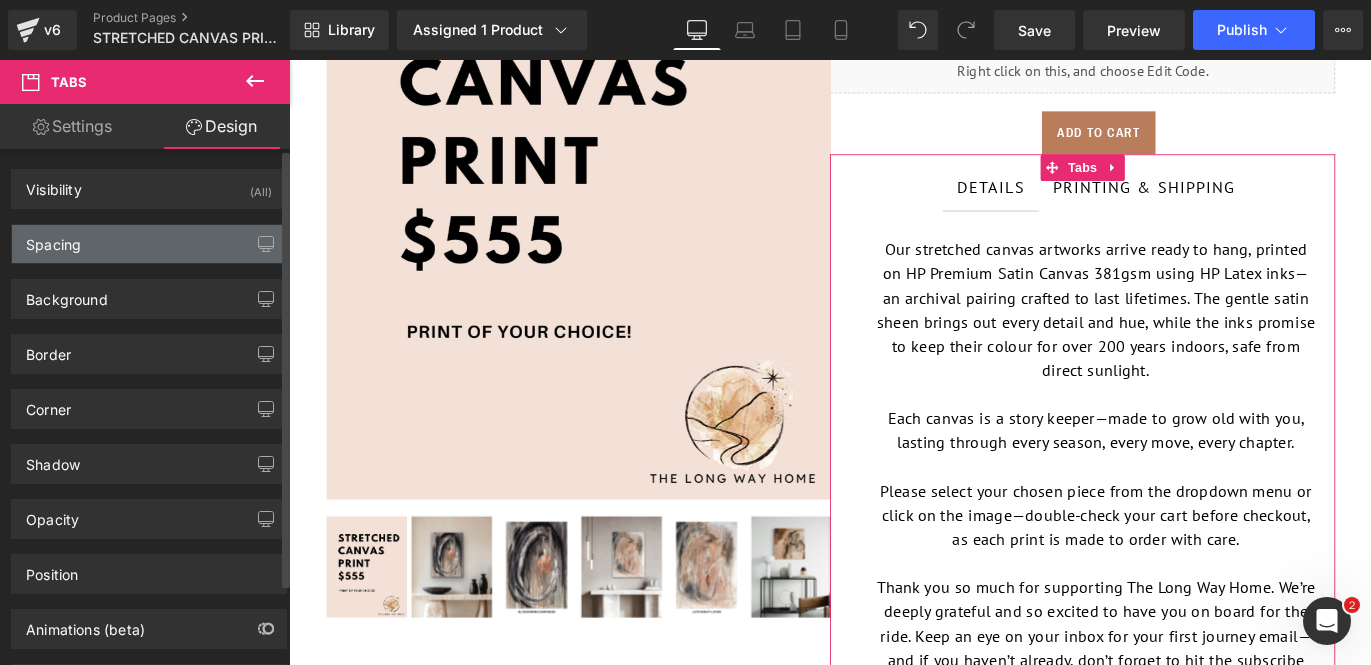 click on "Spacing" at bounding box center [149, 244] 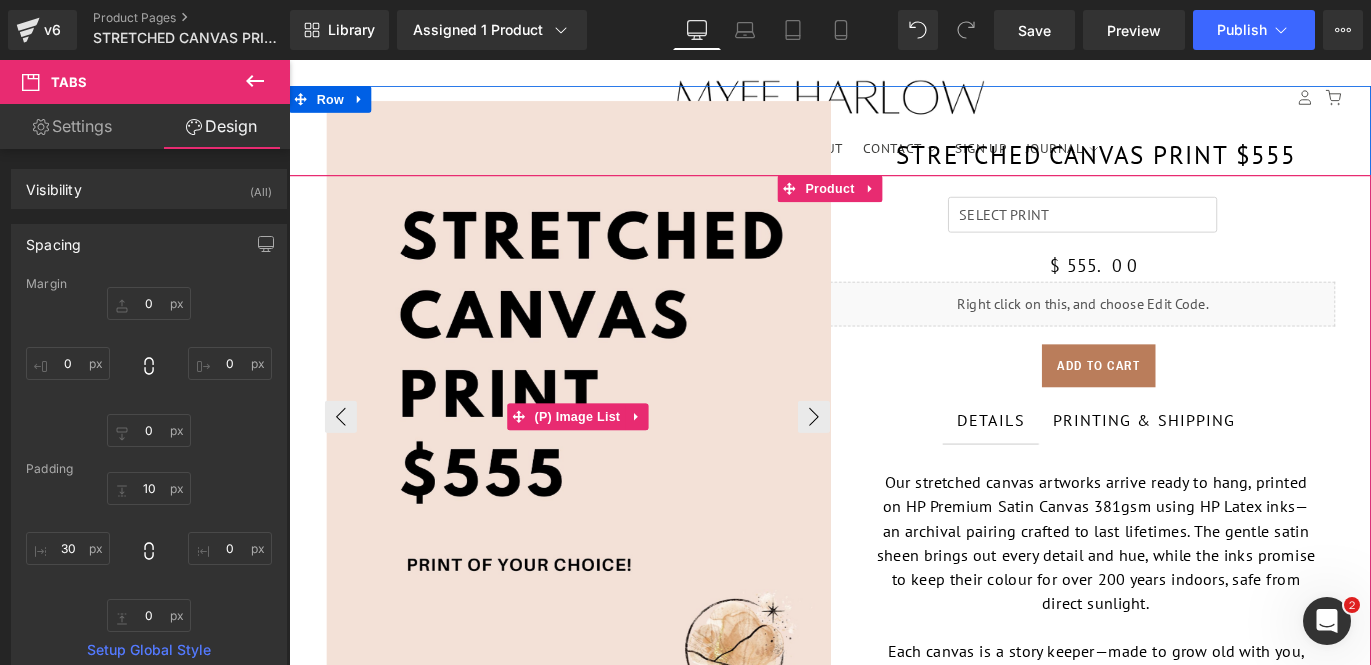 scroll, scrollTop: 896, scrollLeft: 0, axis: vertical 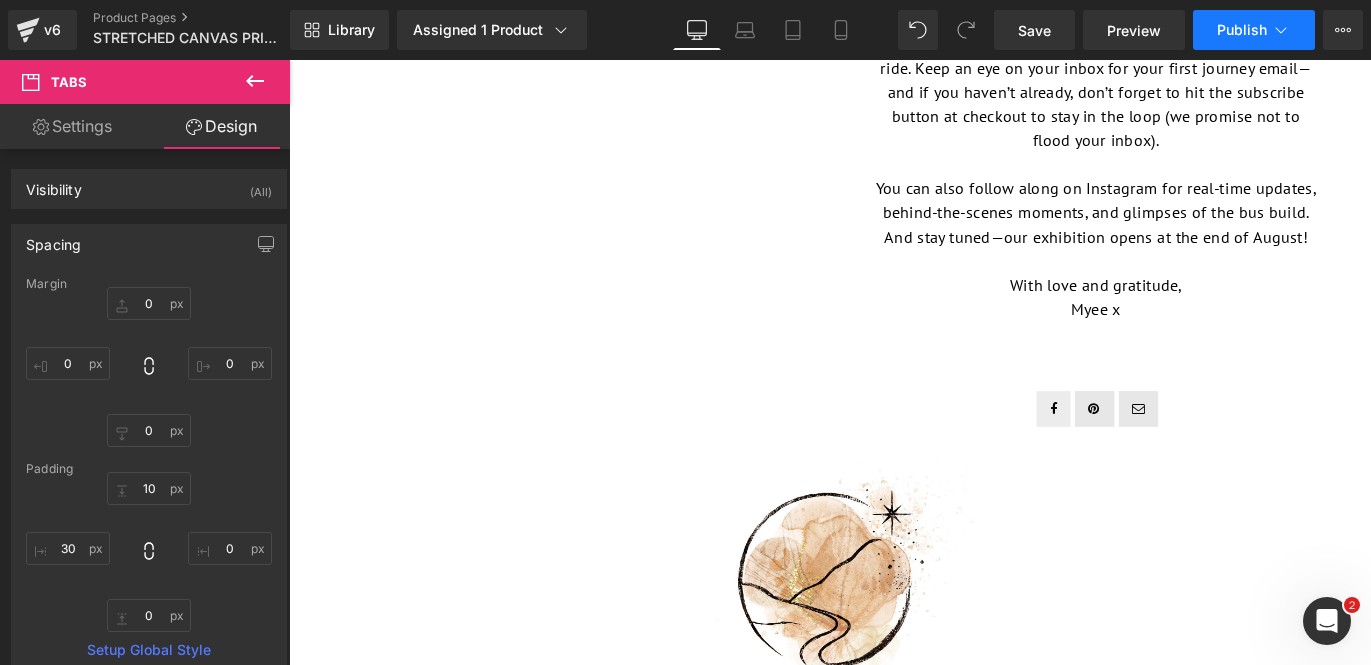 click on "Publish" at bounding box center (1242, 30) 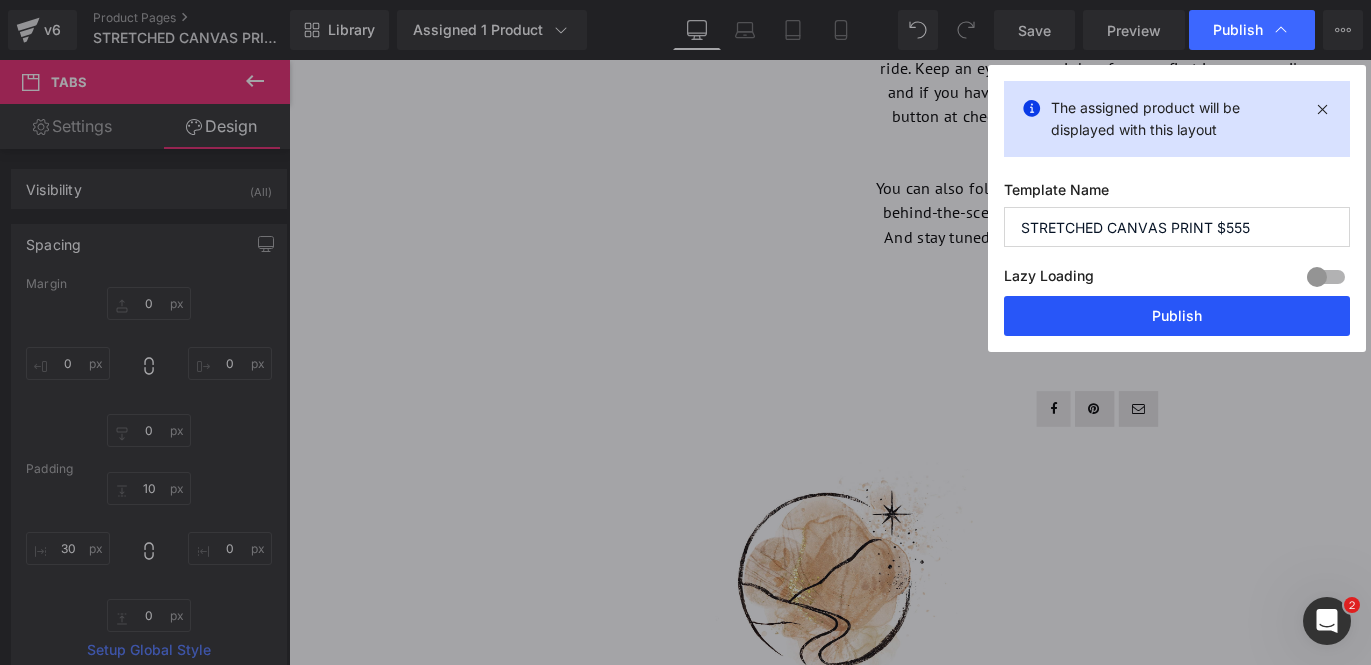 click on "Publish" at bounding box center (1177, 316) 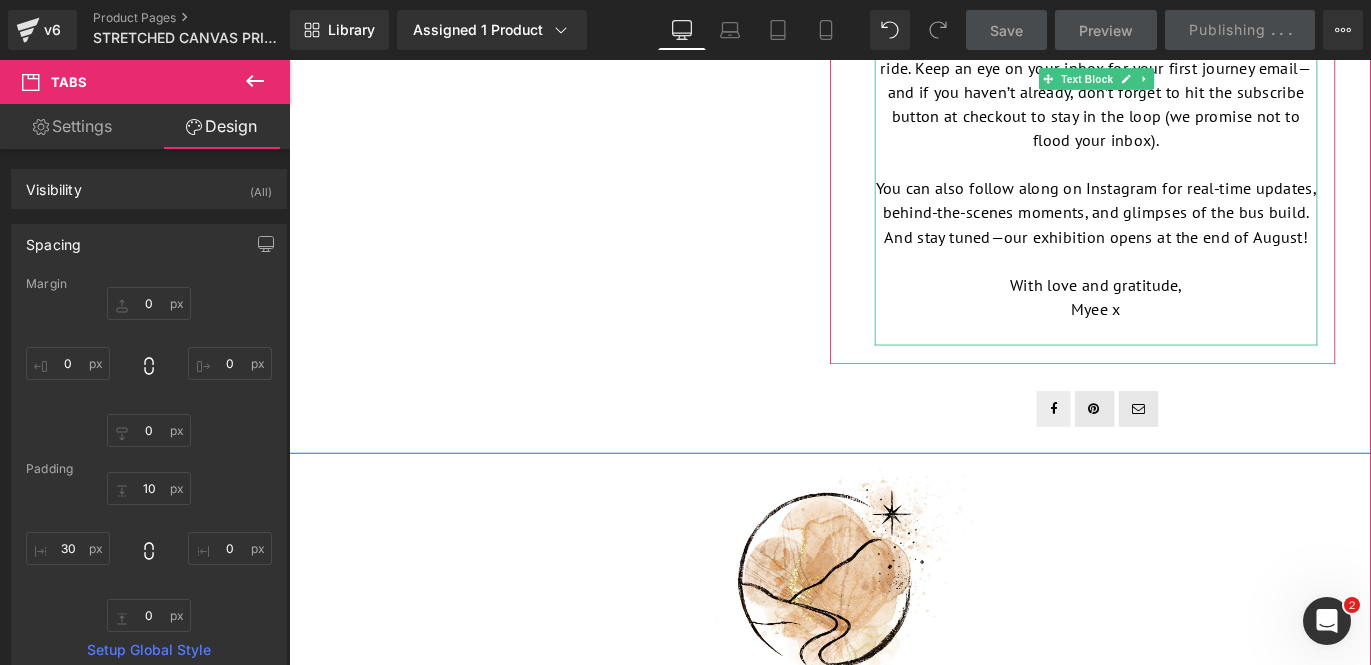 click at bounding box center (1191, 365) 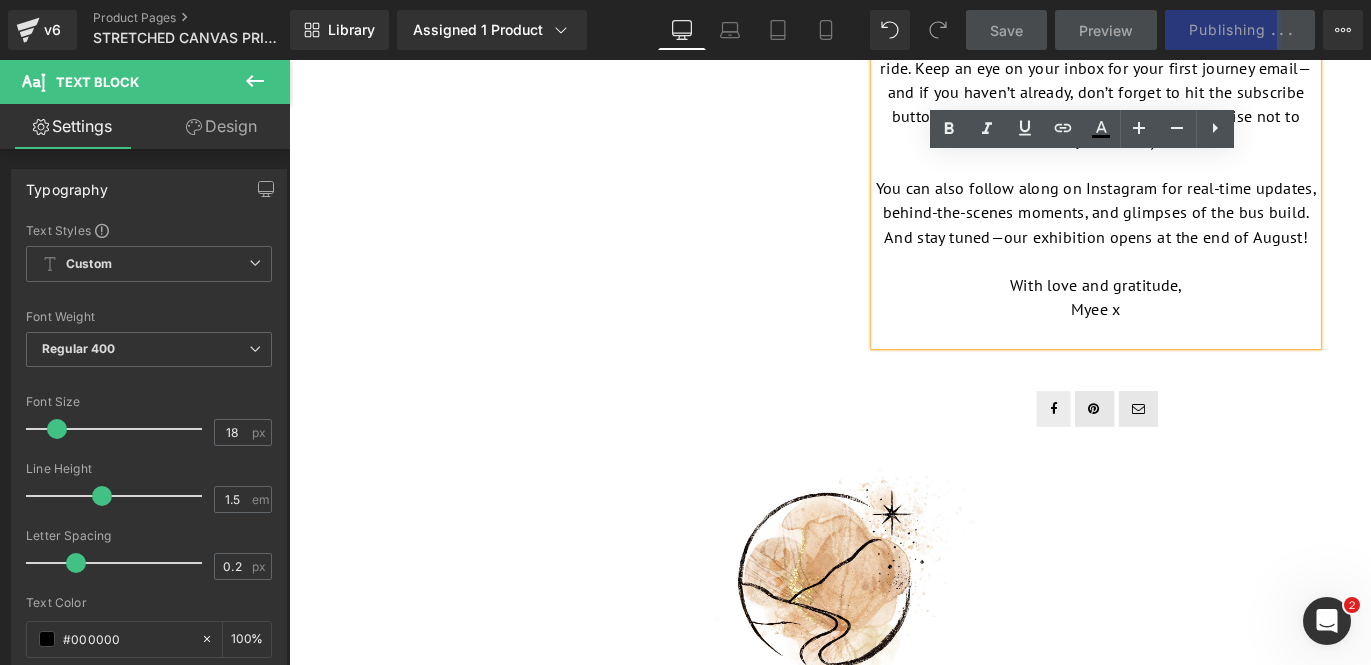 type 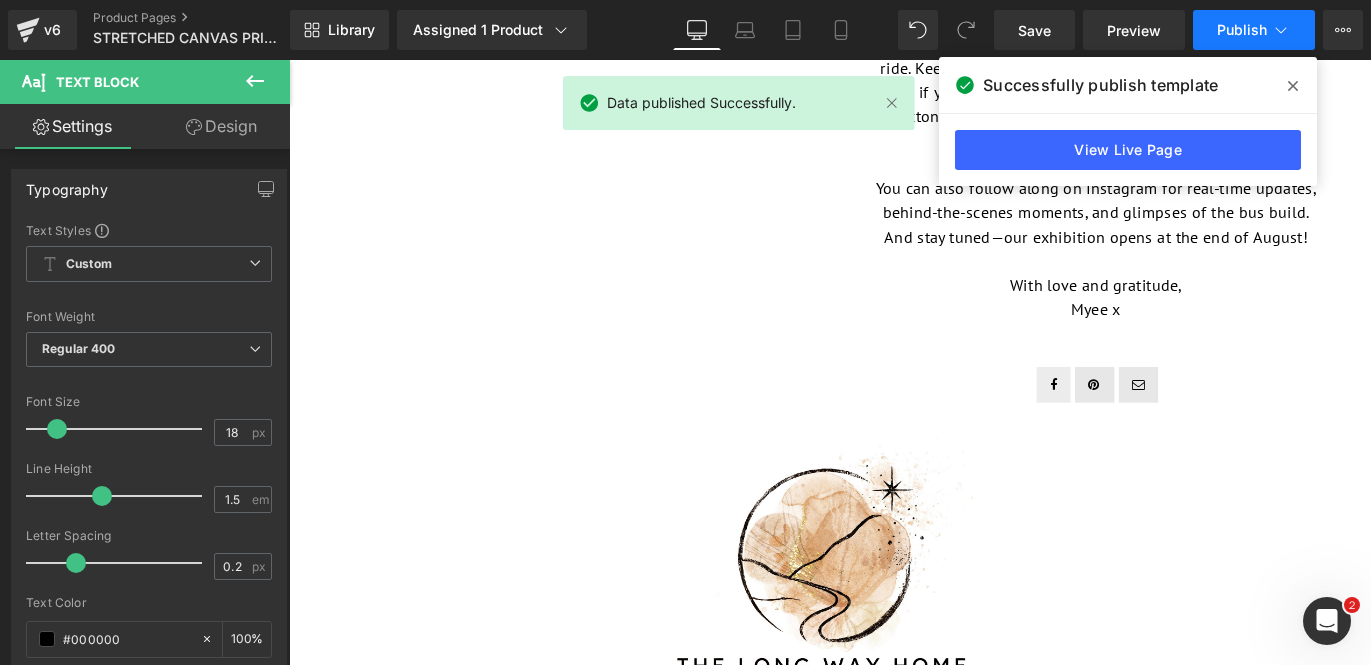 click on "Publish" at bounding box center [1254, 30] 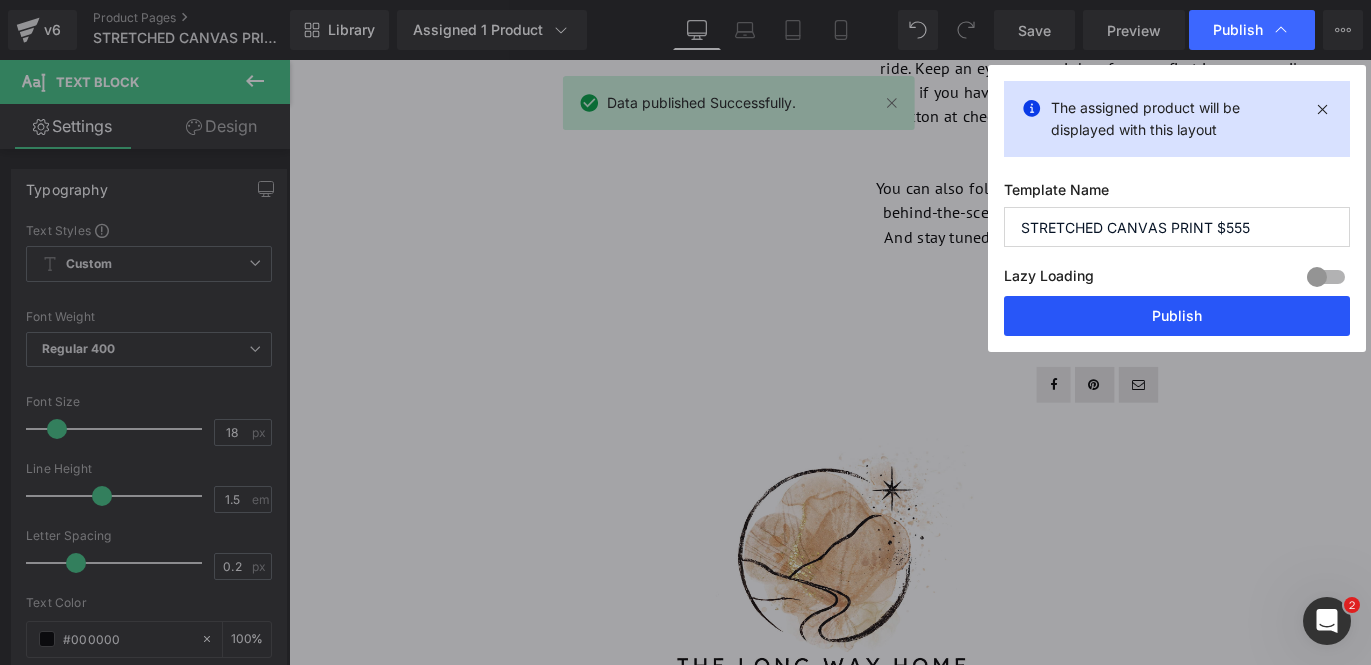 click on "Publish" at bounding box center (1177, 316) 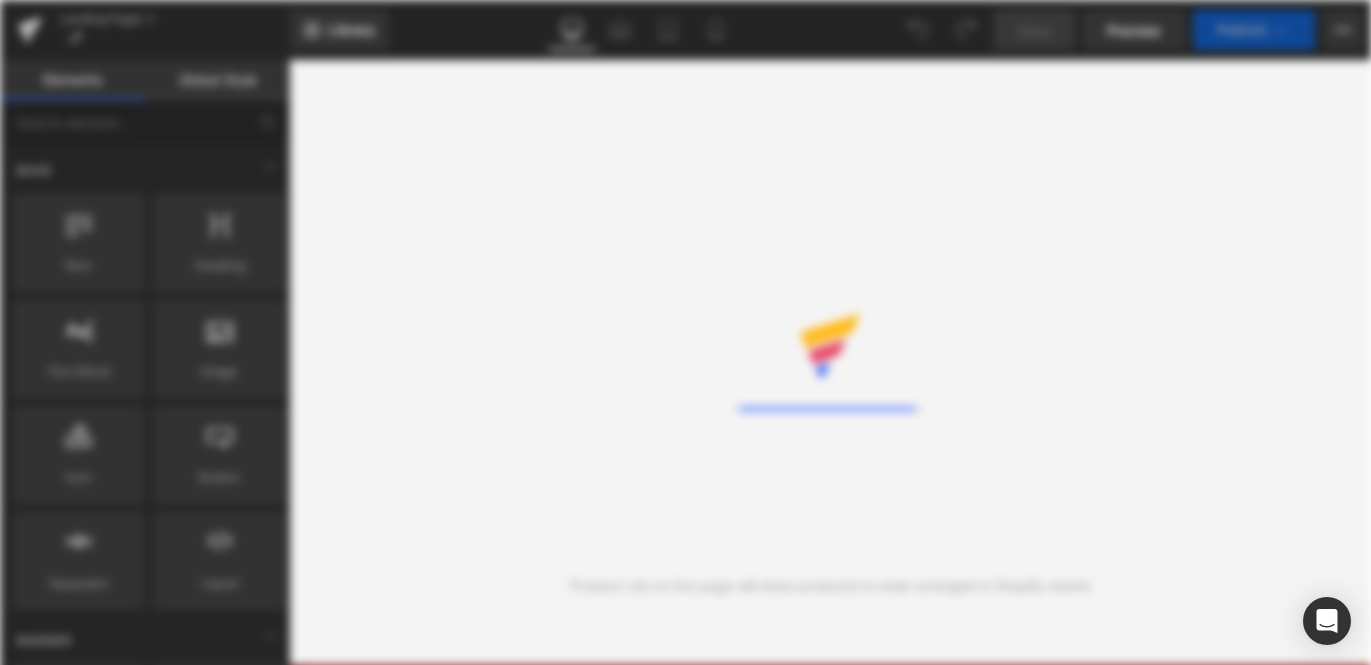 scroll, scrollTop: 0, scrollLeft: 0, axis: both 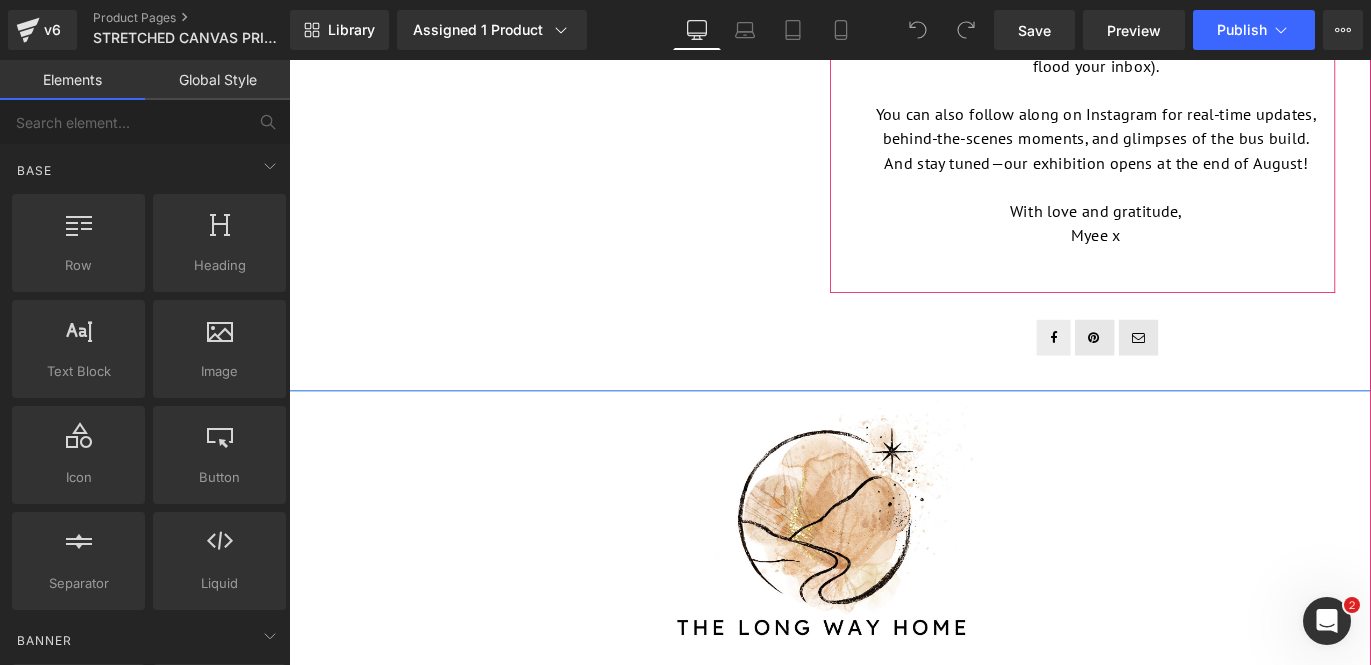 click on "DETAILS
Text Block
PRINTING & SHIPPING Text Block
Our stretched canvas artworks arrive ready to hang, printed on HP Premium Satin Canvas 381gsm using HP Latex inks—an archival pairing crafted to last lifetimes. The gentle satin sheen brings out every detail and hue, while the inks promise to keep their colour for over 200 years indoors, safe from direct sunlight. Each canvas is a story keeper—made to grow old with you, lasting through every season, every move, every chapter. Please select your chosen piece from the dropdown menu or click on the image—double-check your cart before checkout, as each print is made to order with care. With love and gratitude, Myee x
Text Block" at bounding box center (1176, -116) 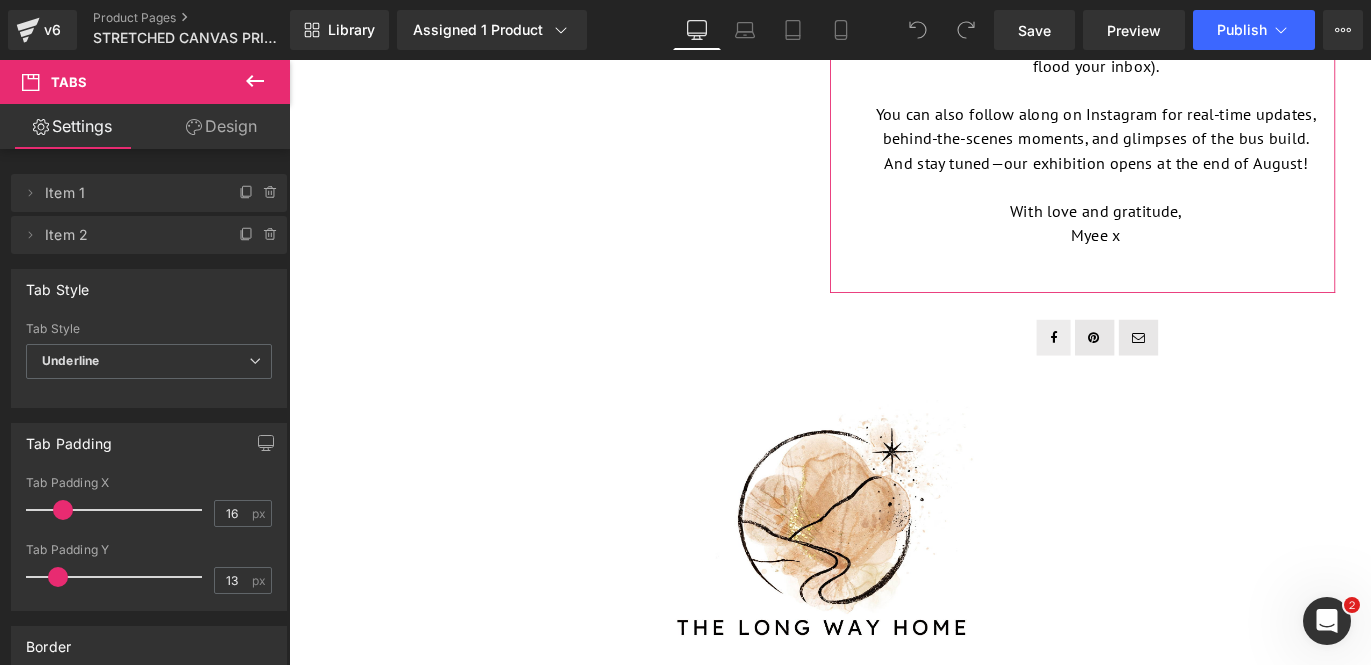 click on "Design" at bounding box center [221, 126] 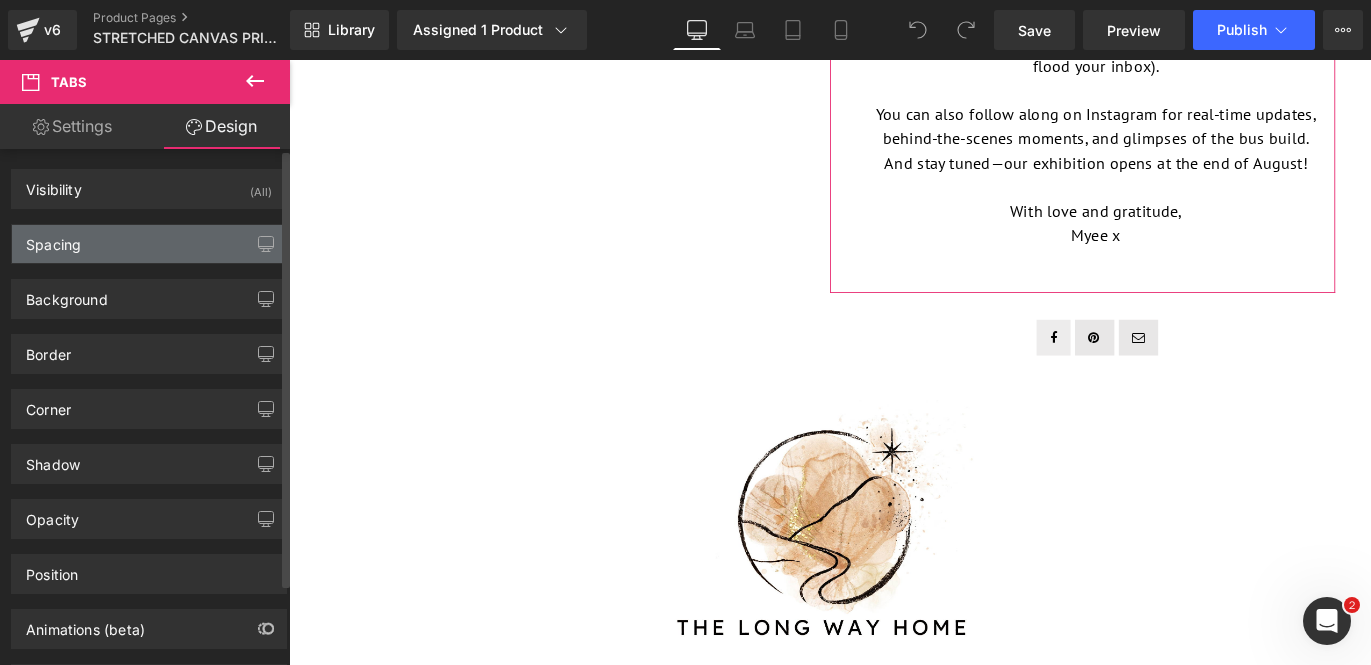 click on "Spacing" at bounding box center [149, 244] 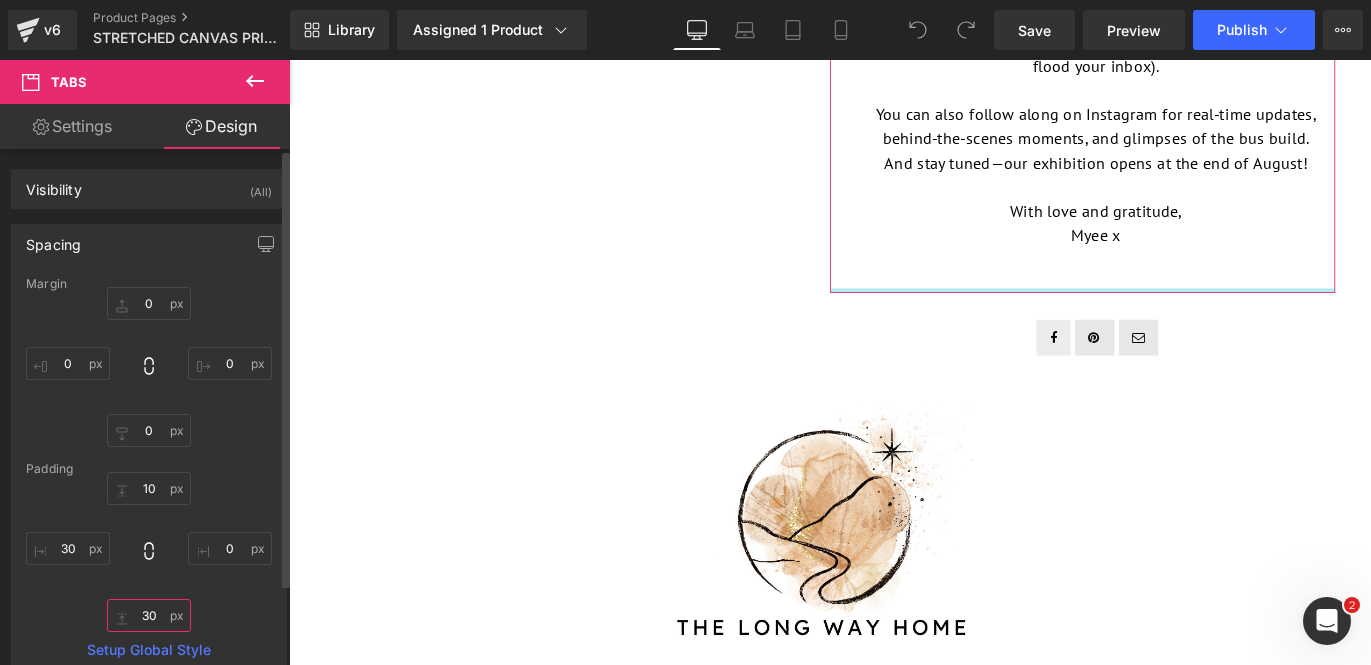 click on "30" at bounding box center (149, 615) 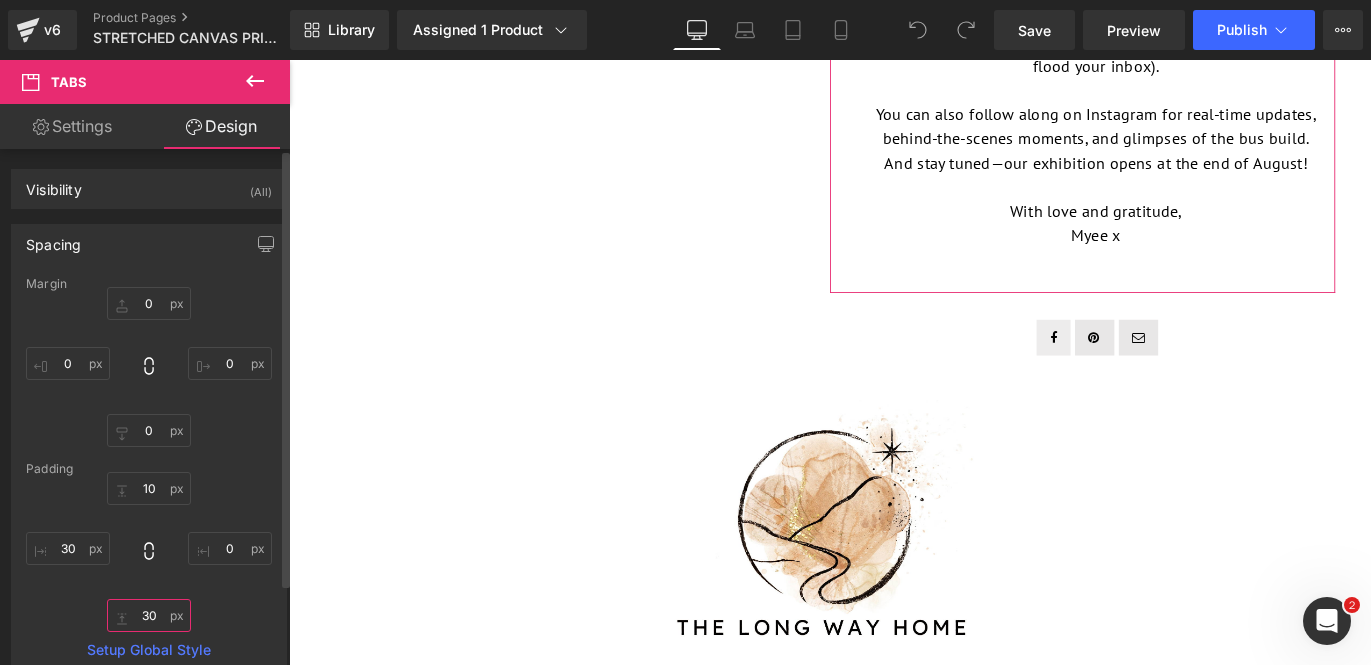type on "0" 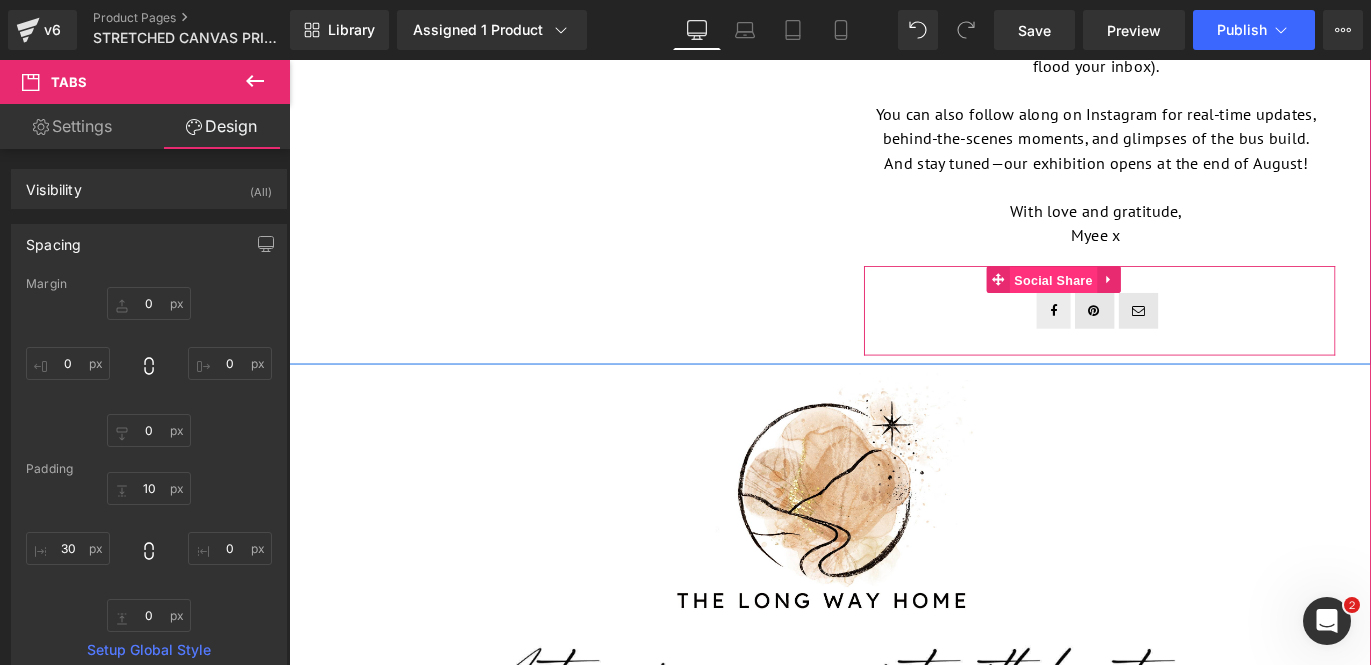 click on "Social Share" at bounding box center [1144, 307] 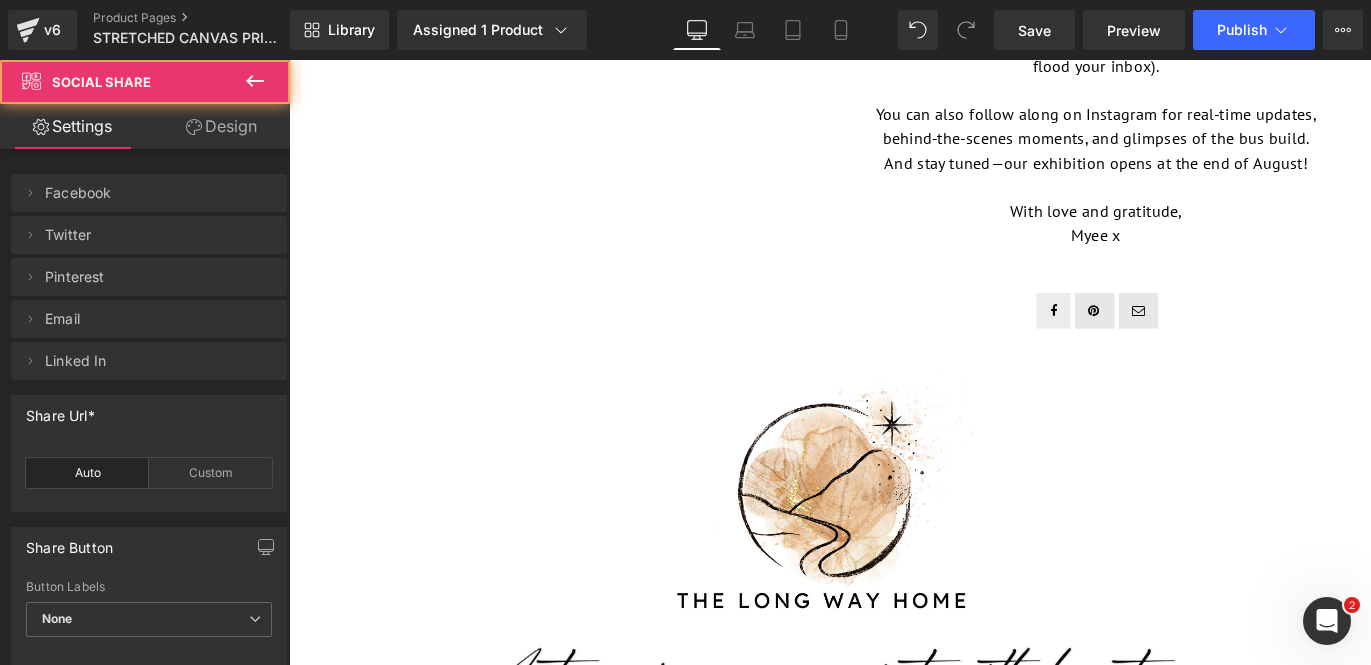 click on "Design" at bounding box center (221, 126) 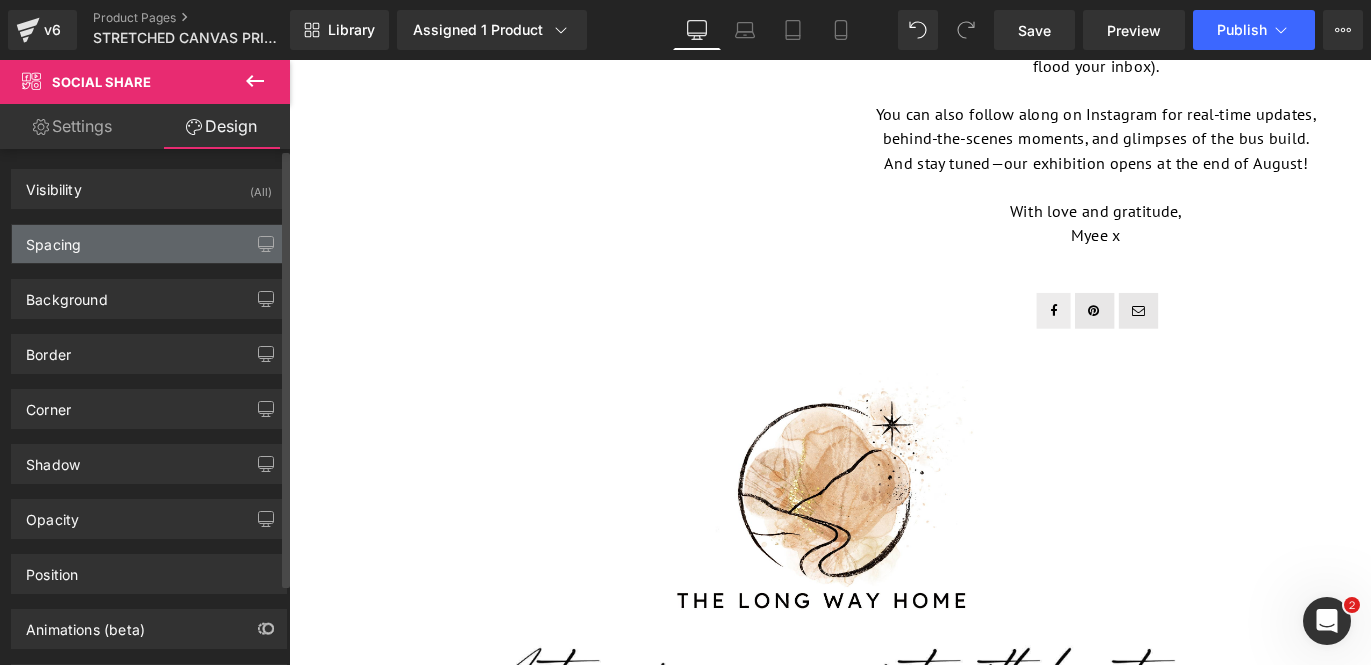 type on "0" 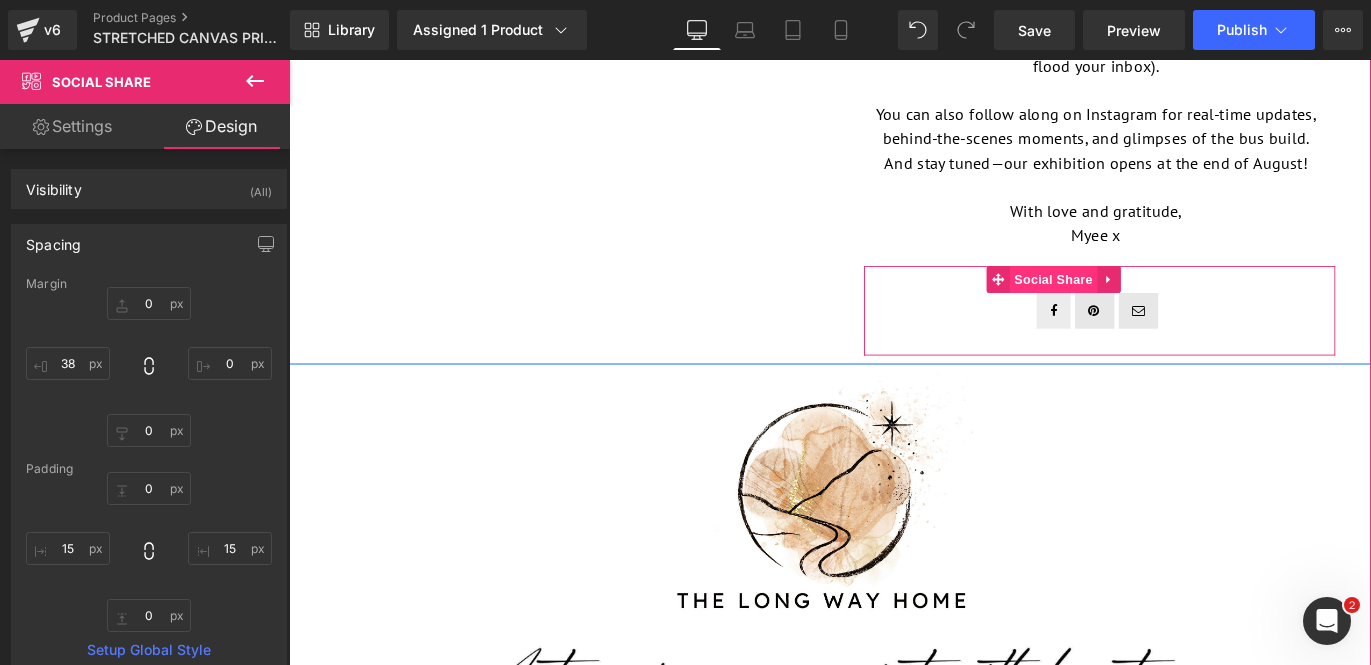 click on "Social Share" at bounding box center [1144, 306] 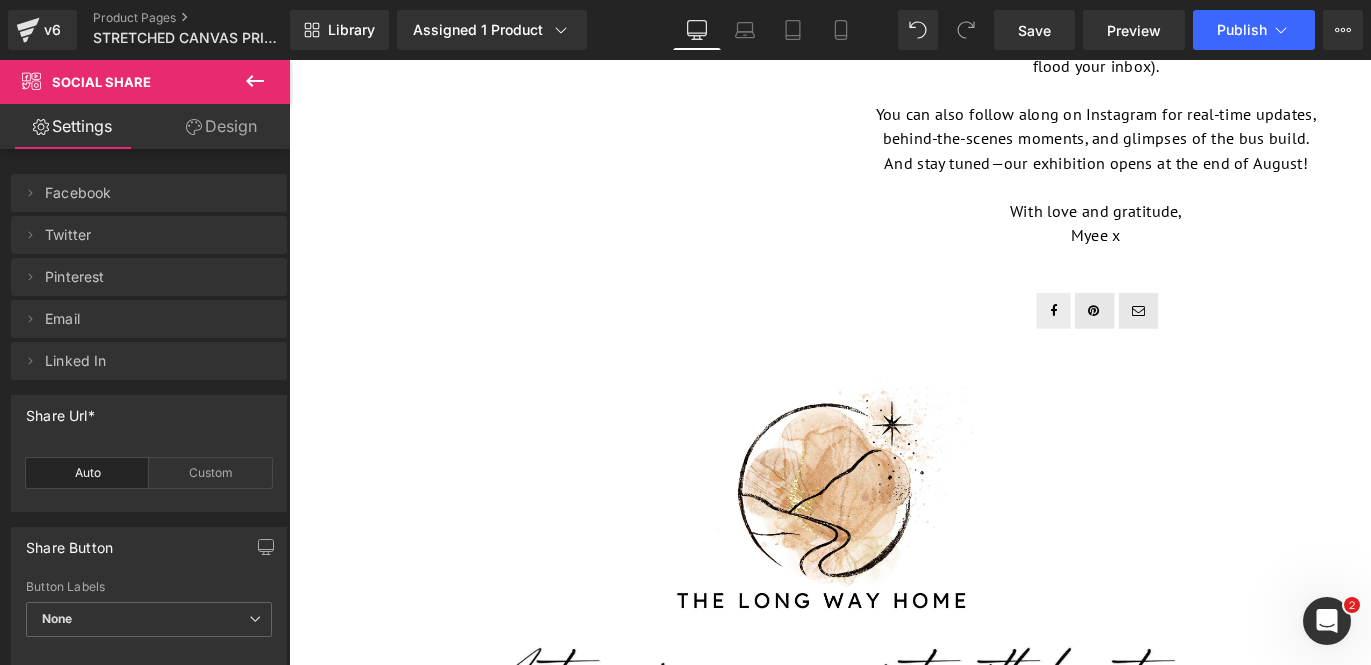 click on "Design" at bounding box center (221, 126) 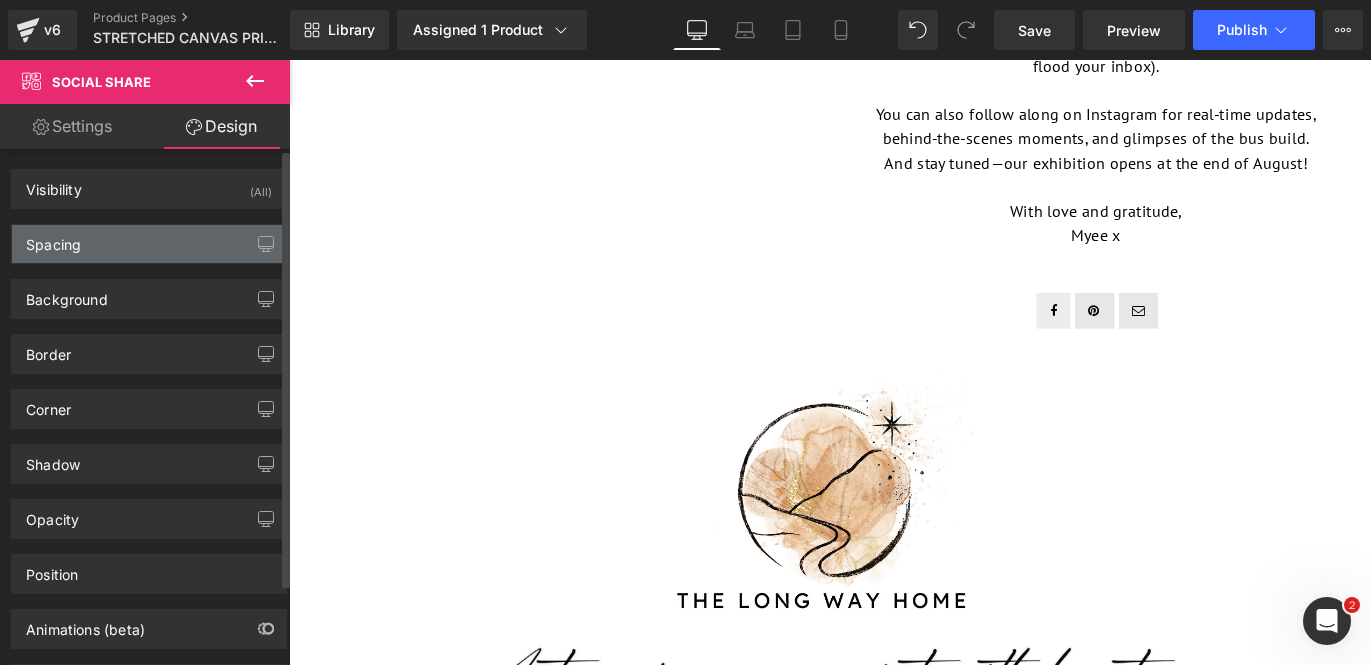 click on "Spacing" at bounding box center (149, 244) 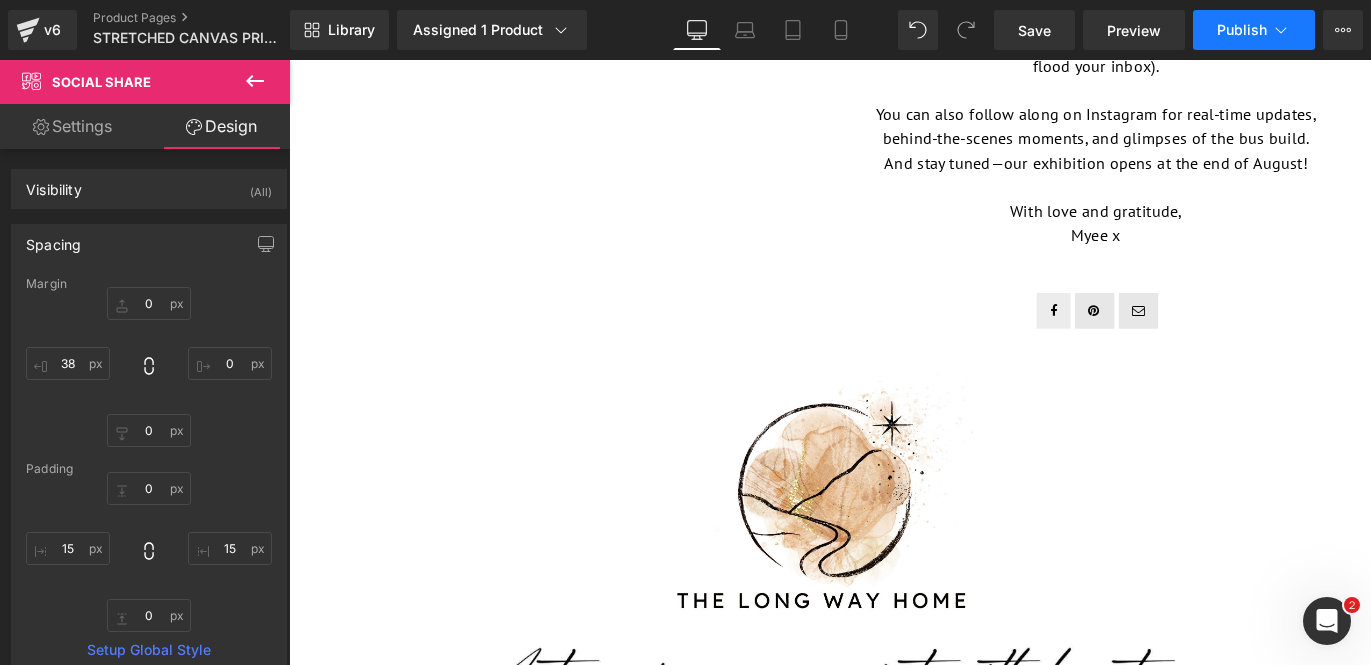 click on "Publish" at bounding box center [1254, 30] 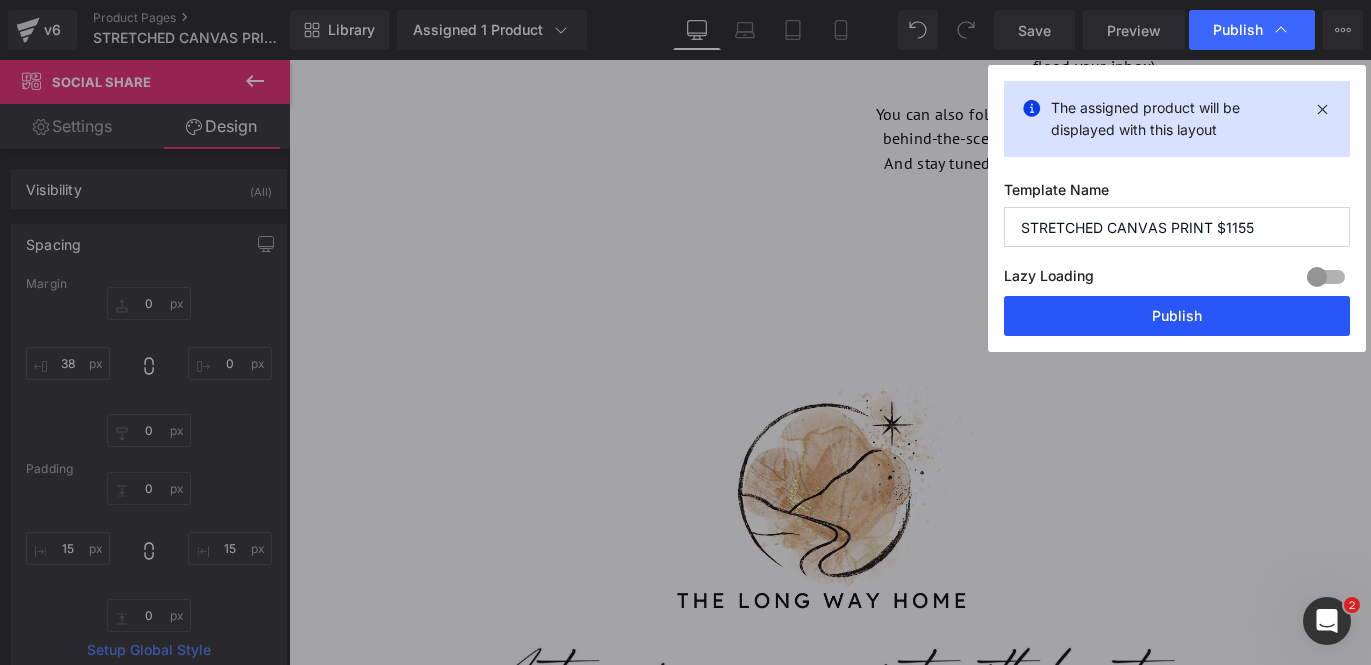 click on "Publish" at bounding box center (1177, 316) 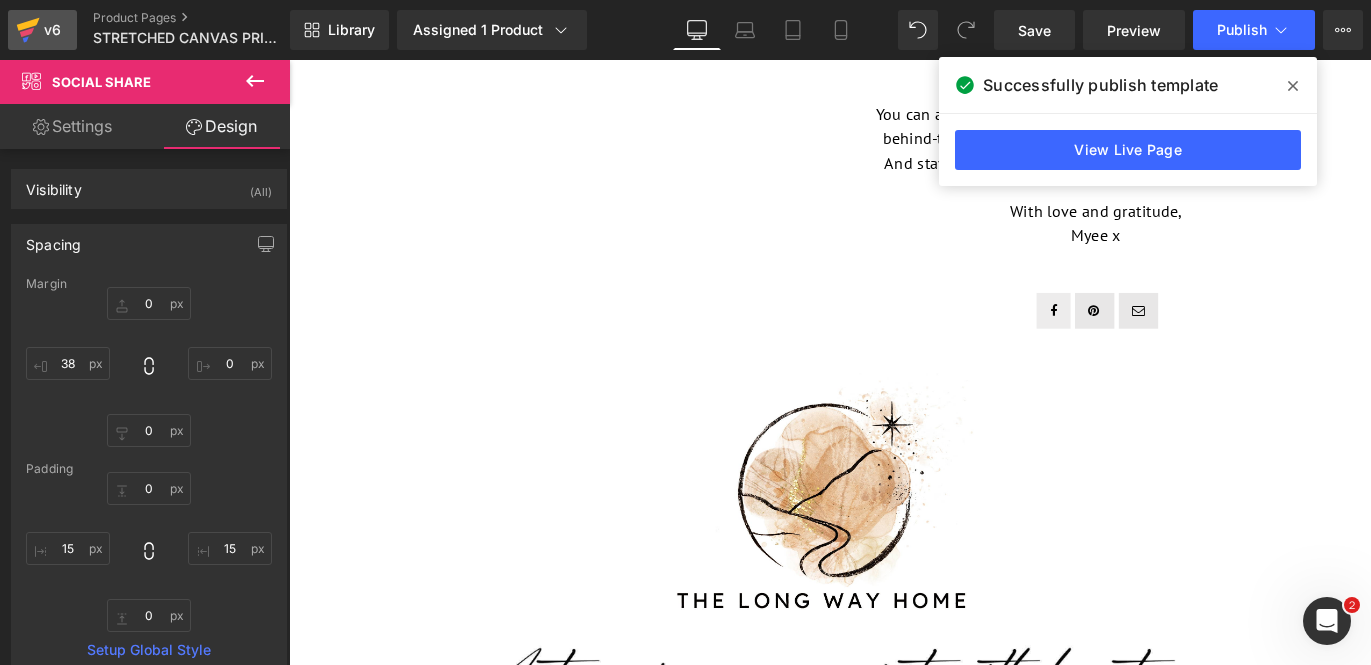 click 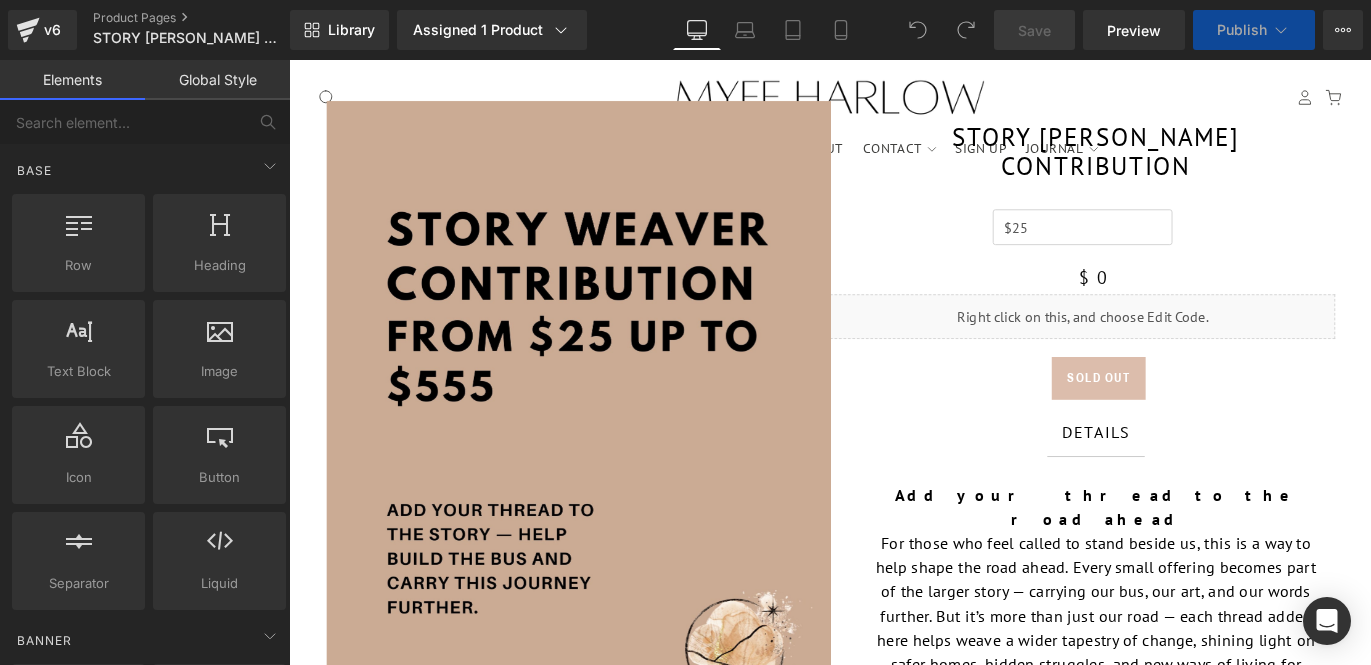 scroll, scrollTop: 0, scrollLeft: 0, axis: both 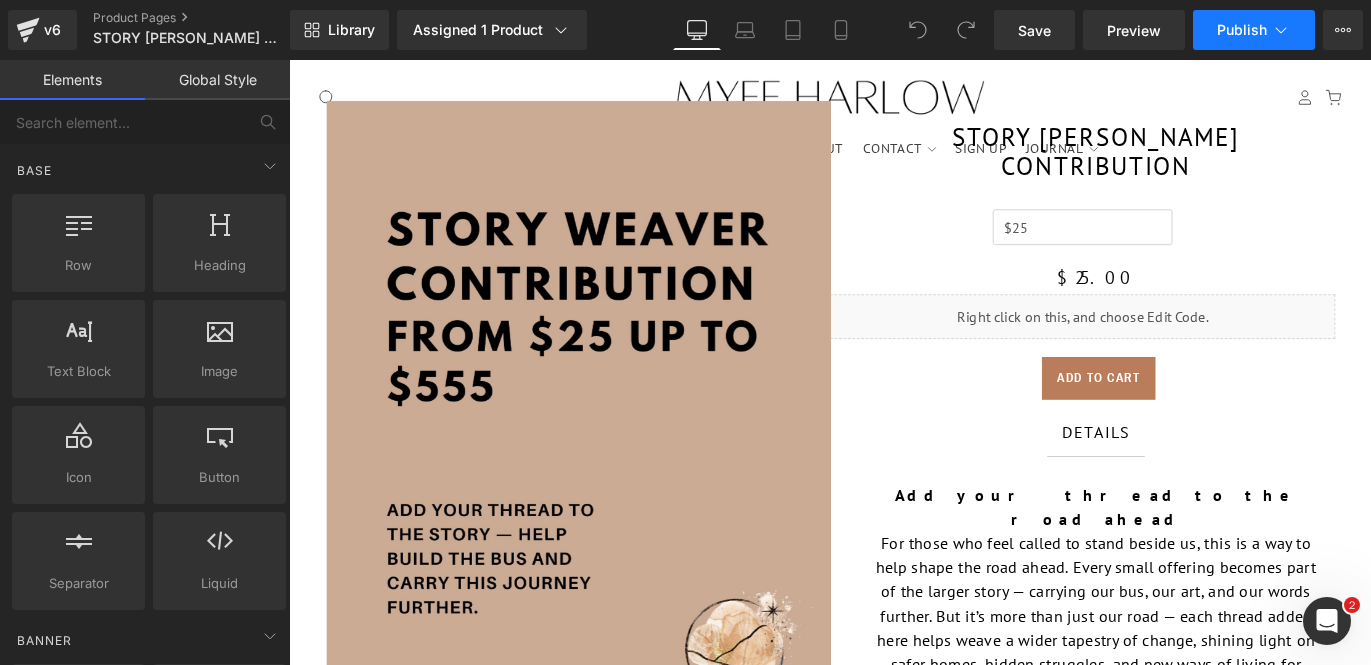 click on "Publish" at bounding box center [1242, 30] 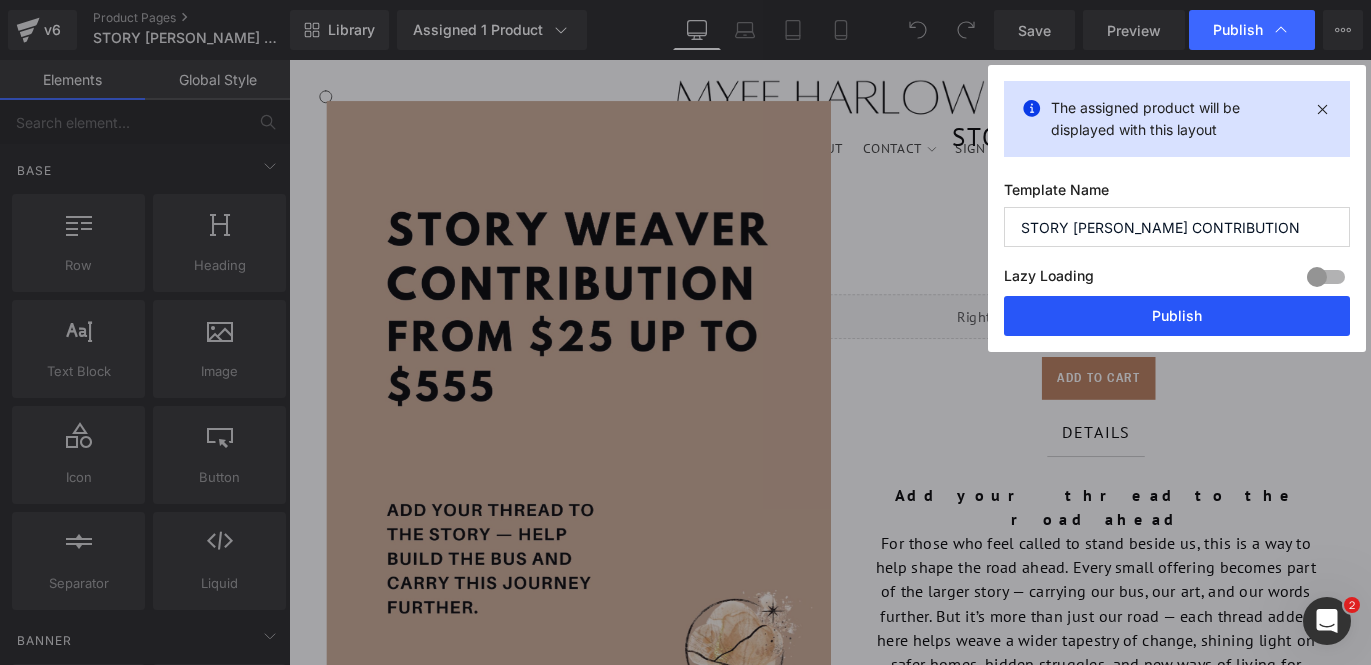 click on "Publish" at bounding box center [1177, 316] 